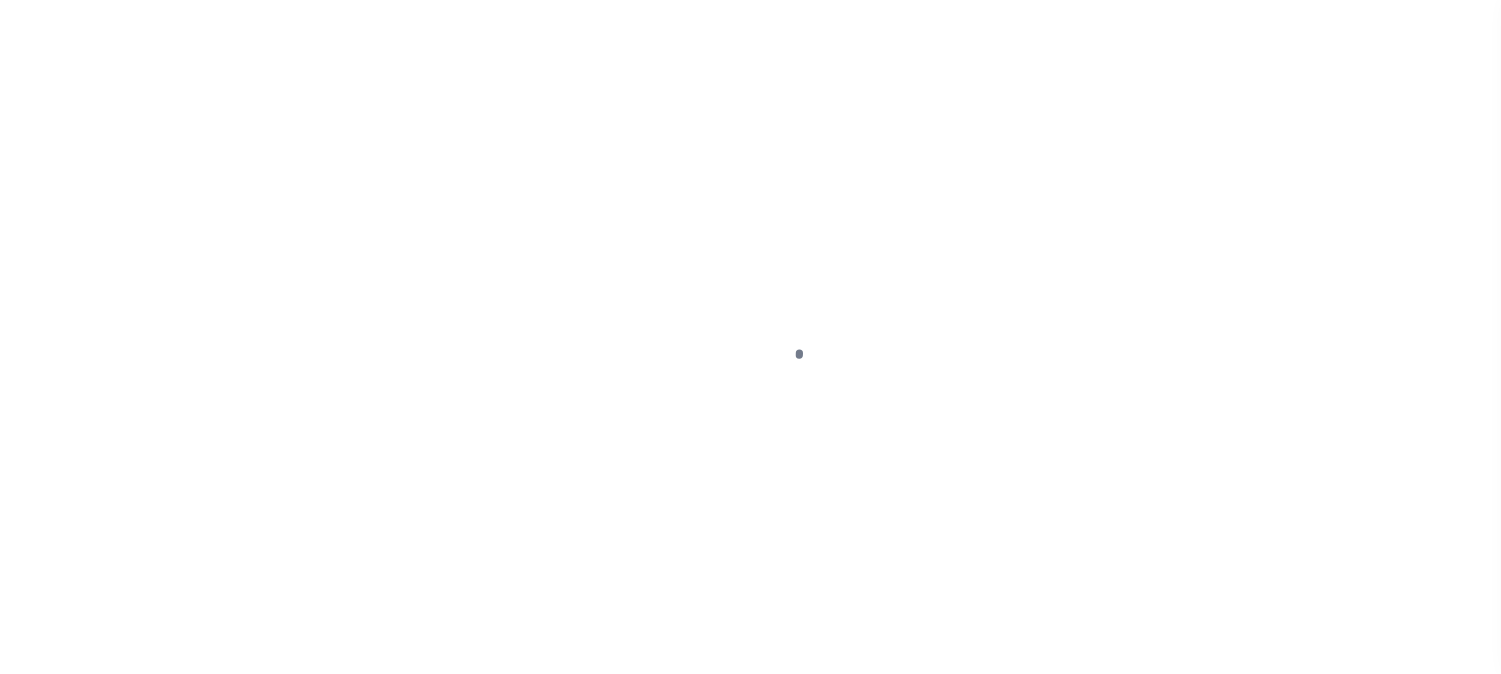scroll, scrollTop: 0, scrollLeft: 0, axis: both 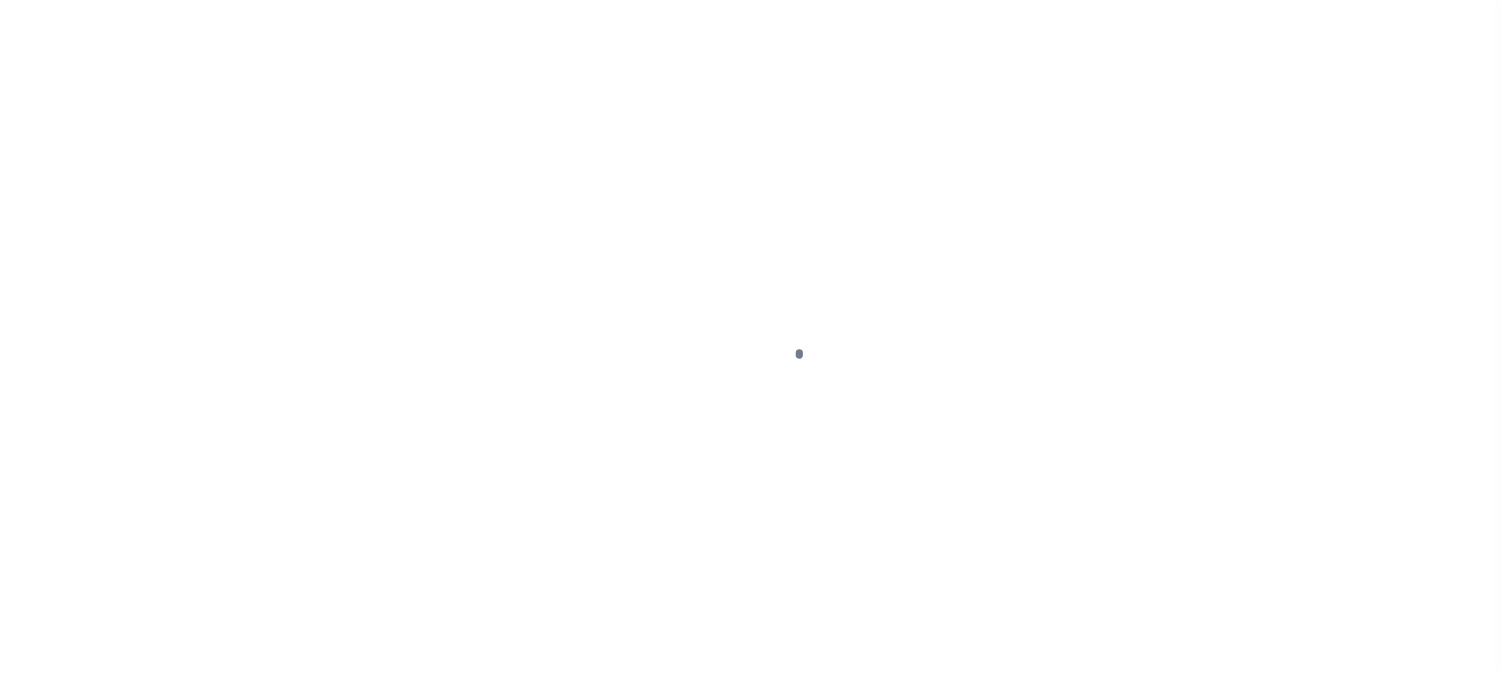 checkbox on "false" 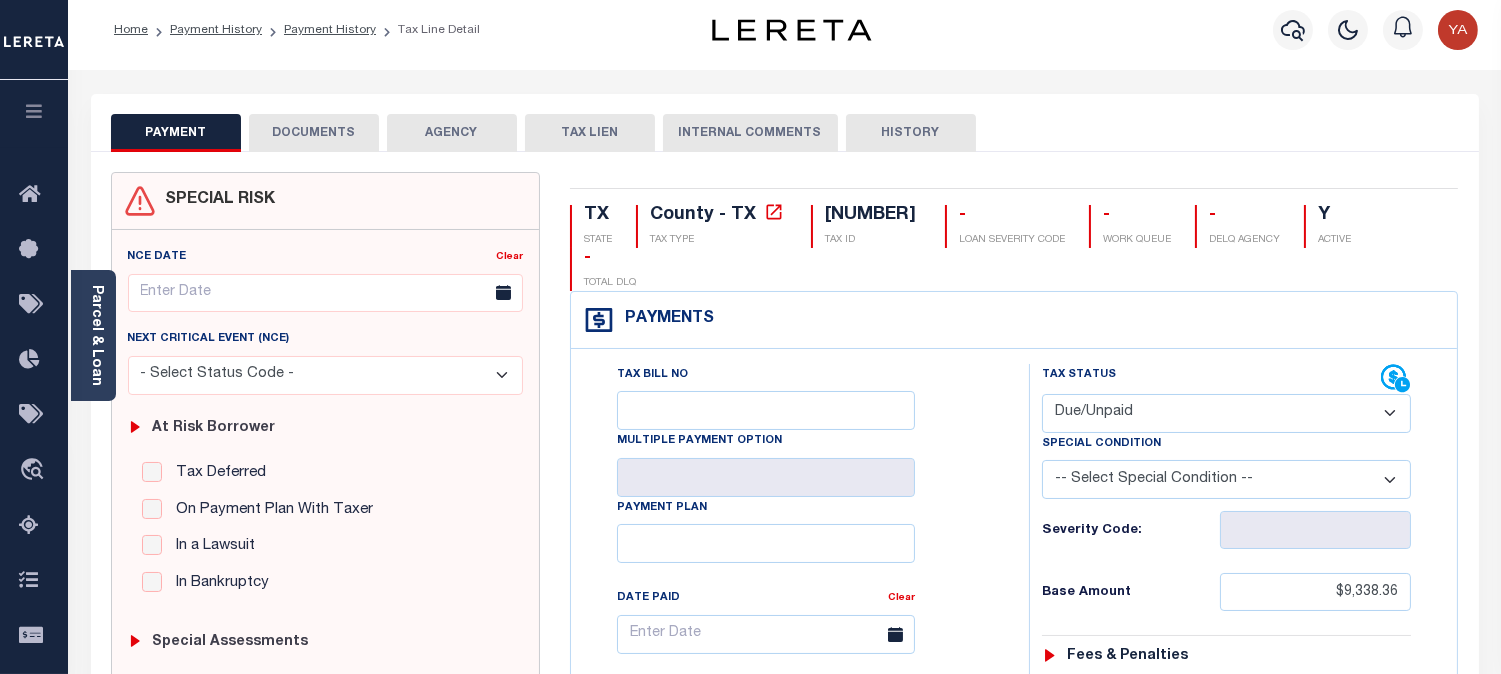 scroll, scrollTop: 0, scrollLeft: 0, axis: both 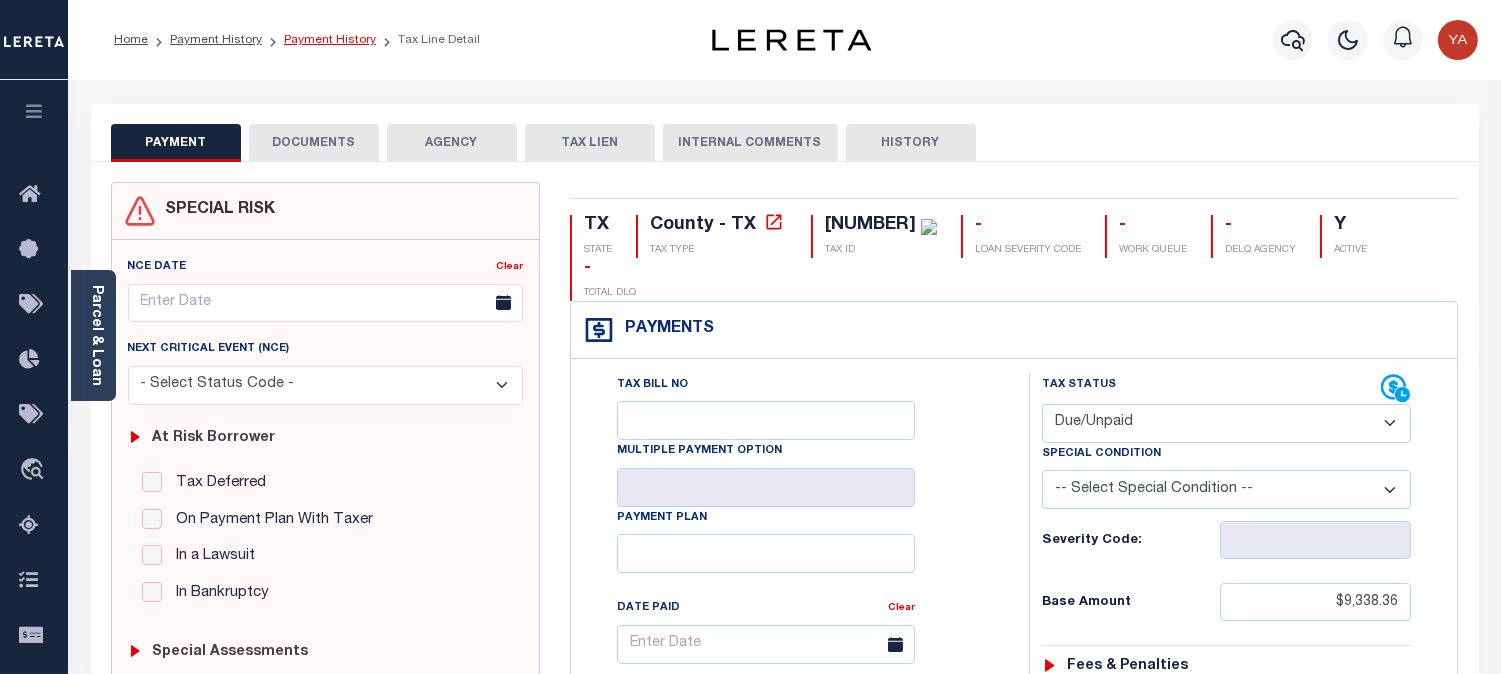click on "Payment History" at bounding box center (330, 40) 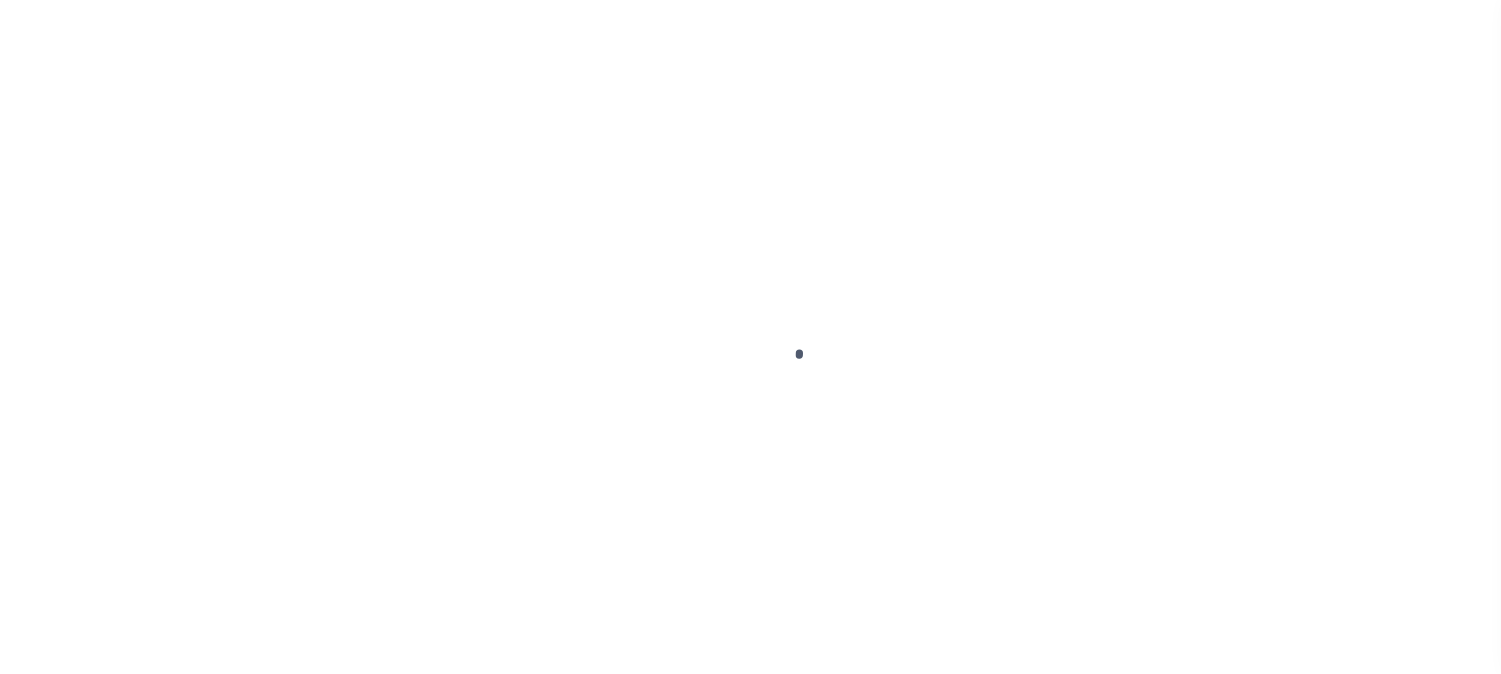 scroll, scrollTop: 0, scrollLeft: 0, axis: both 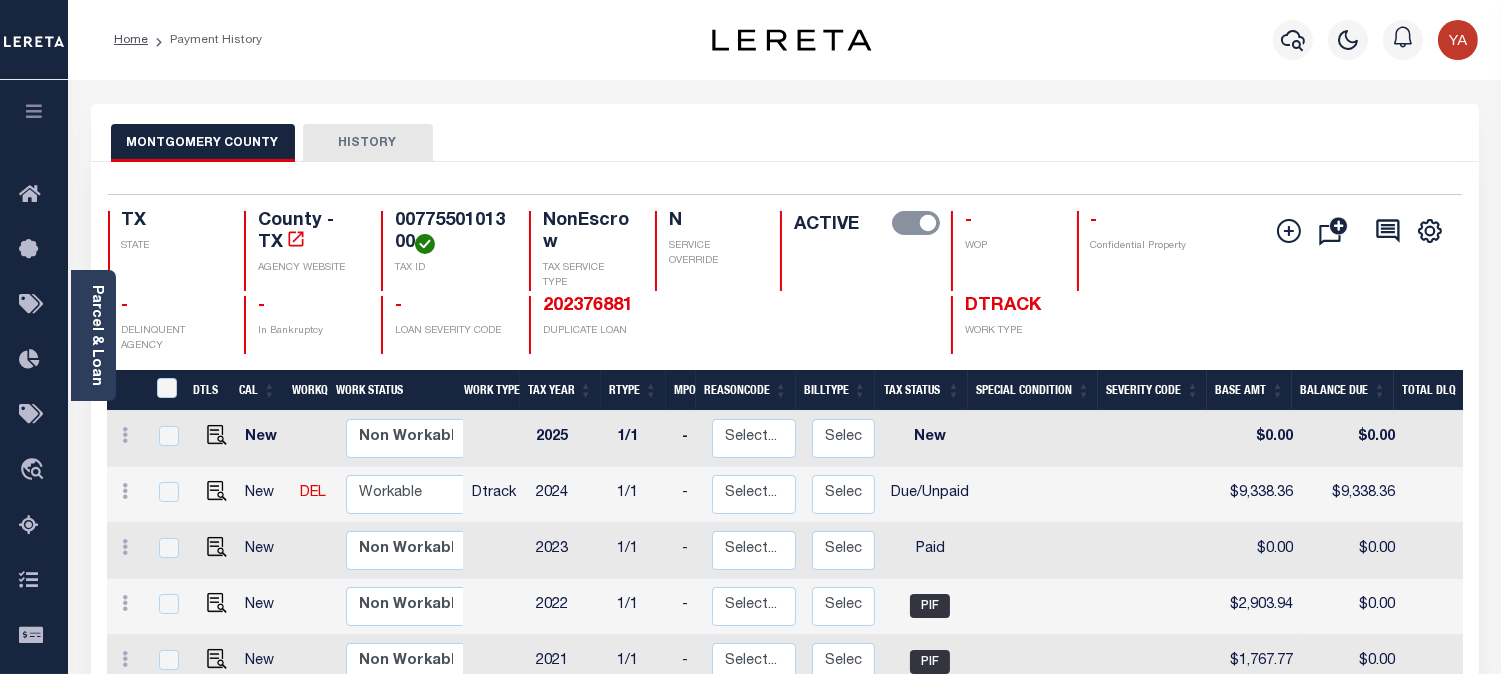 click on "Selected
8   Results
1
Items per page   25 50 100
TX
STATE
County - TX
AGENCY WEBSITE
0077550101300  N  -" at bounding box center (785, 274) 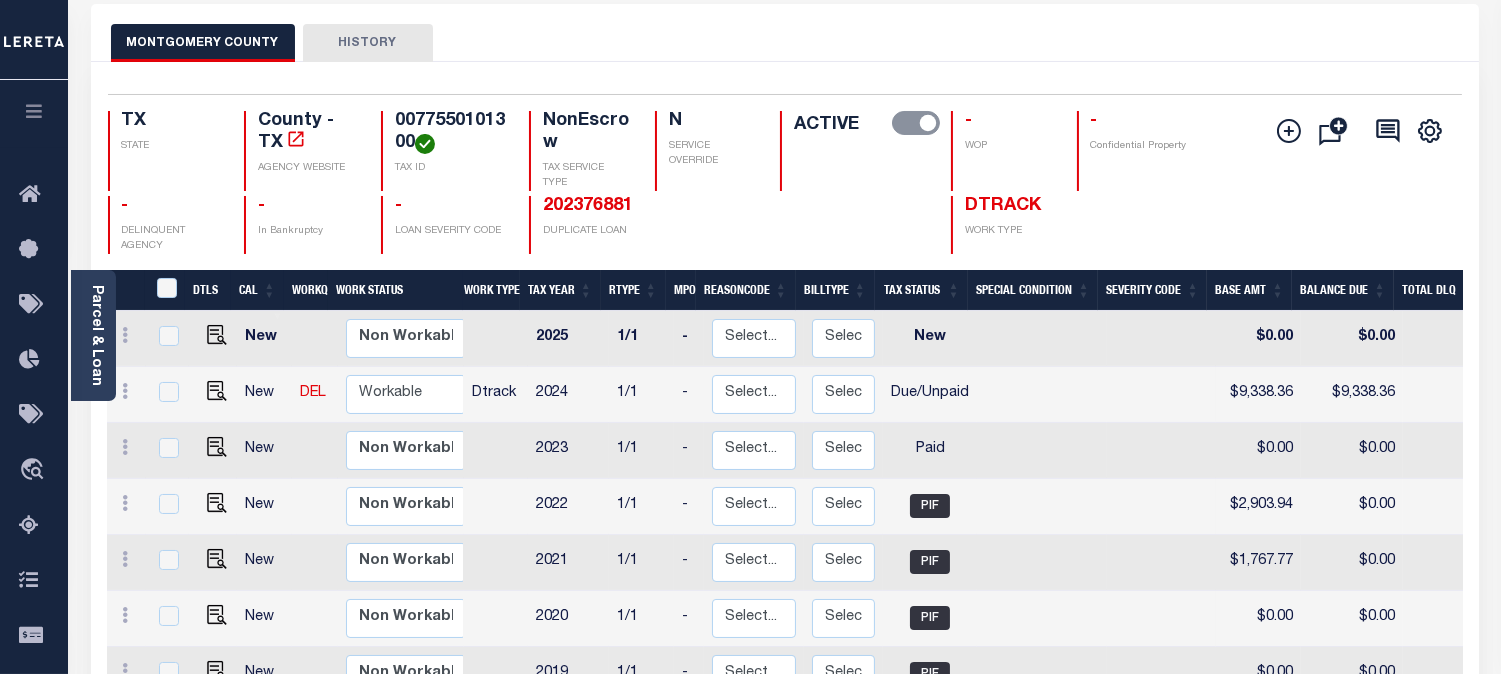 scroll, scrollTop: 222, scrollLeft: 0, axis: vertical 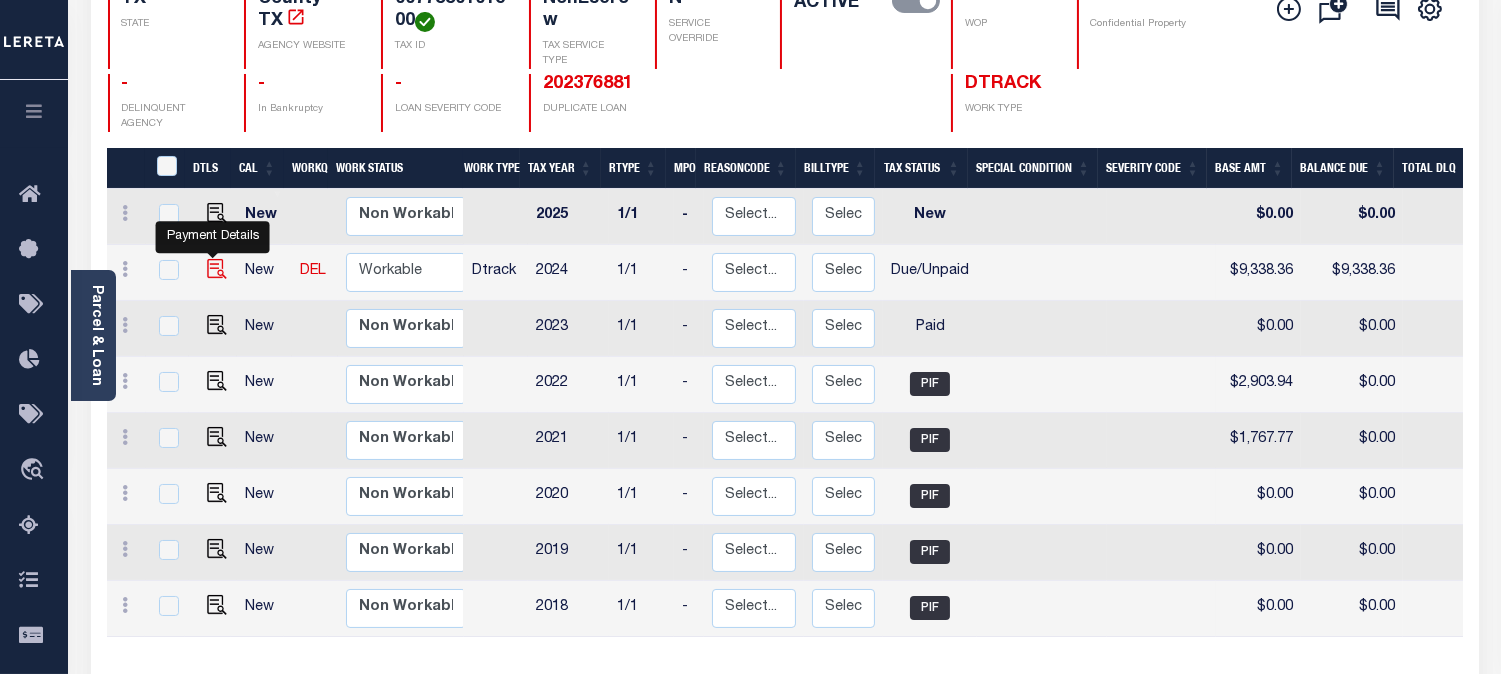 click at bounding box center (217, 269) 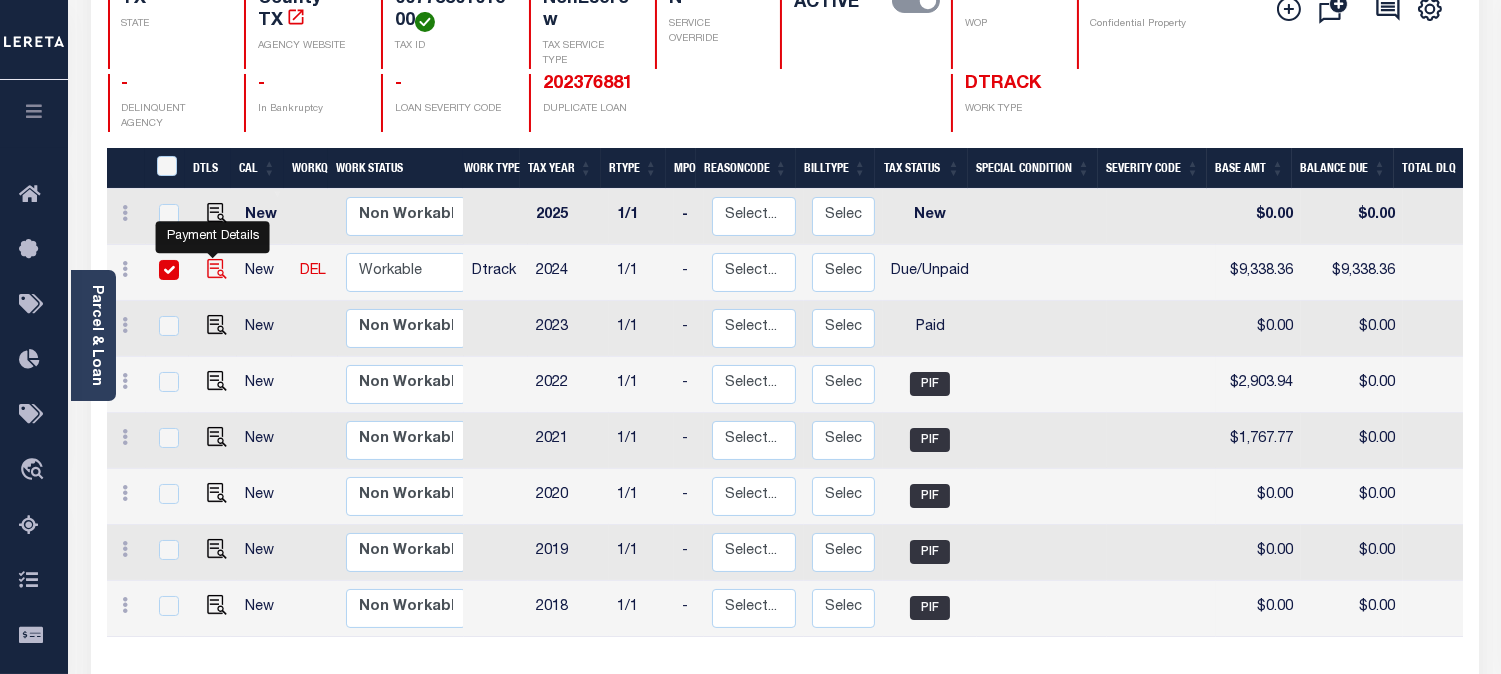 checkbox on "true" 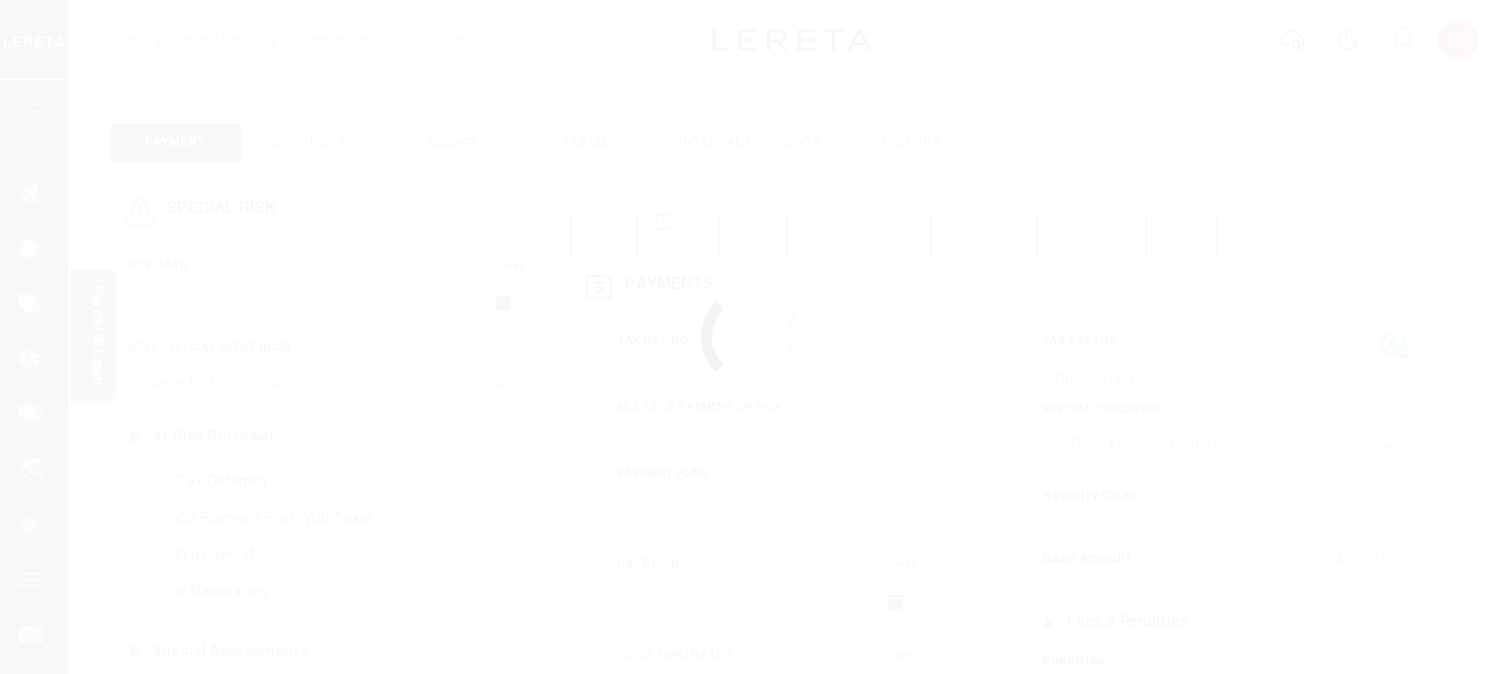 select on "DUE" 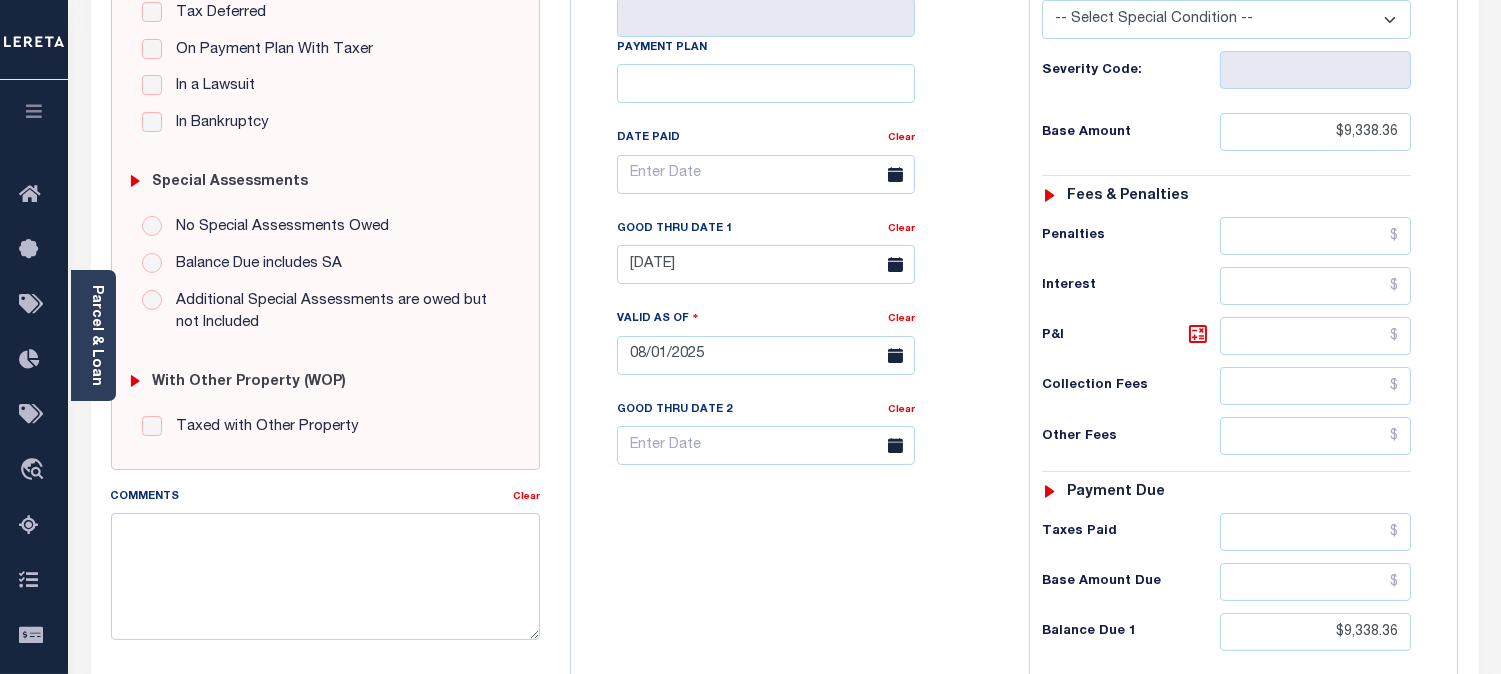 scroll, scrollTop: 580, scrollLeft: 0, axis: vertical 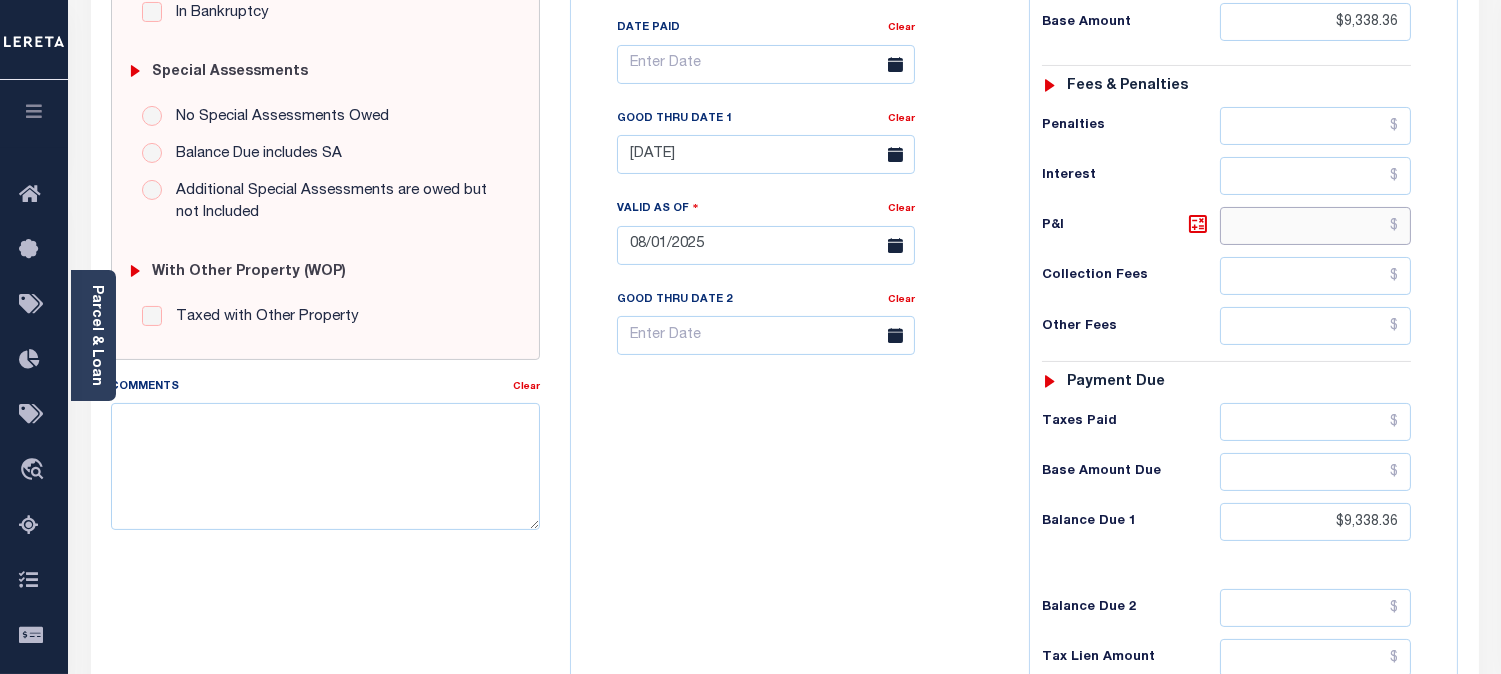 click at bounding box center [1315, 226] 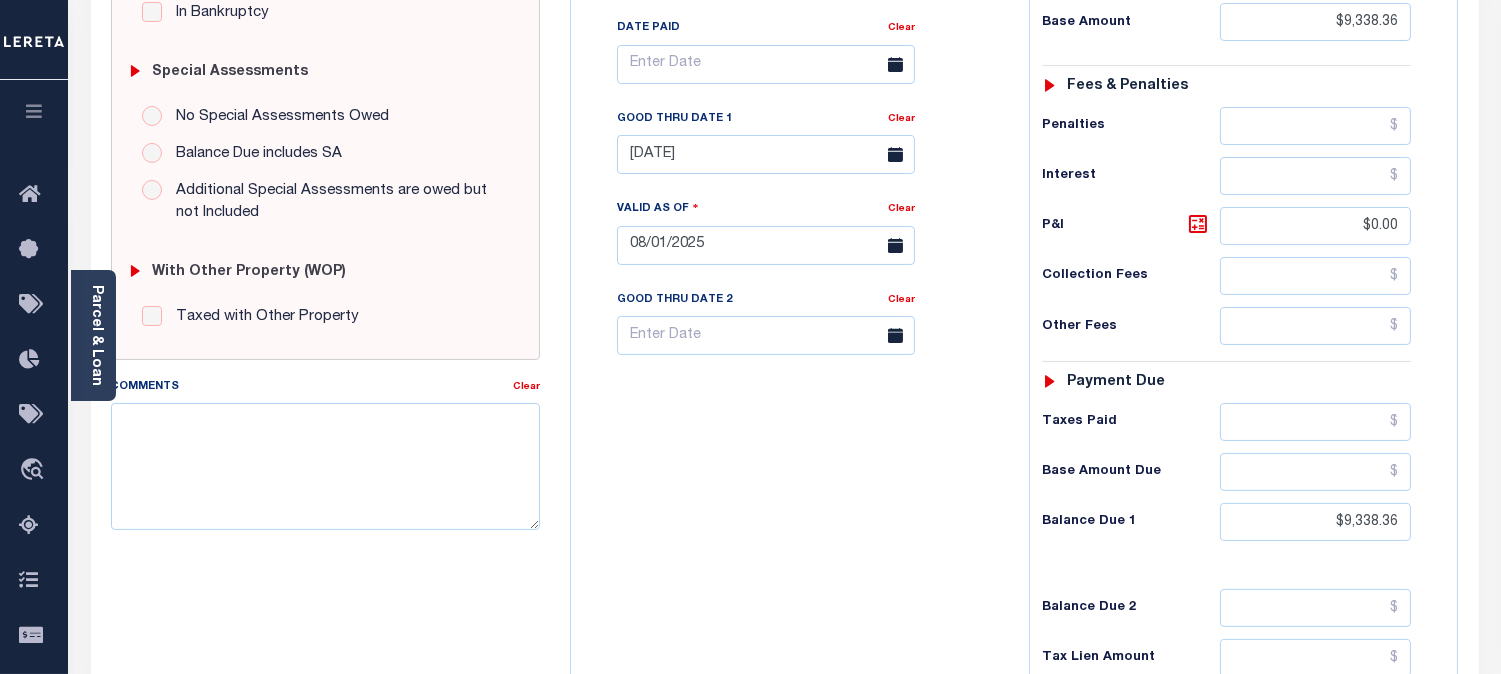 click on "Tax Bill No
Multiple Payment Option
Payment Plan
Clear" at bounding box center [795, 235] 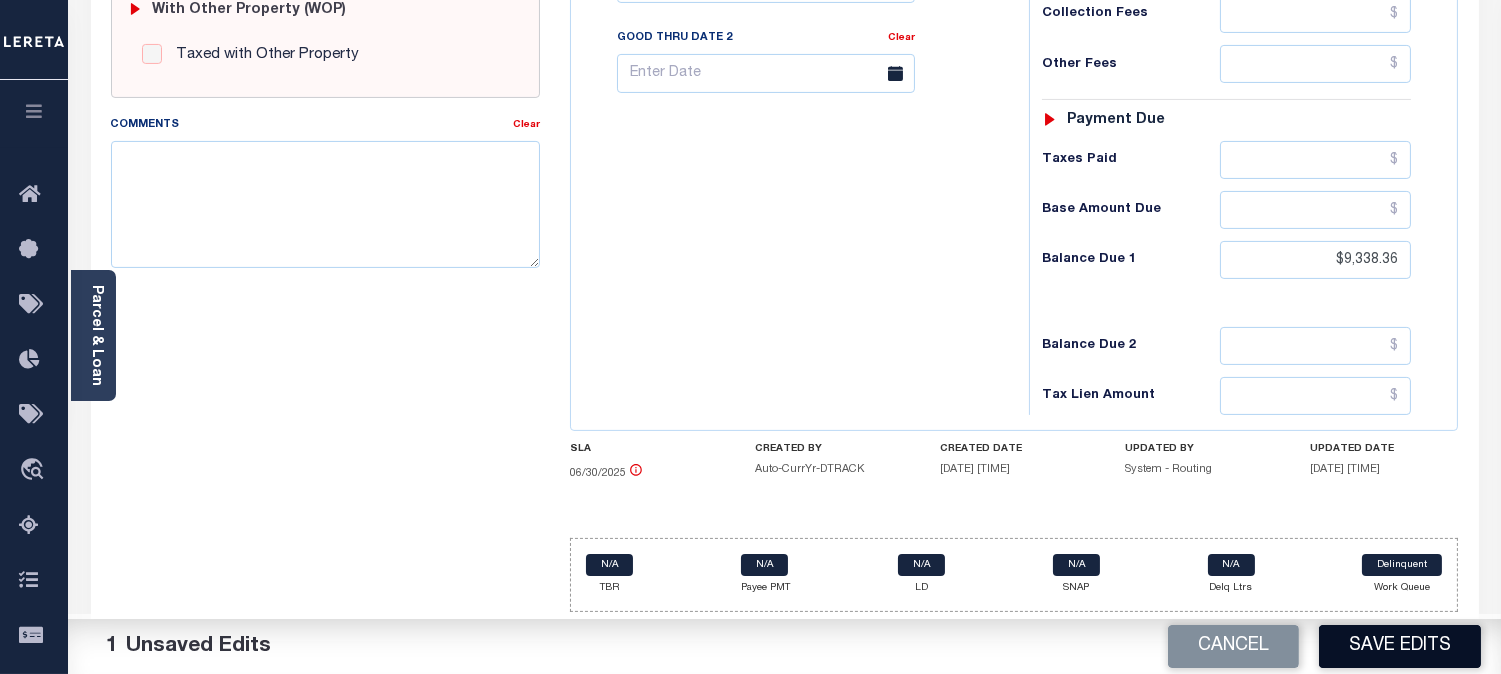 click on "Save Edits" at bounding box center [1400, 646] 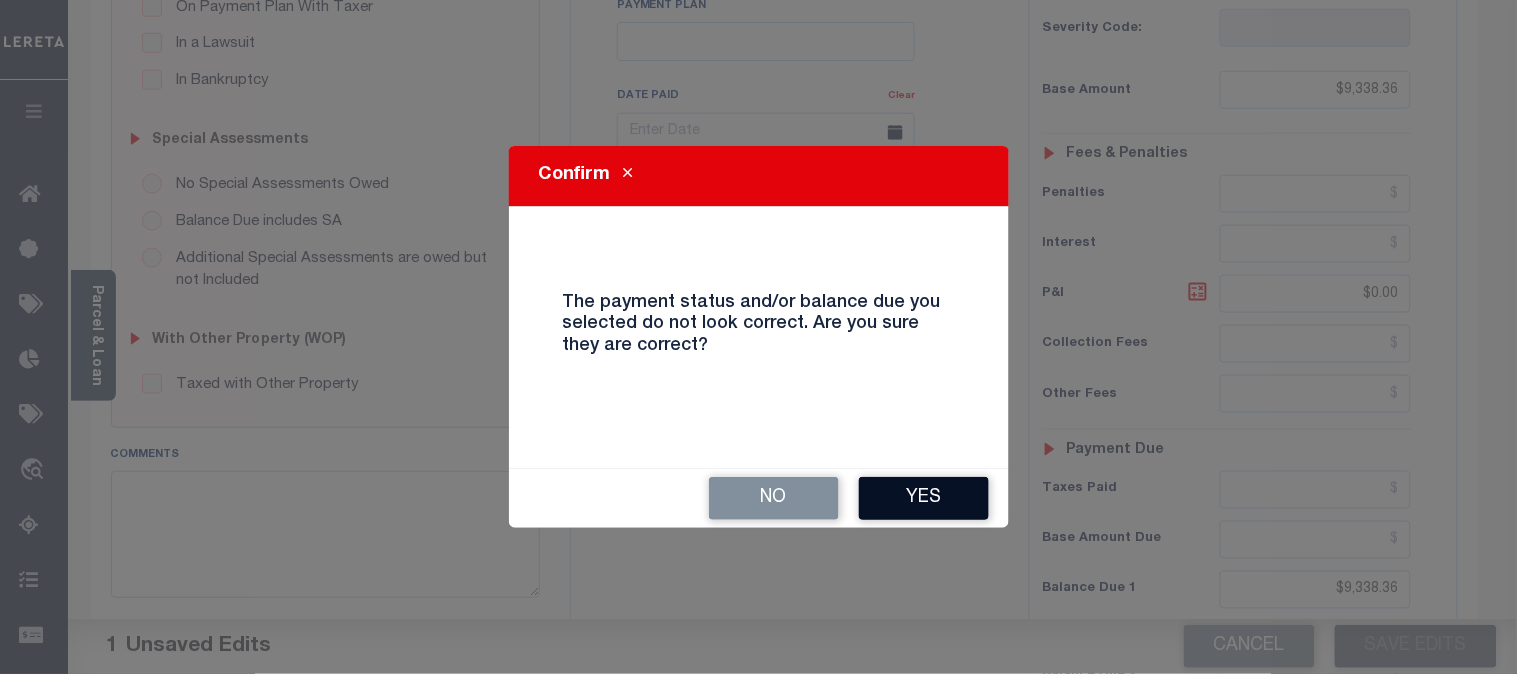 click on "Yes" at bounding box center (924, 498) 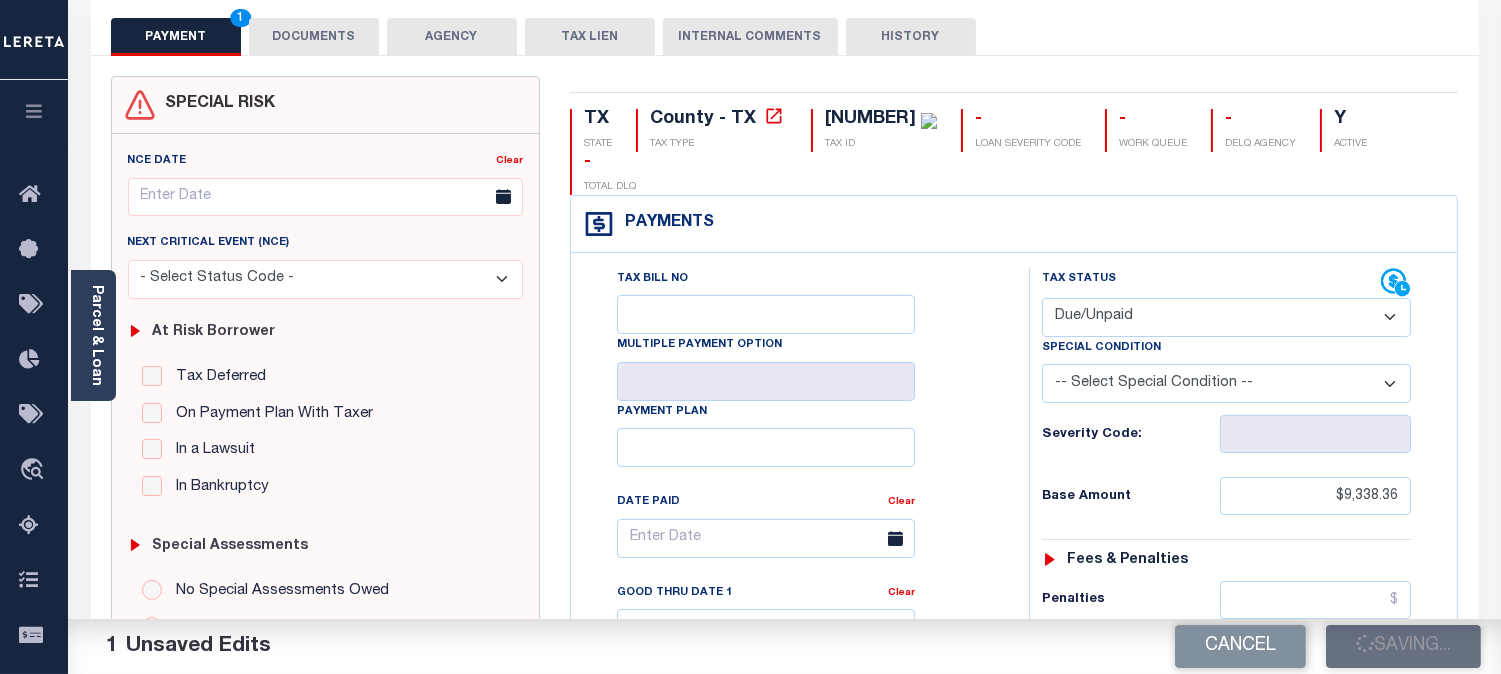 scroll, scrollTop: 67, scrollLeft: 0, axis: vertical 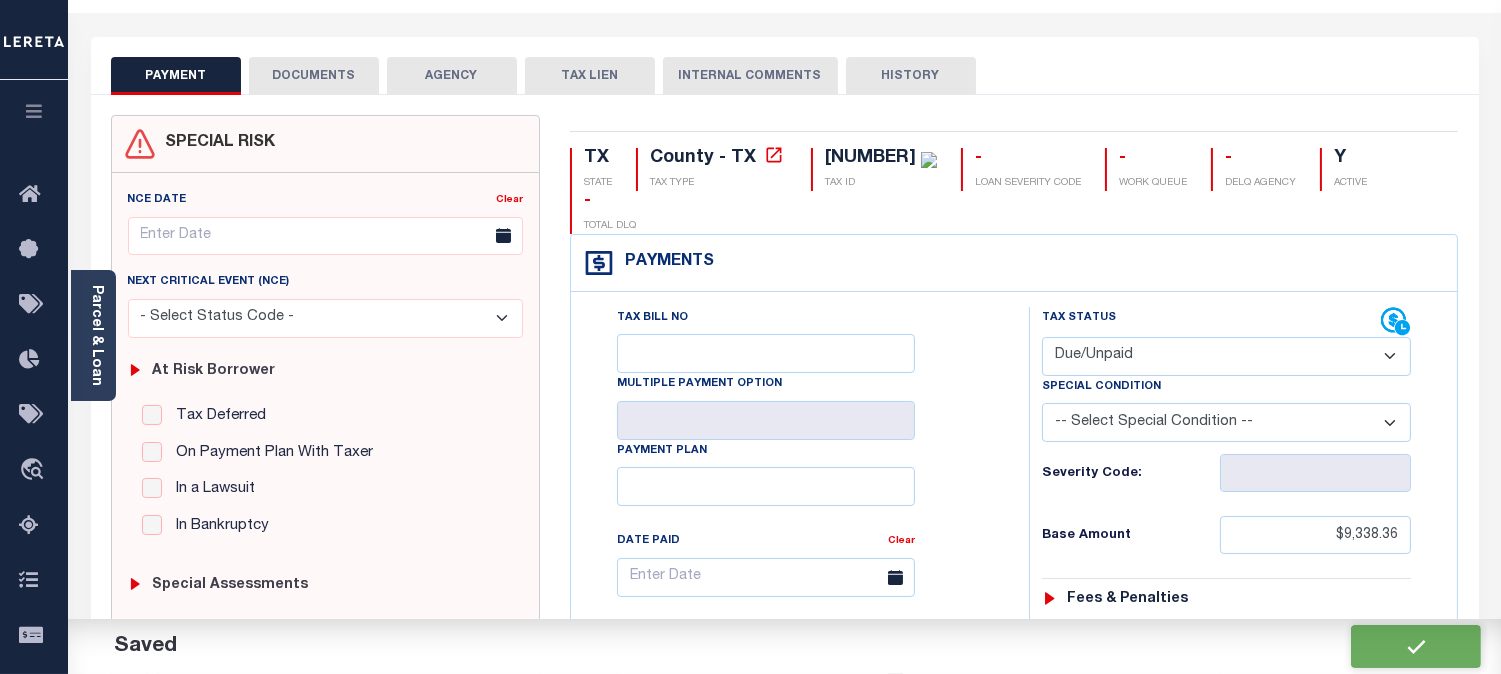 checkbox on "false" 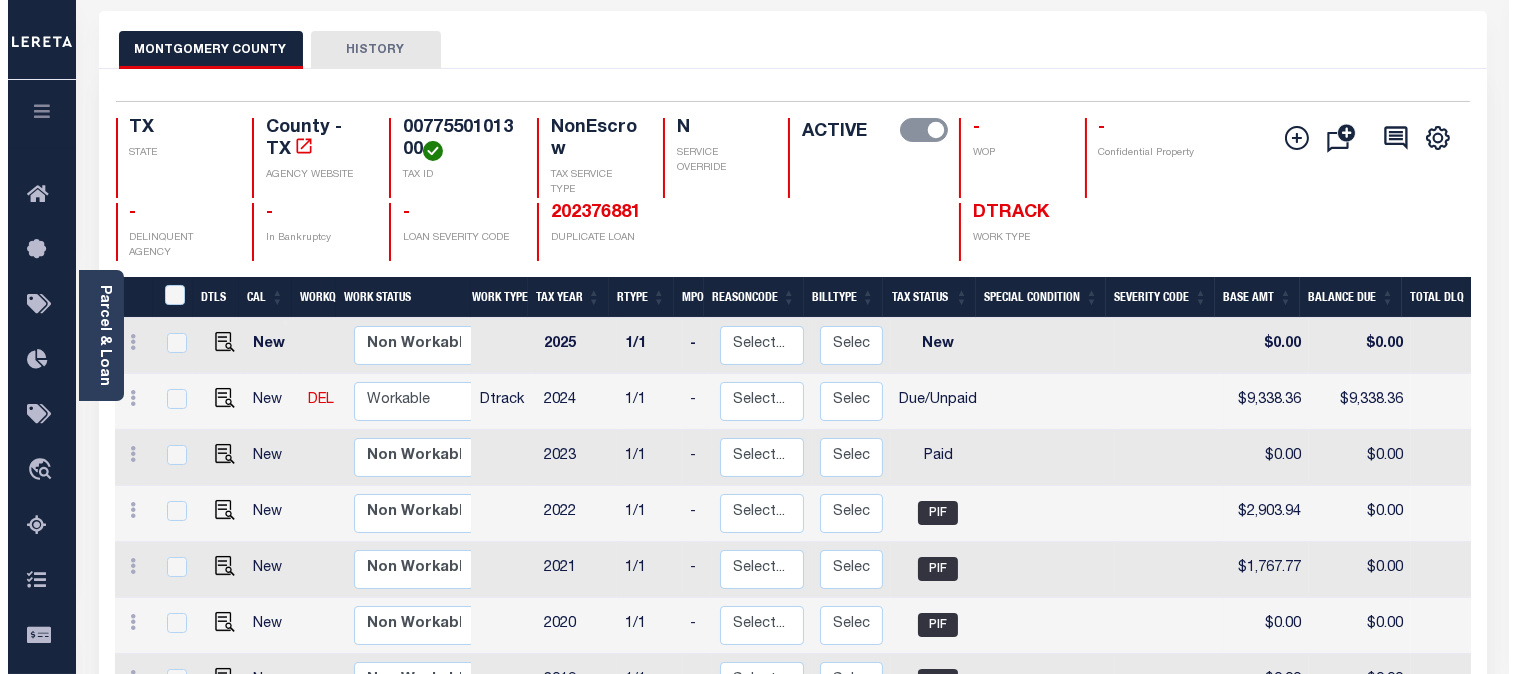 scroll, scrollTop: 0, scrollLeft: 0, axis: both 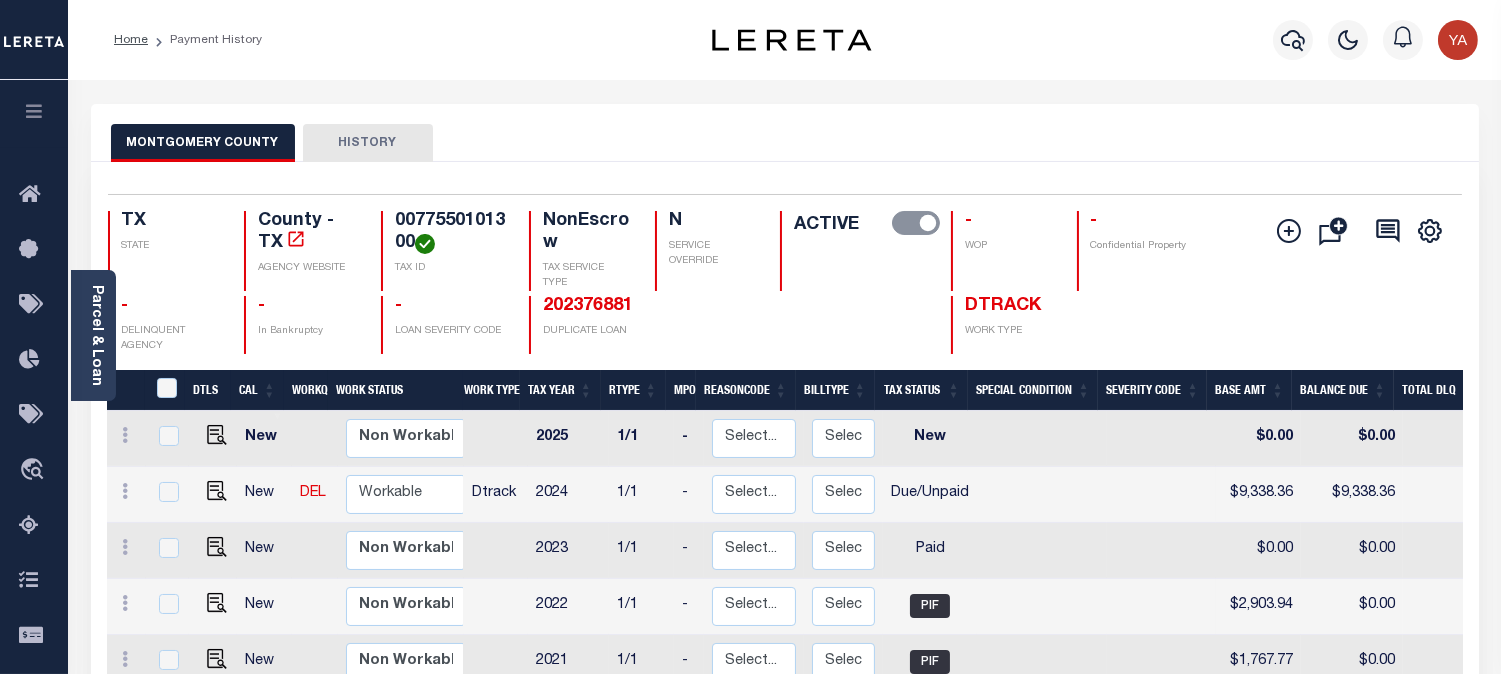 click on "0077550101300" at bounding box center [450, 232] 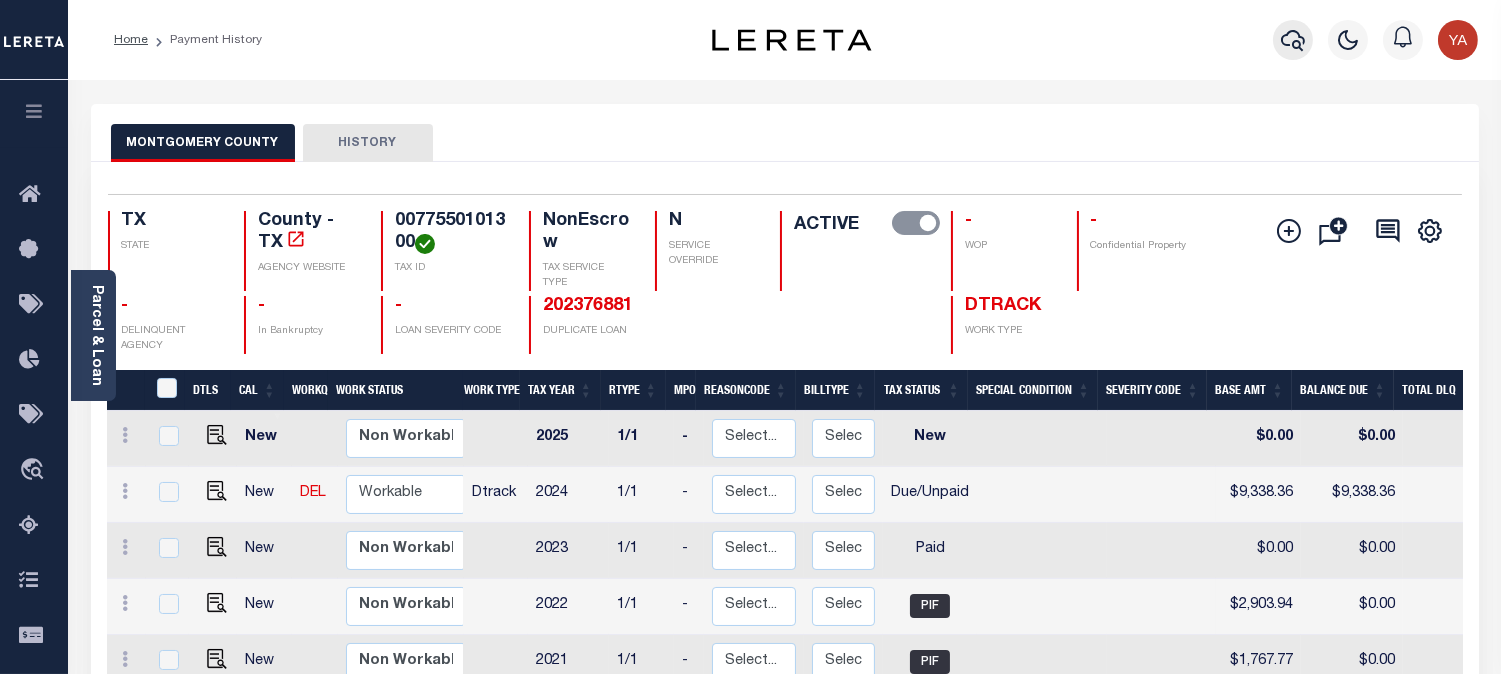 click 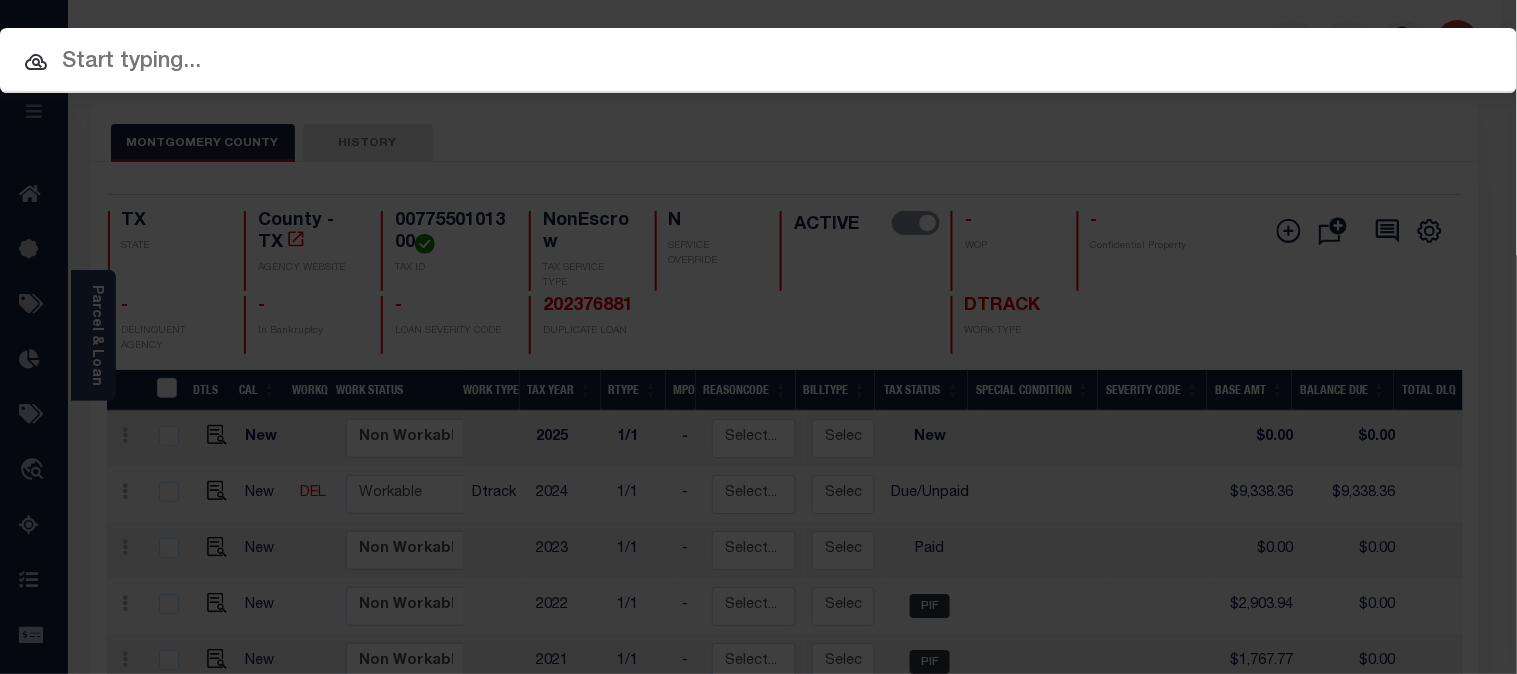 click at bounding box center [758, 62] 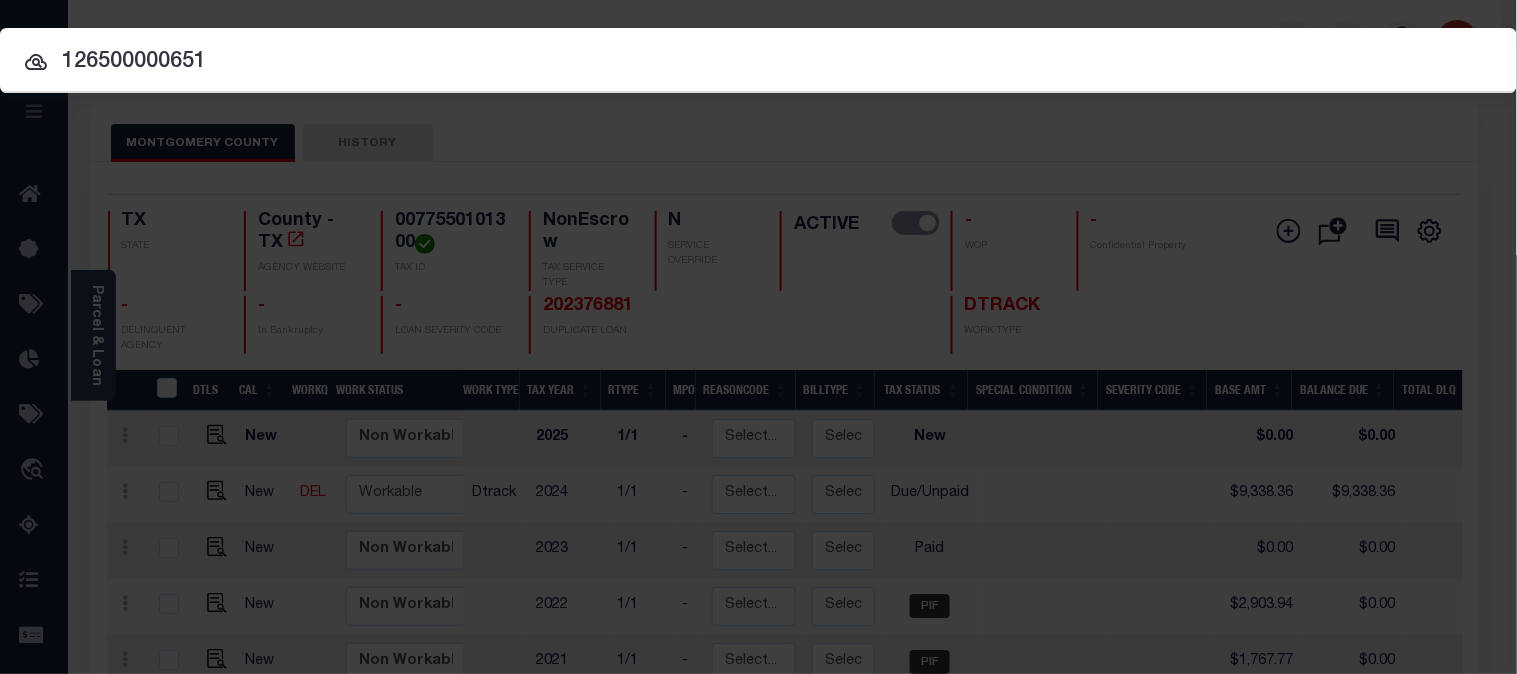 type on "126500000651" 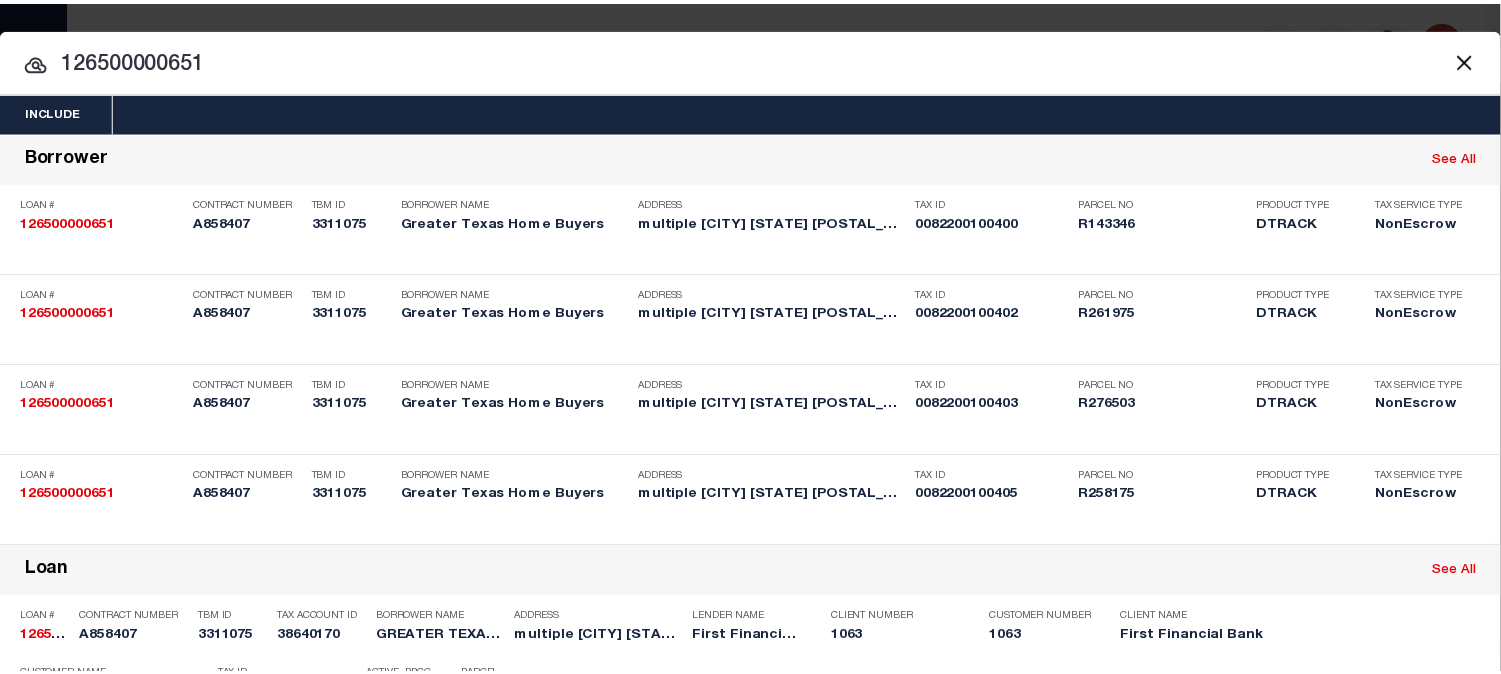 scroll, scrollTop: 631, scrollLeft: 0, axis: vertical 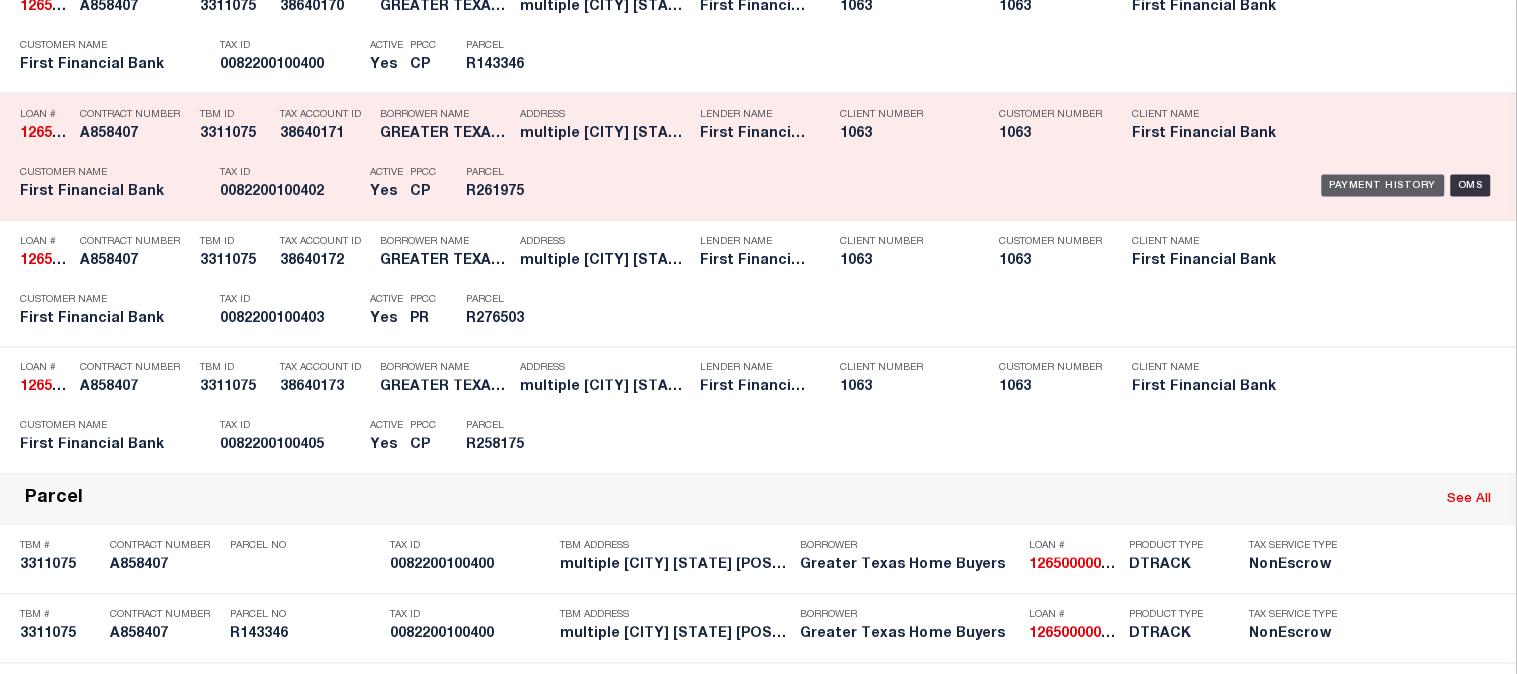 click on "Payment History" at bounding box center (1383, 186) 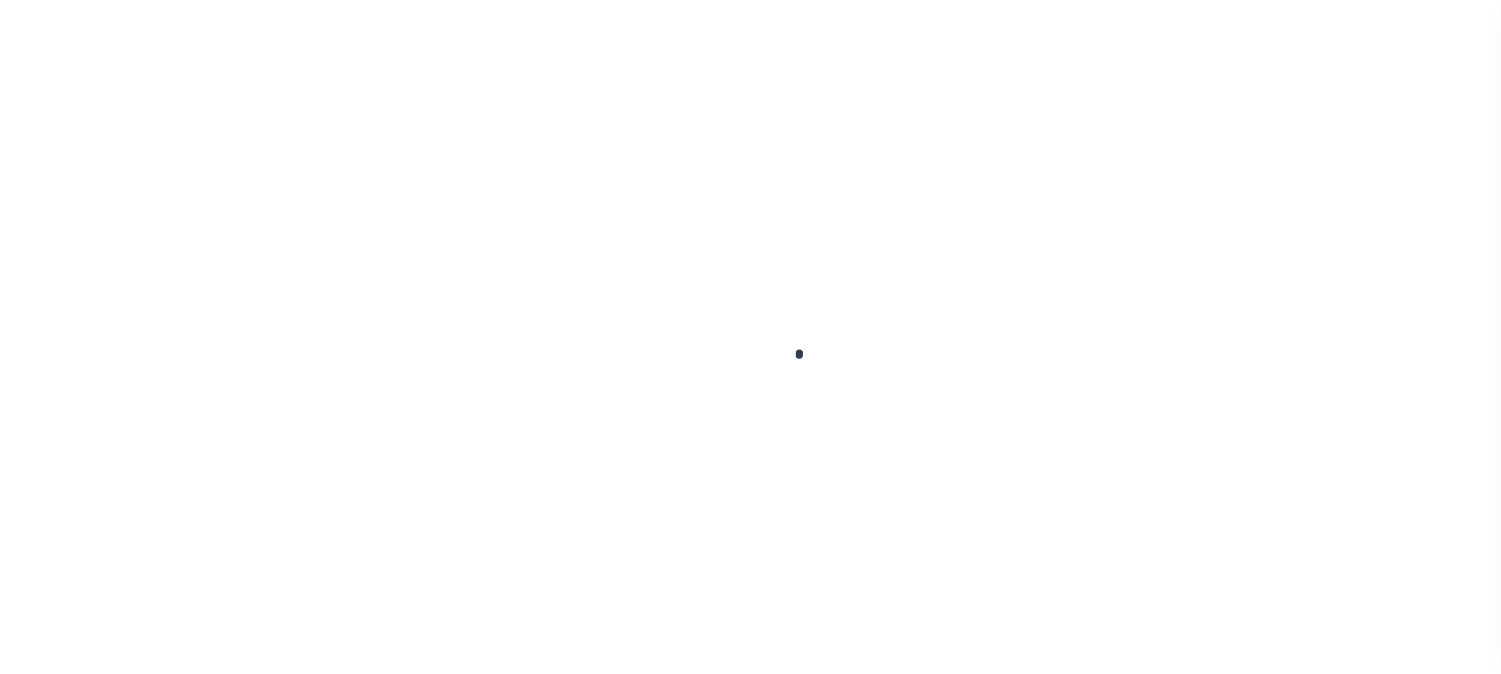 scroll, scrollTop: 0, scrollLeft: 0, axis: both 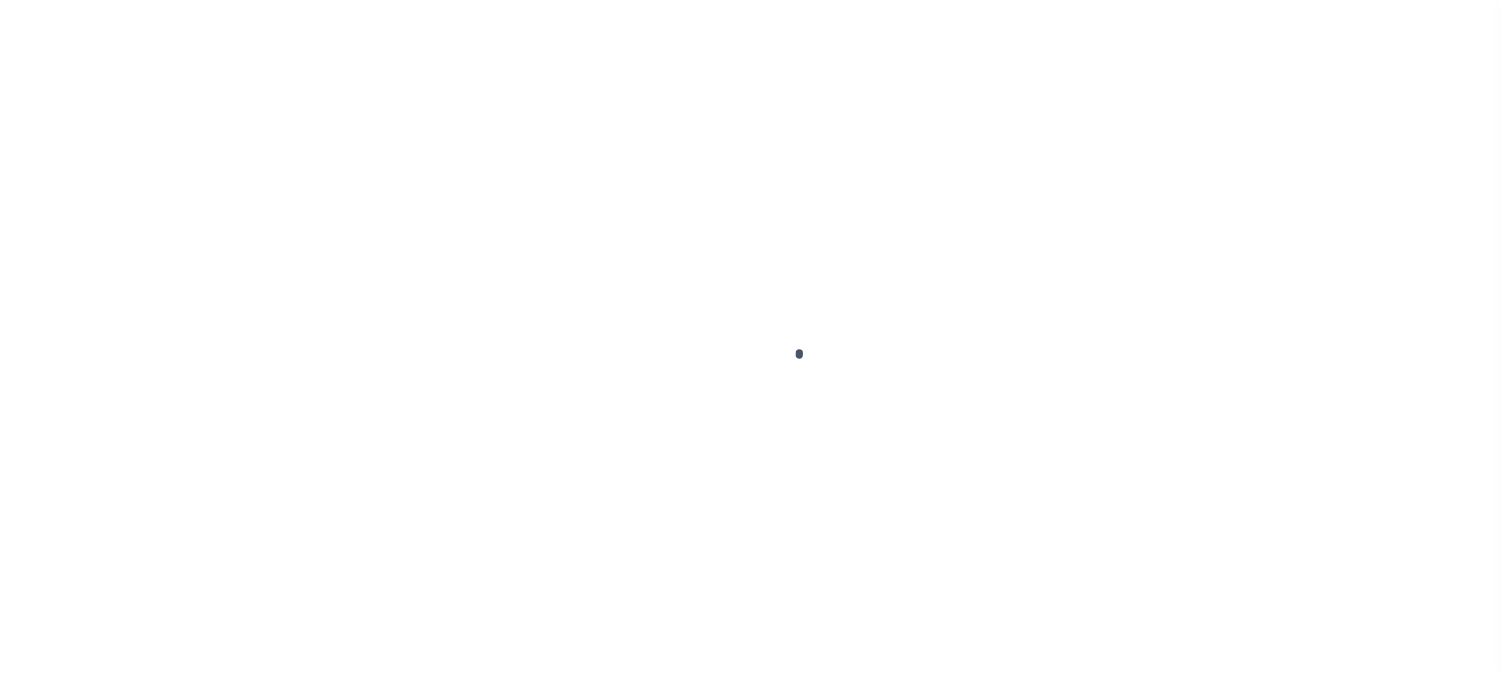 checkbox on "false" 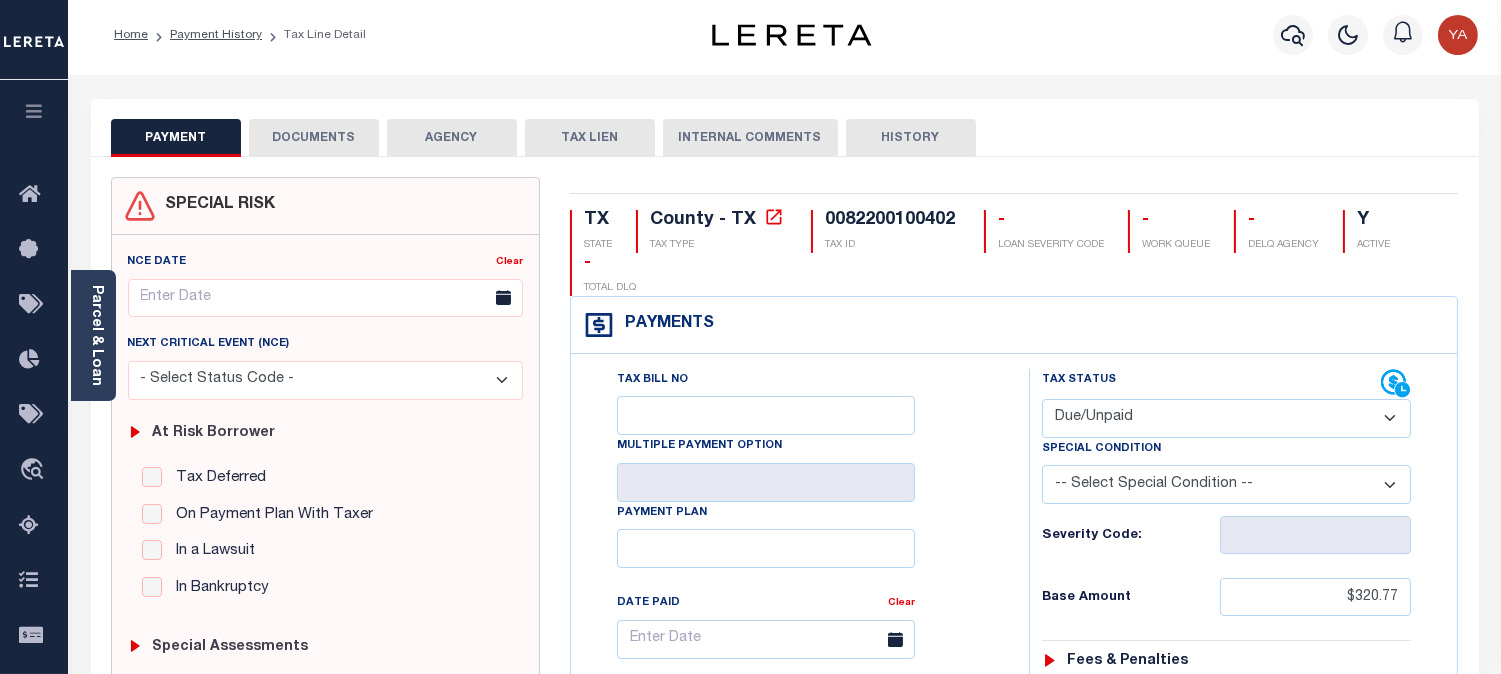 scroll, scrollTop: 0, scrollLeft: 0, axis: both 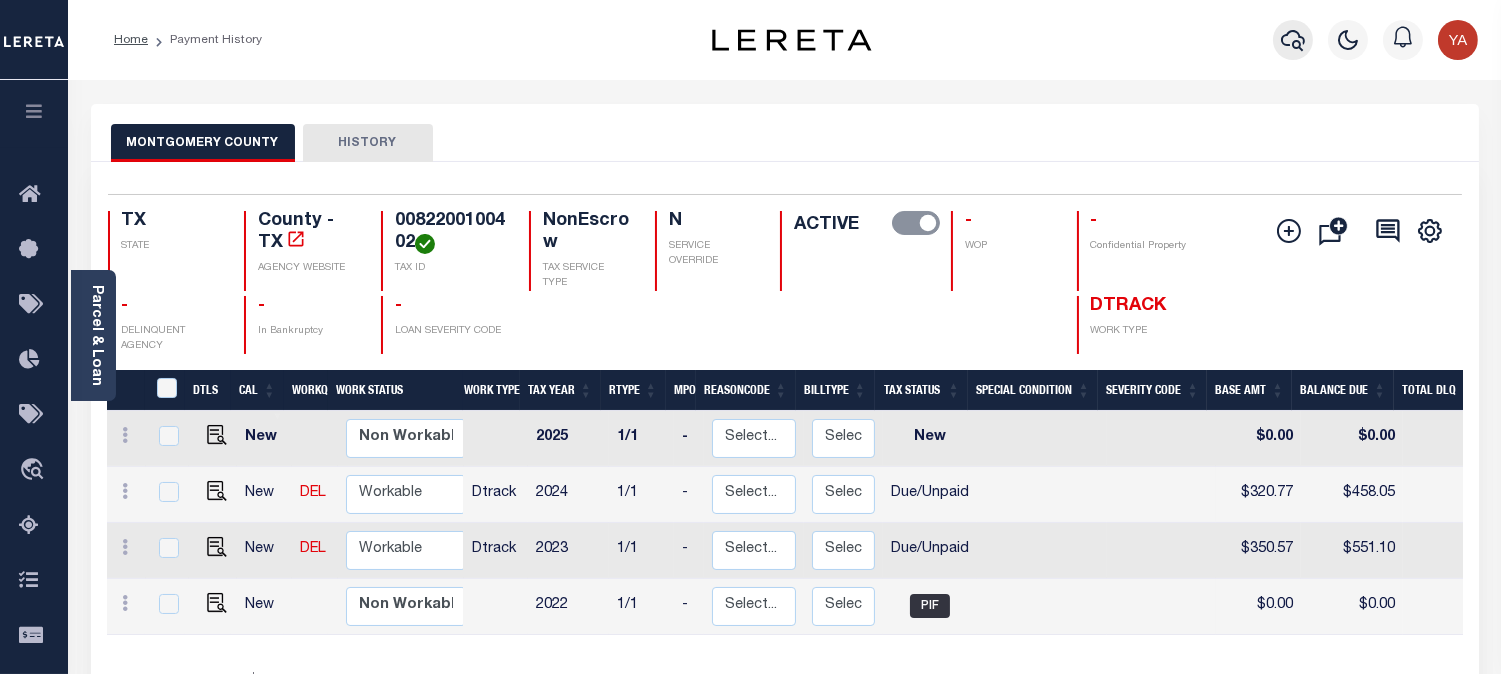 click 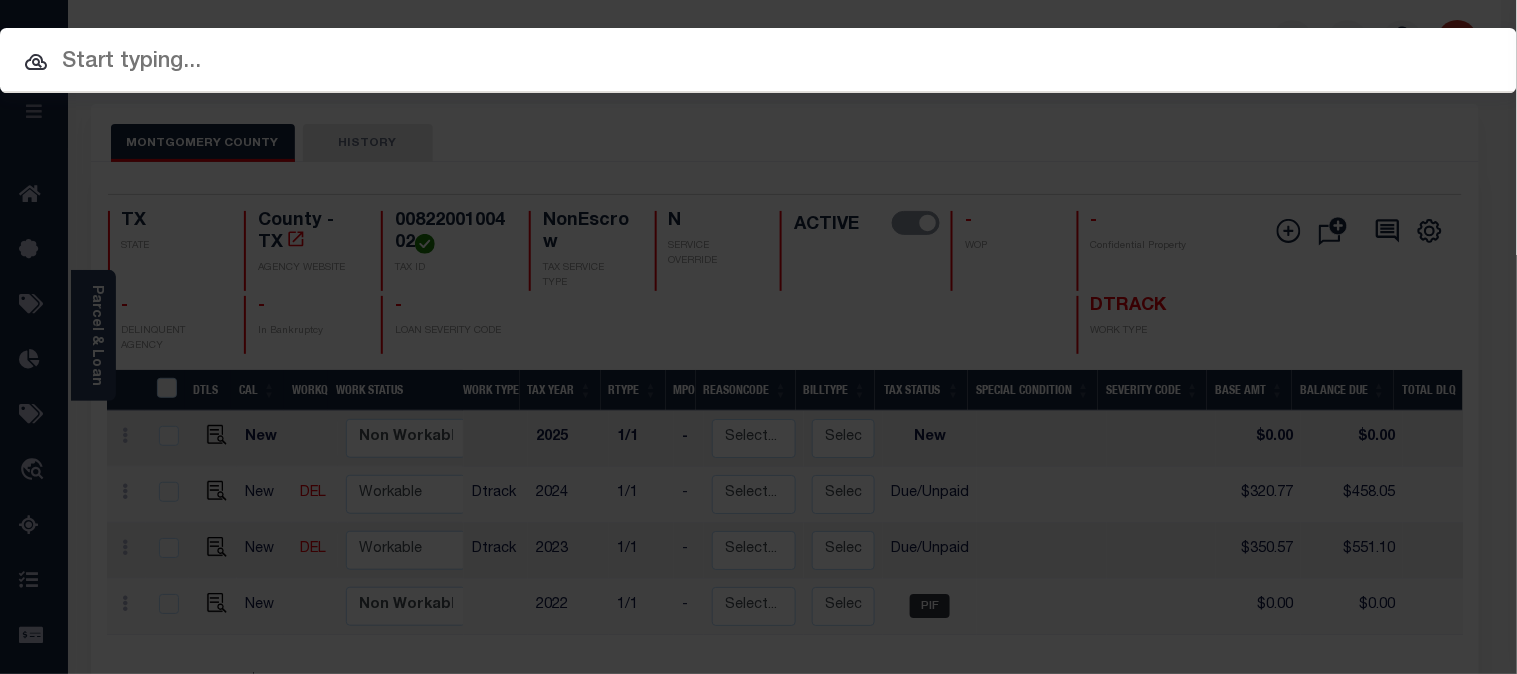 click at bounding box center (758, 62) 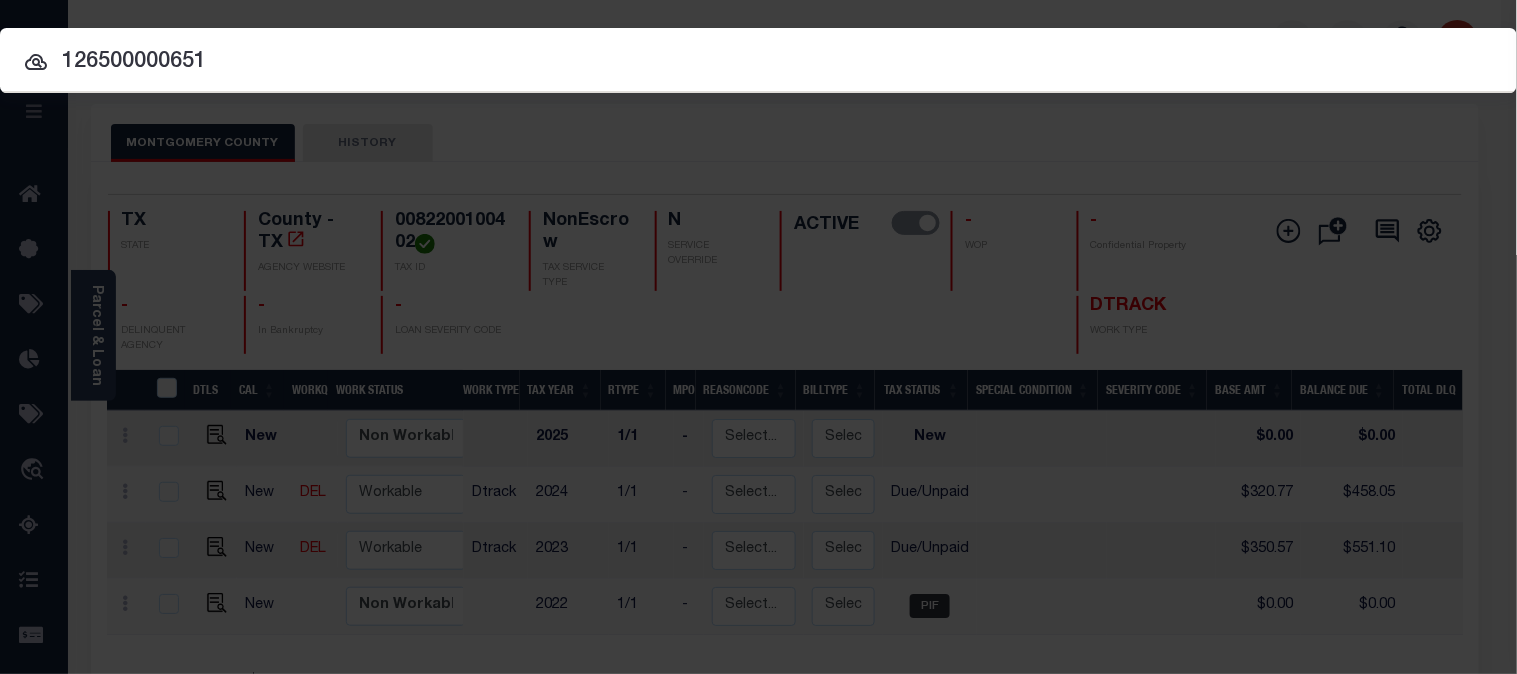type on "126500000651" 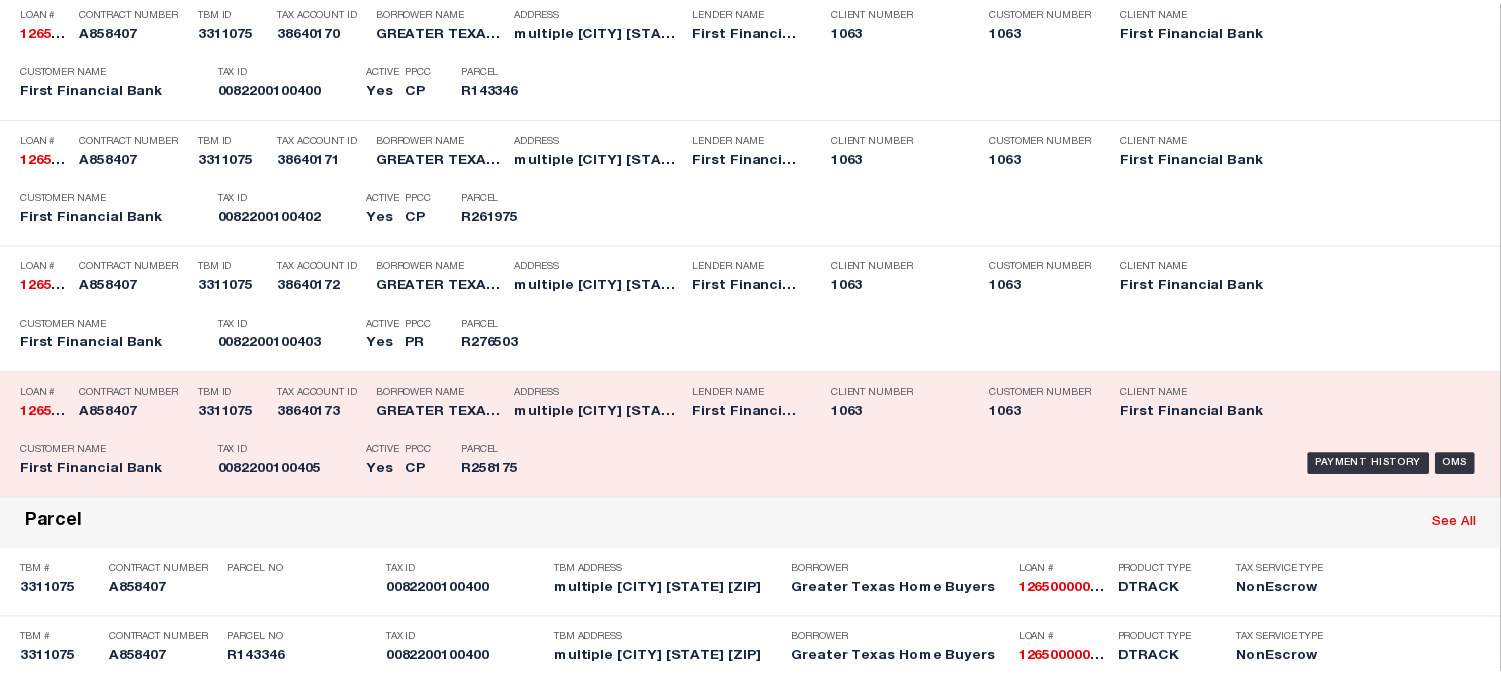 scroll, scrollTop: 777, scrollLeft: 0, axis: vertical 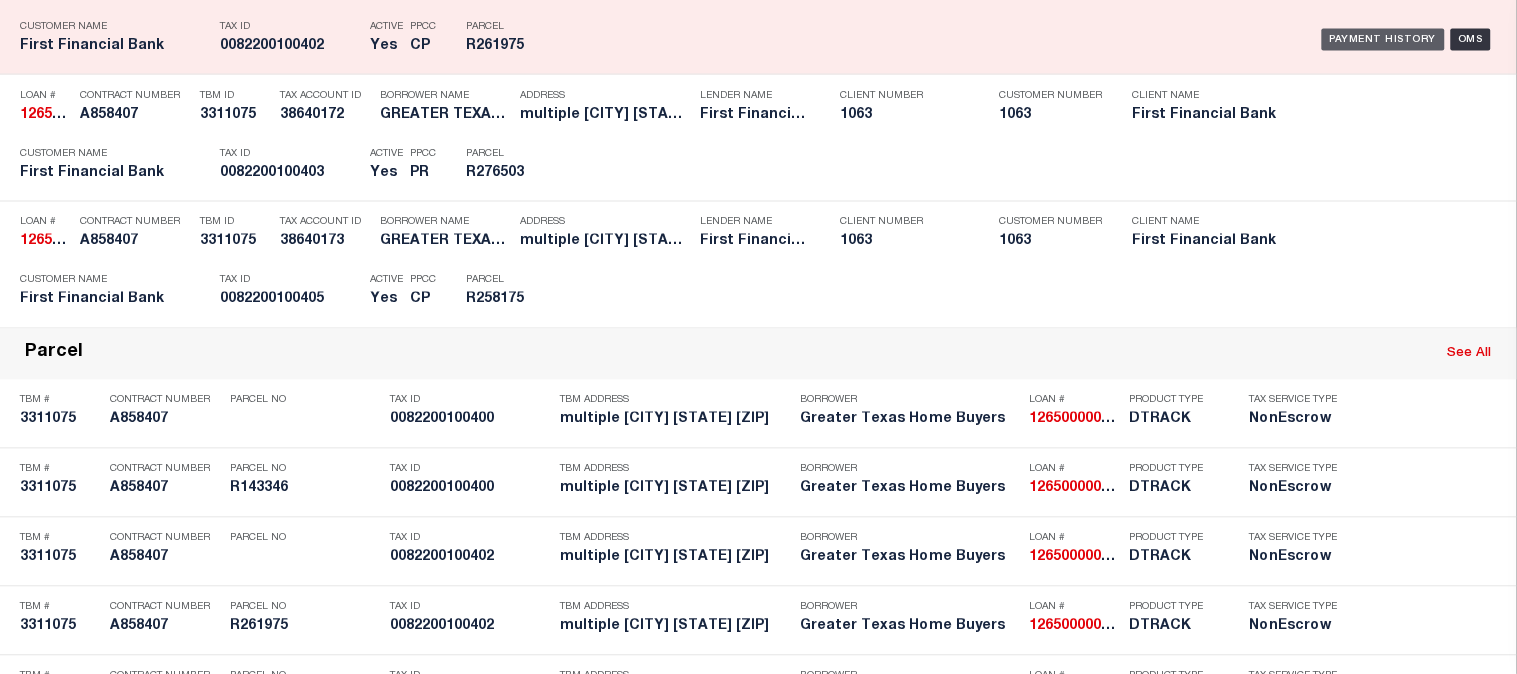 click on "Payment History" at bounding box center (1383, 40) 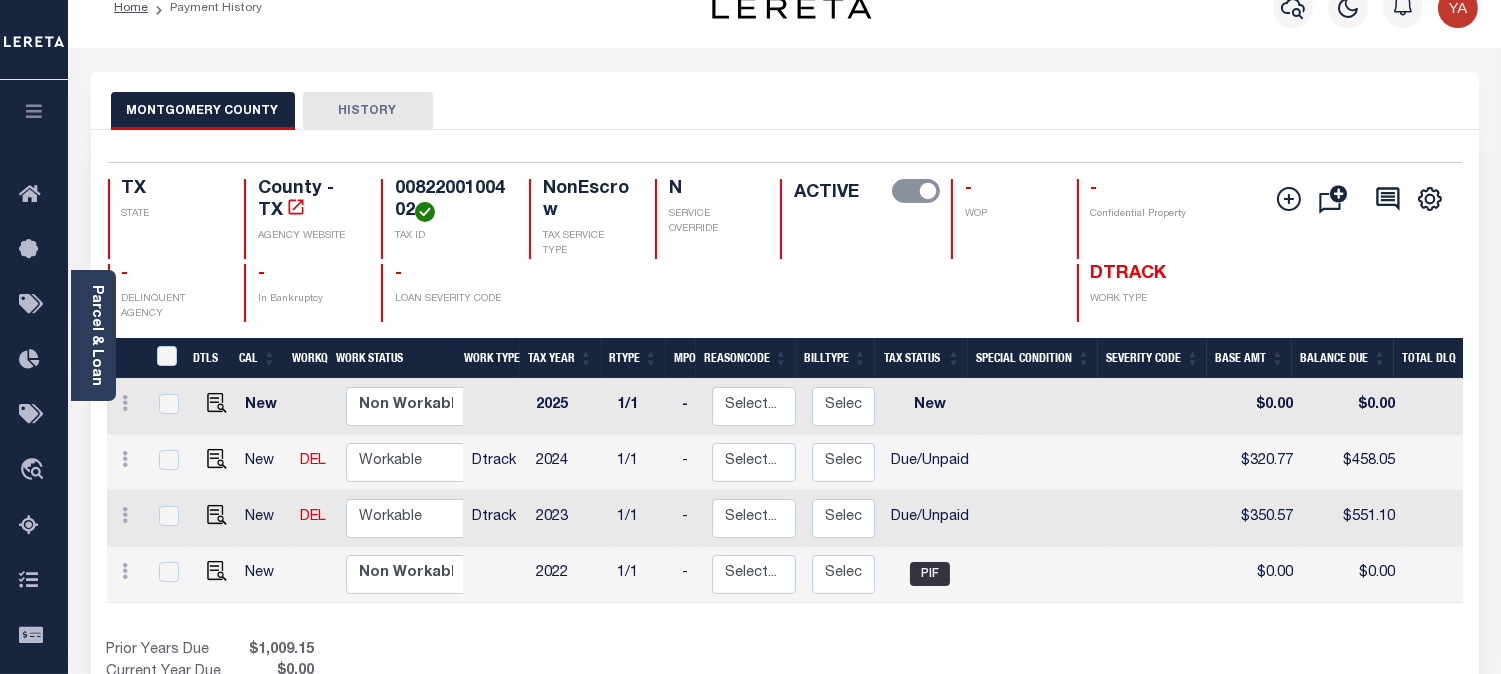 scroll, scrollTop: 0, scrollLeft: 0, axis: both 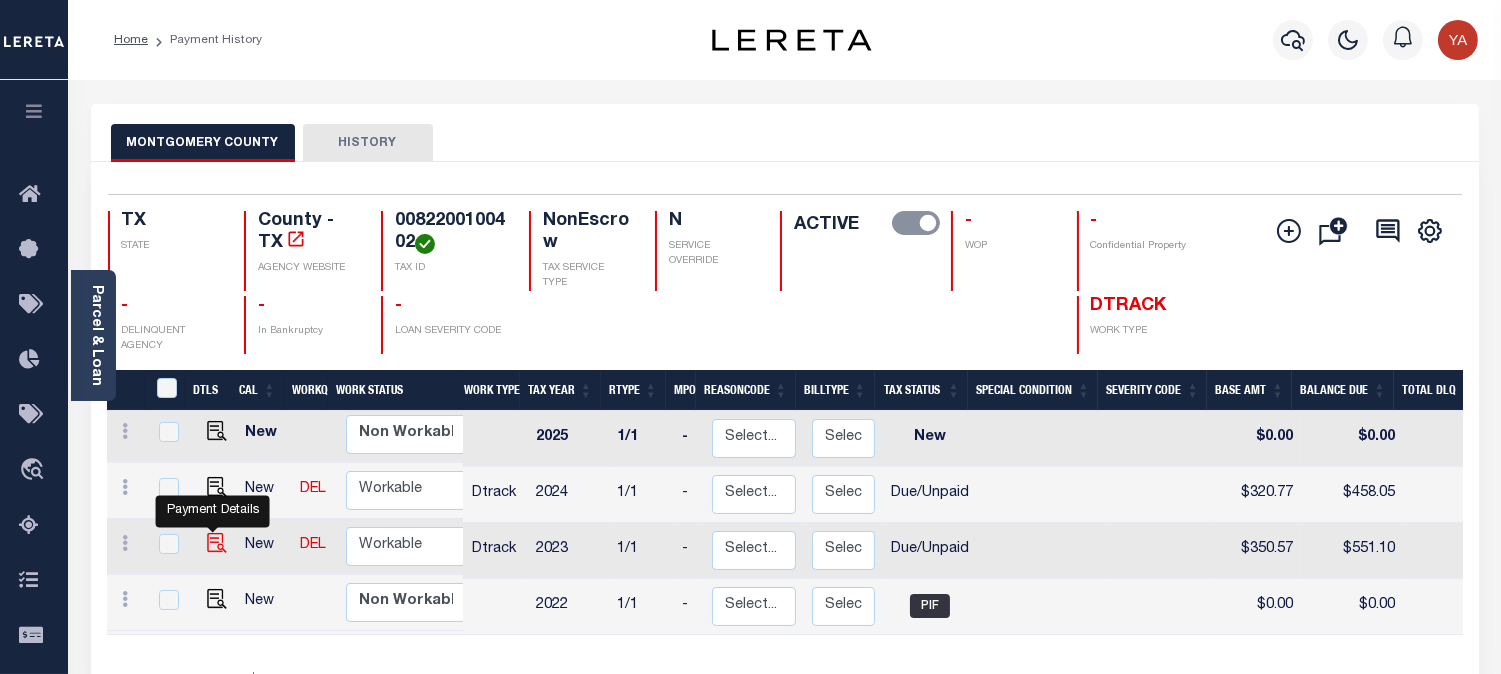 click at bounding box center [217, 543] 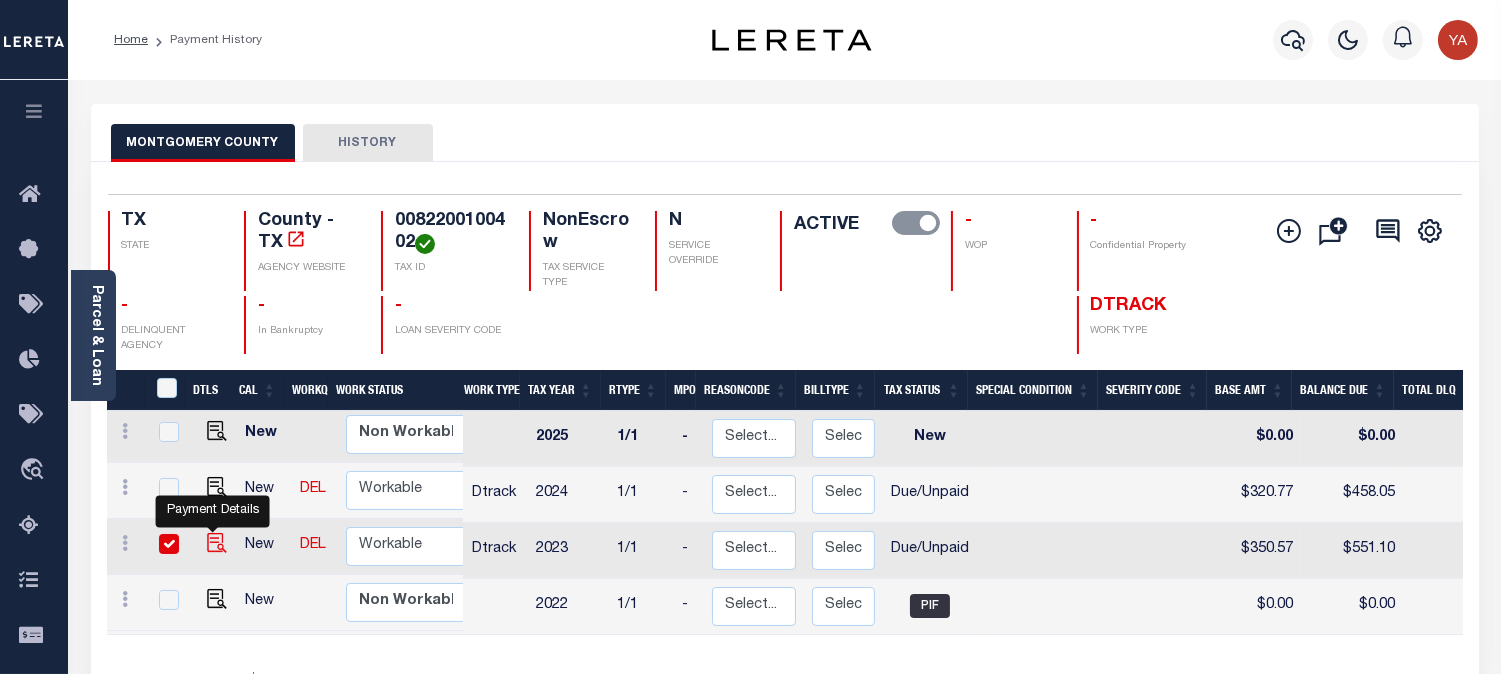 checkbox on "true" 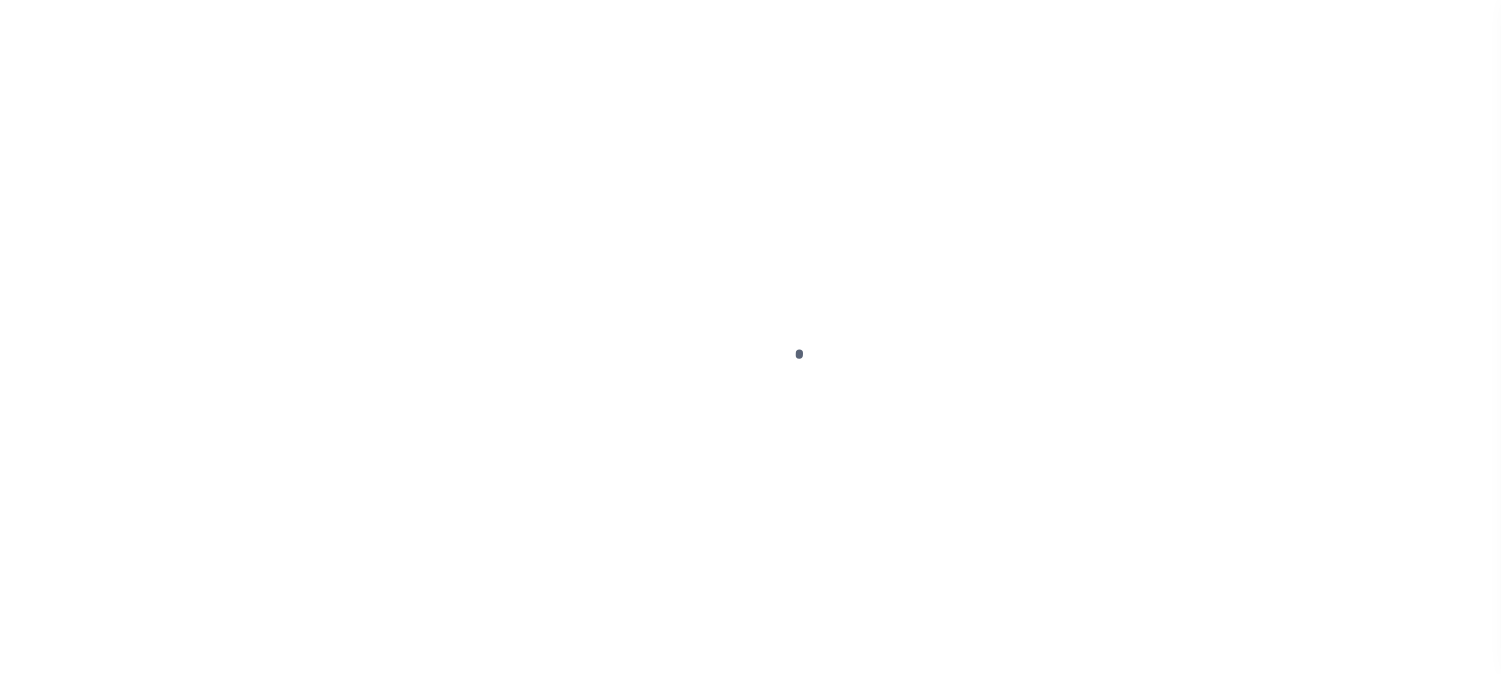 scroll, scrollTop: 0, scrollLeft: 0, axis: both 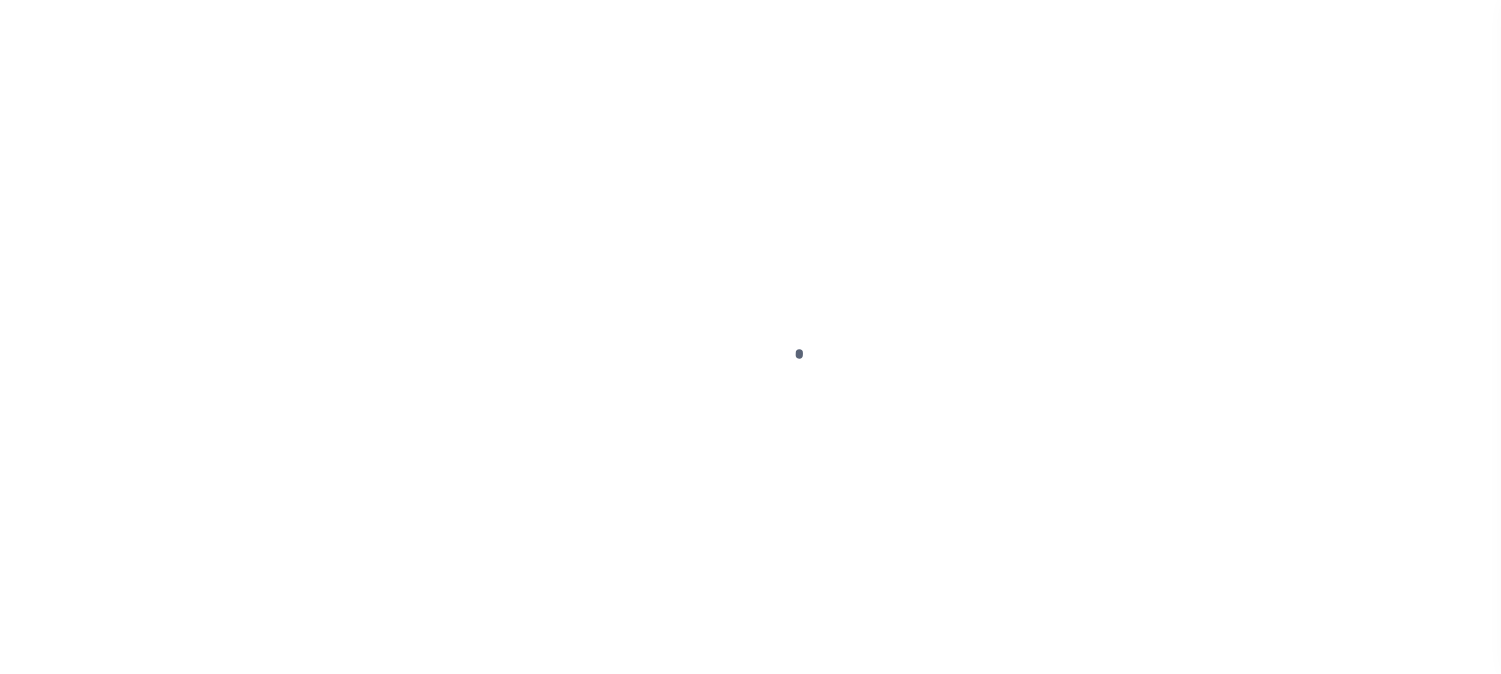 checkbox on "false" 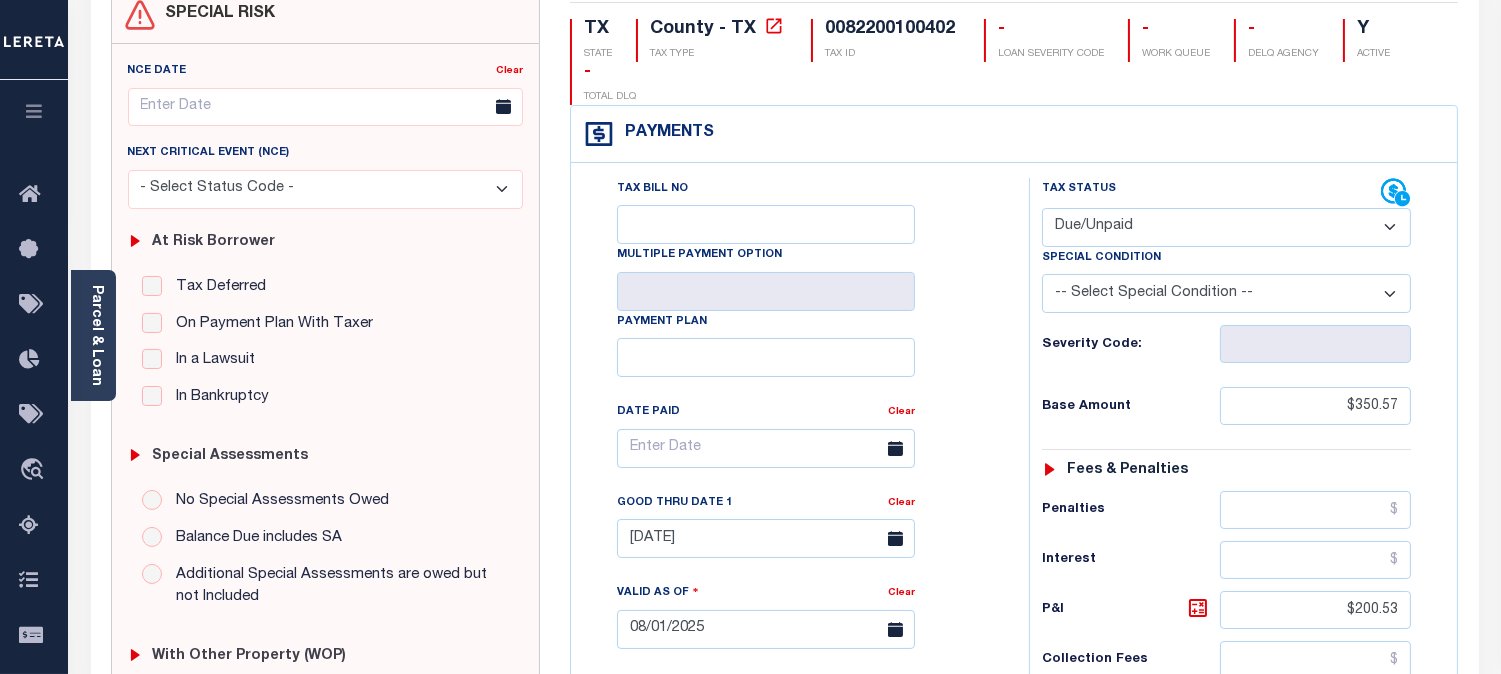 scroll, scrollTop: 0, scrollLeft: 0, axis: both 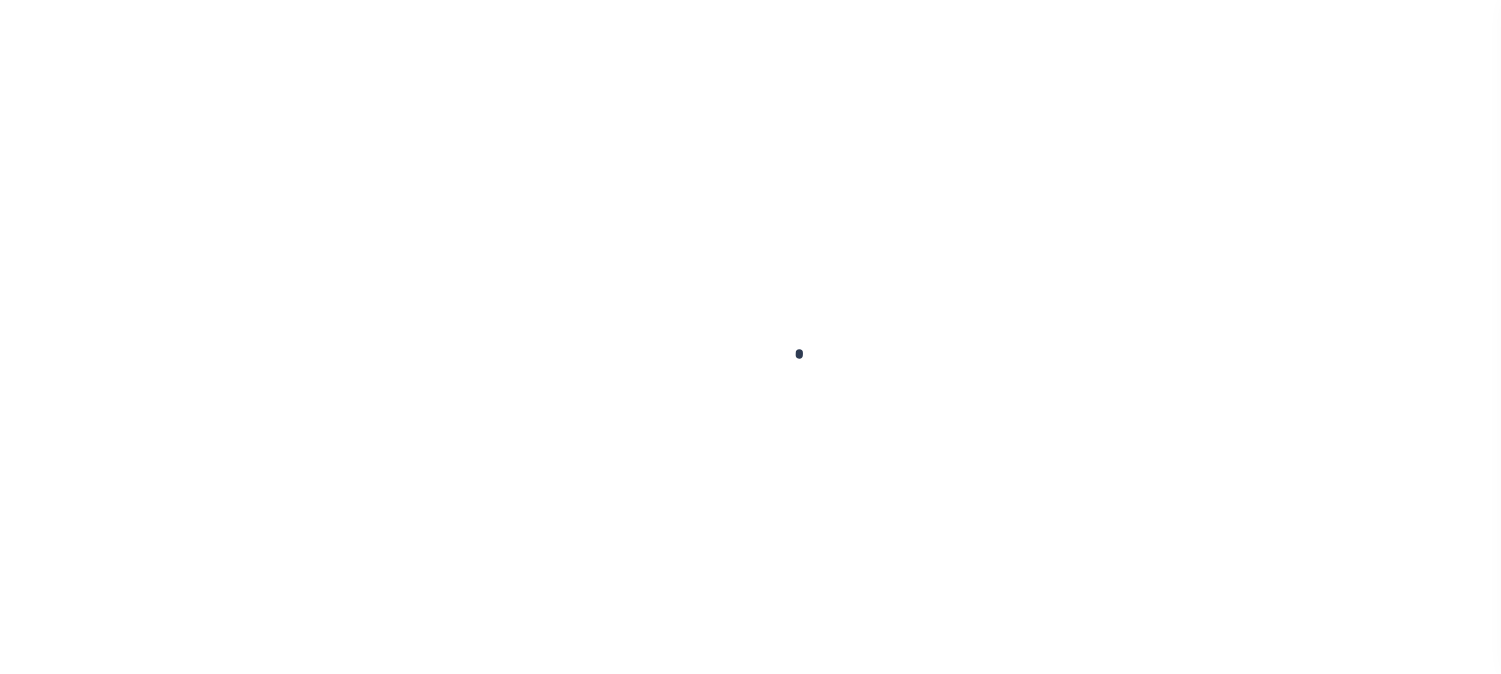 checkbox on "false" 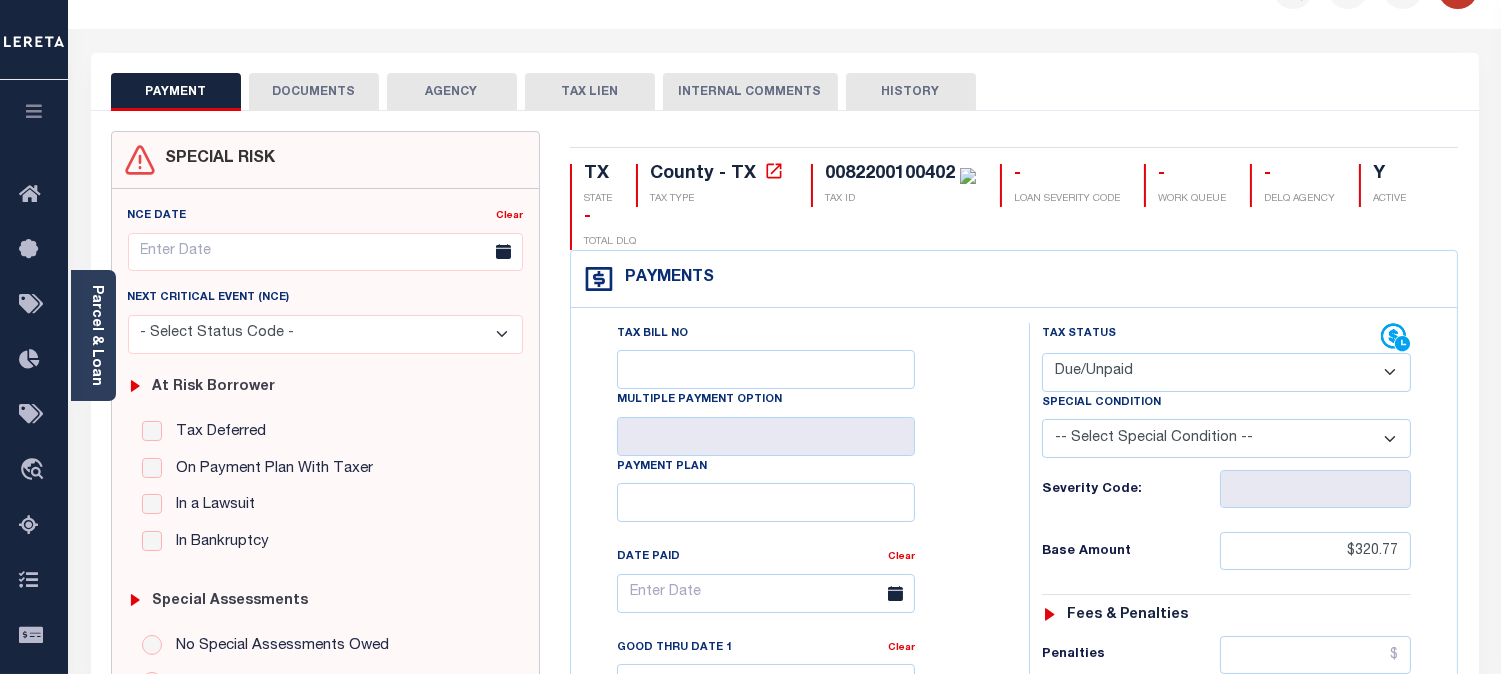 scroll, scrollTop: 0, scrollLeft: 0, axis: both 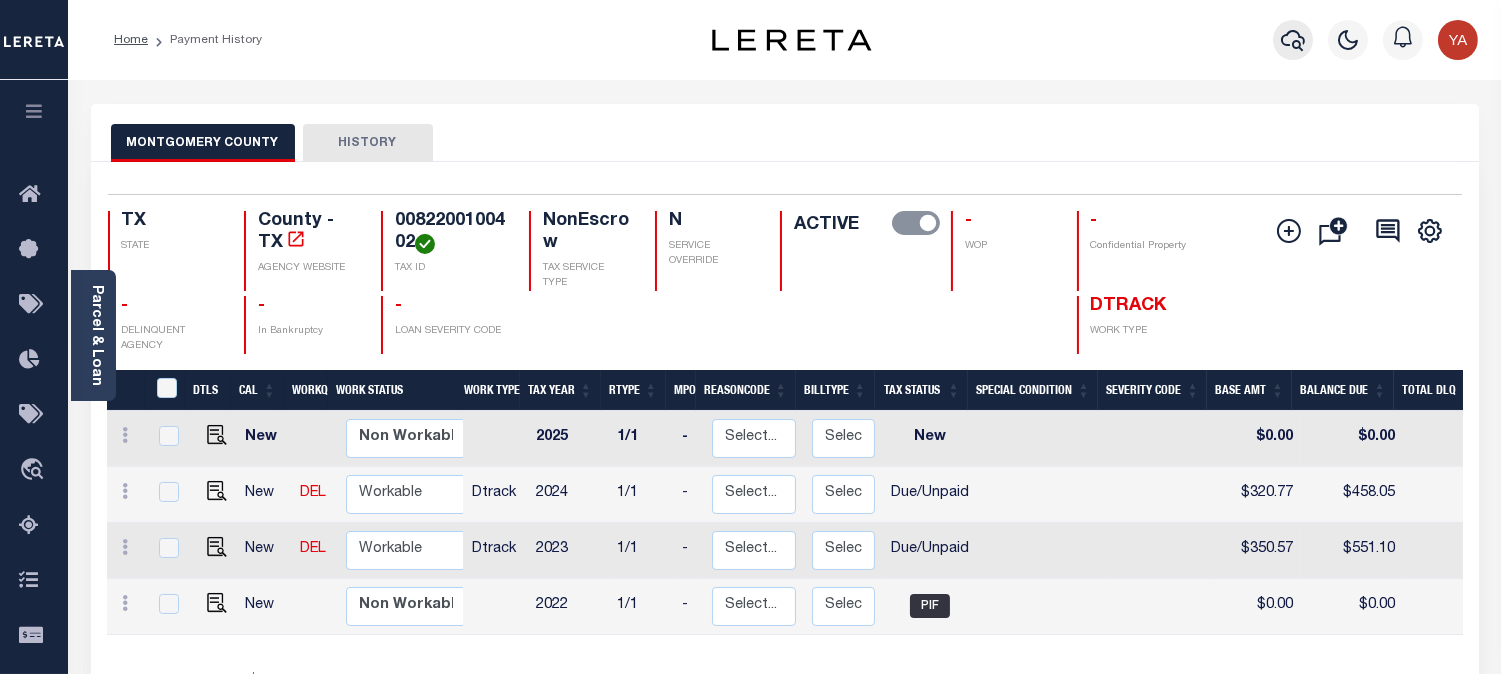 click 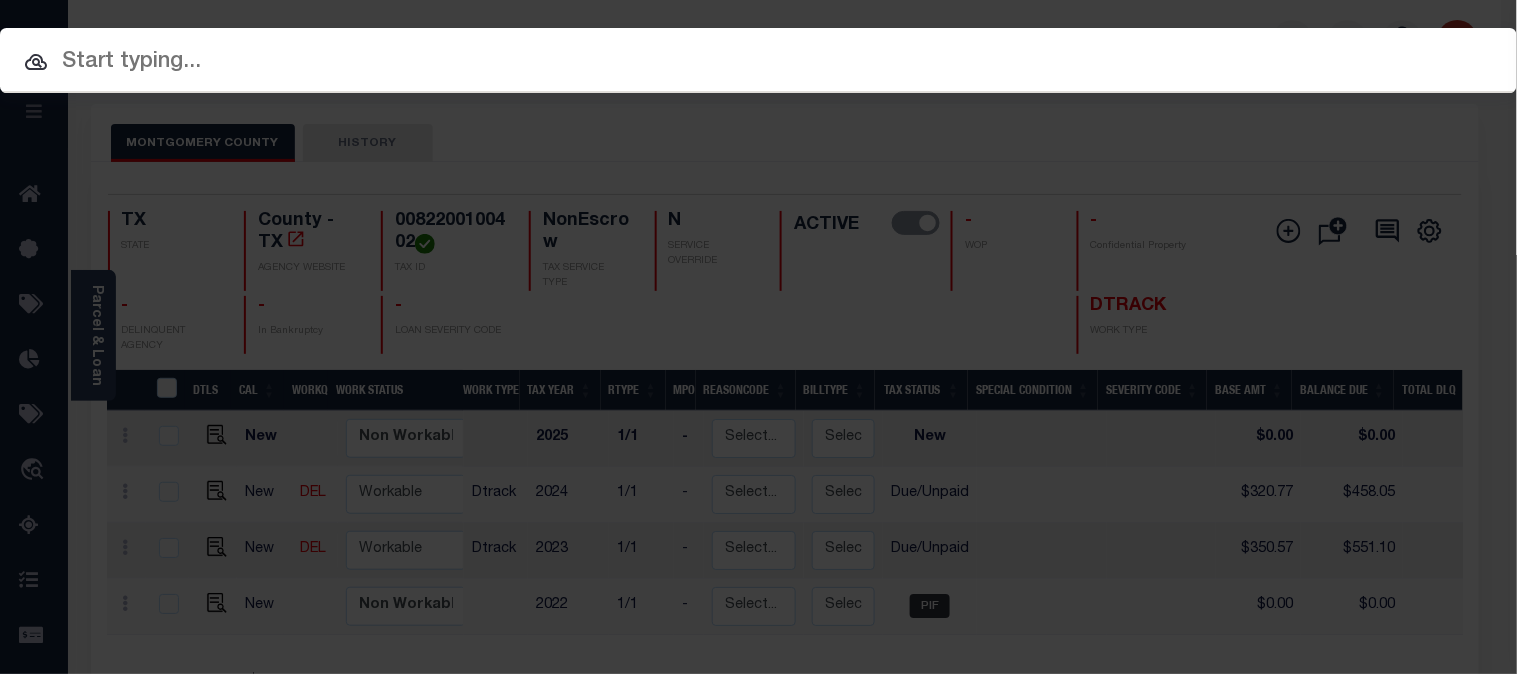 click on "Include
Loans
TBM
Customers
Borrowers
Payments (Lender Non-Disb)
Payments (Lender Disb)
Payee Payment Batches
Refunds
Lenders
Properties/Parcels
Letters
Payees" at bounding box center (758, 60) 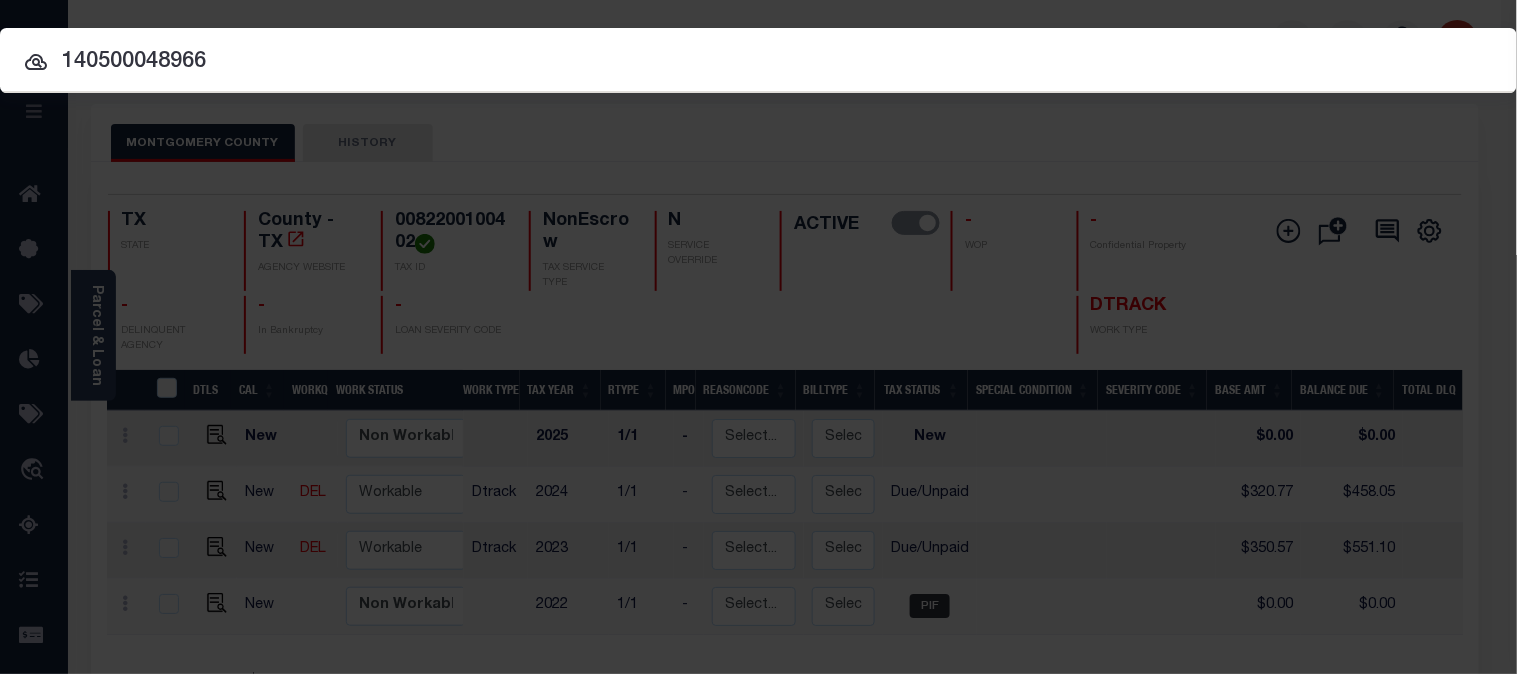 type on "140500048966" 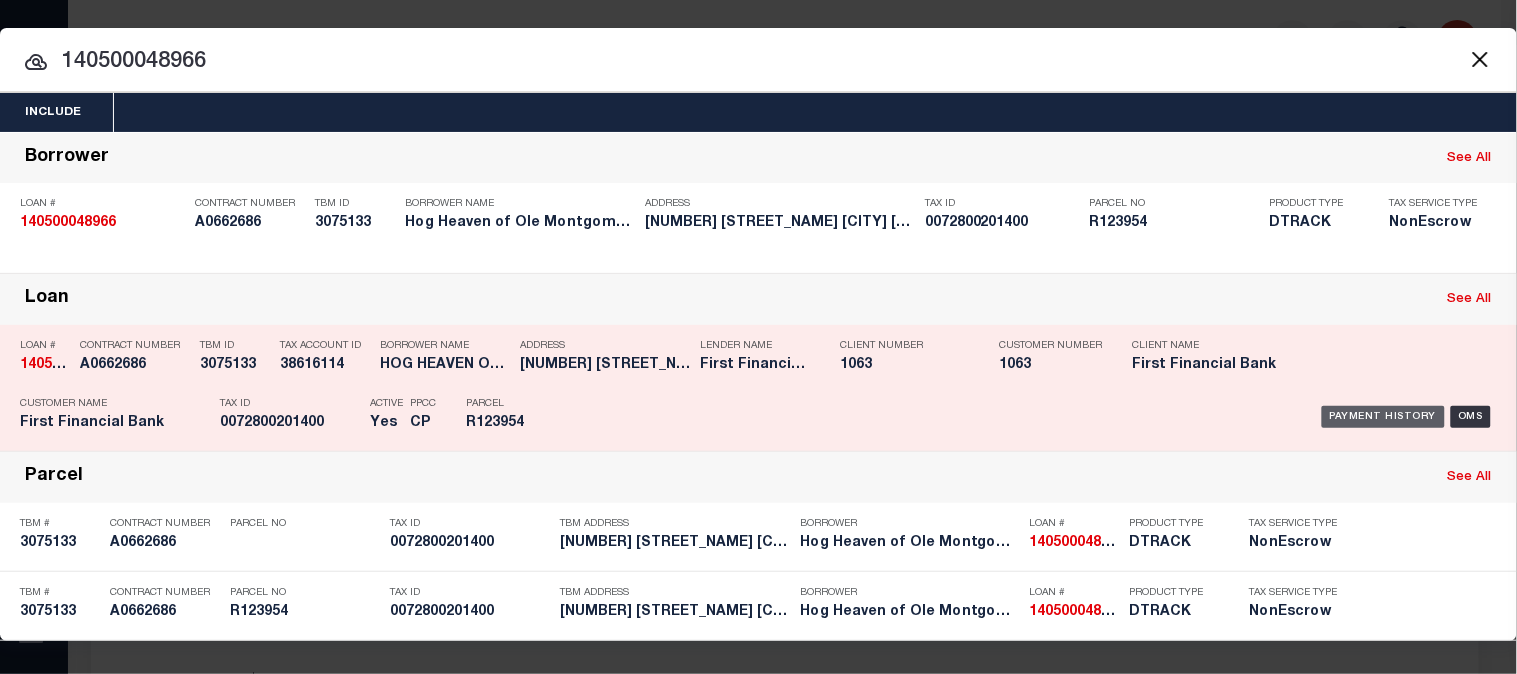 click on "Payment History" at bounding box center (1383, 417) 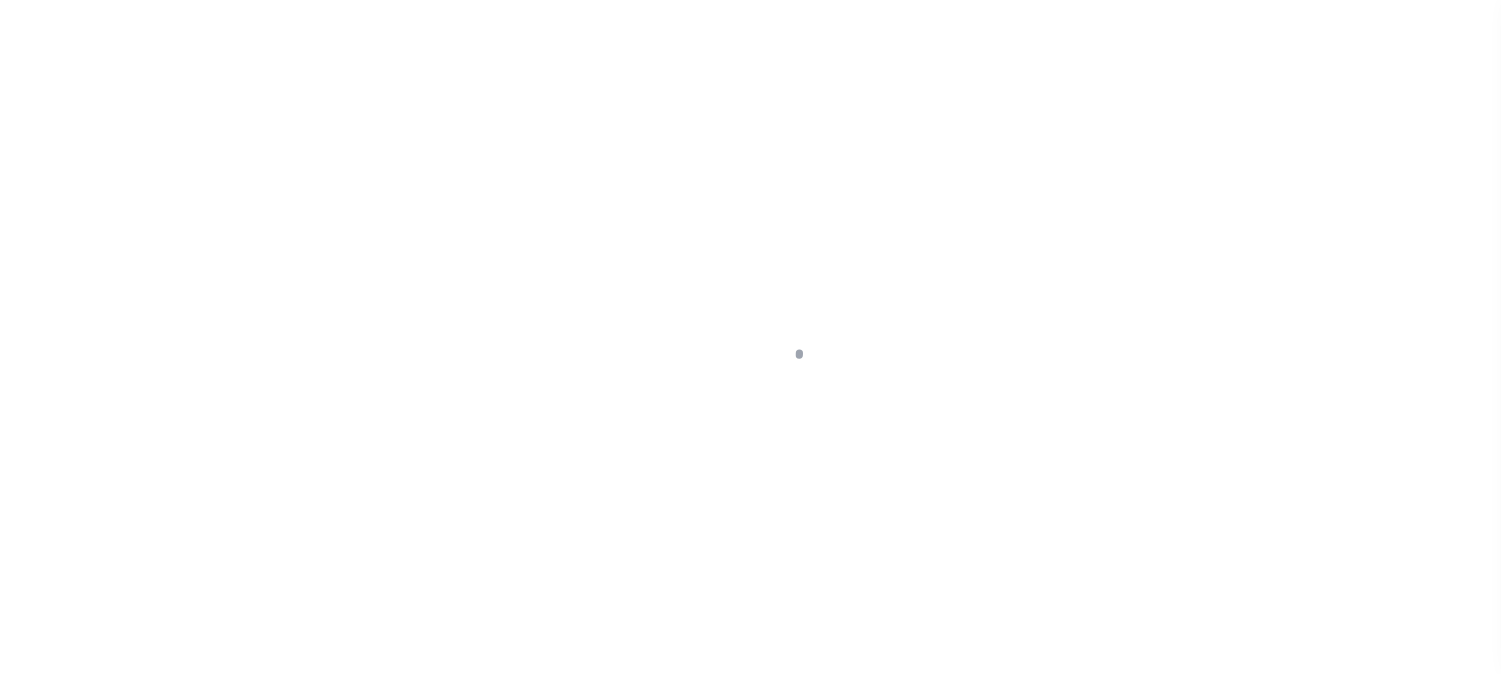 scroll, scrollTop: 0, scrollLeft: 0, axis: both 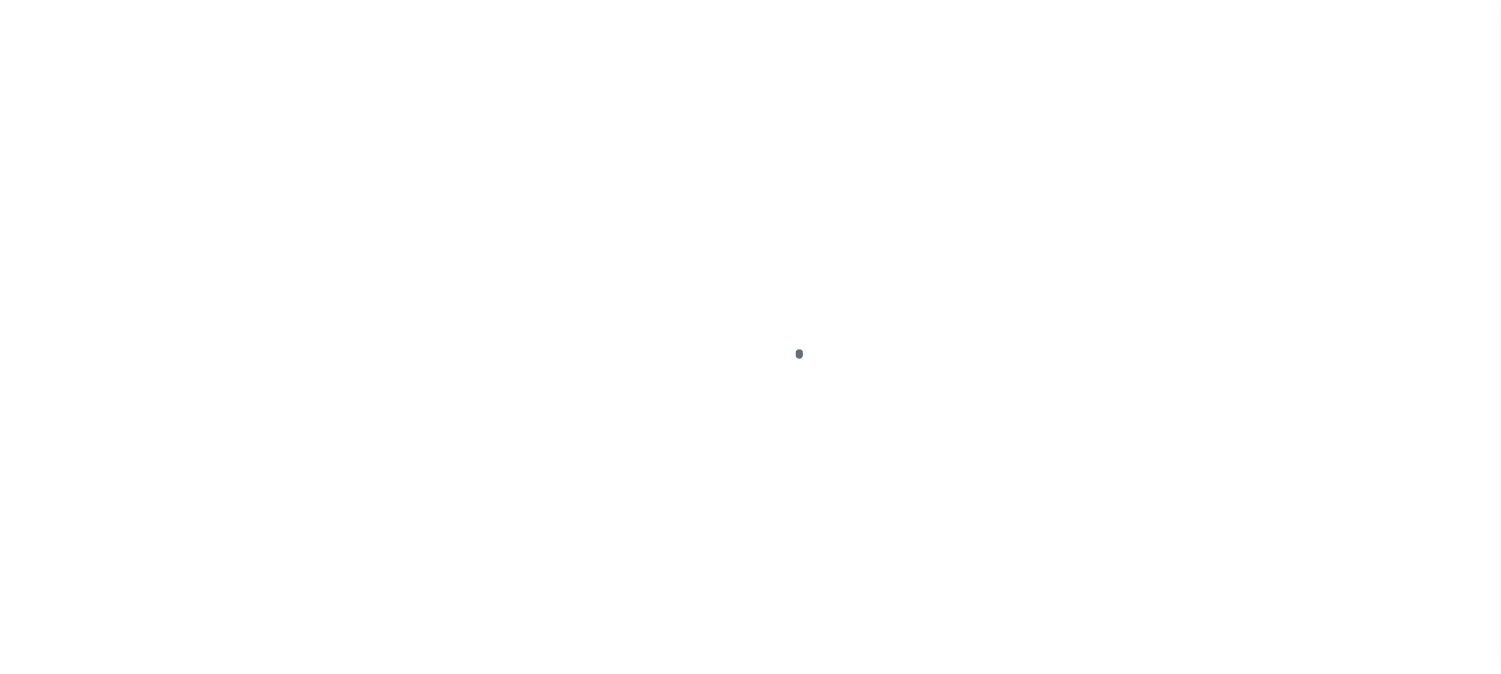 checkbox on "false" 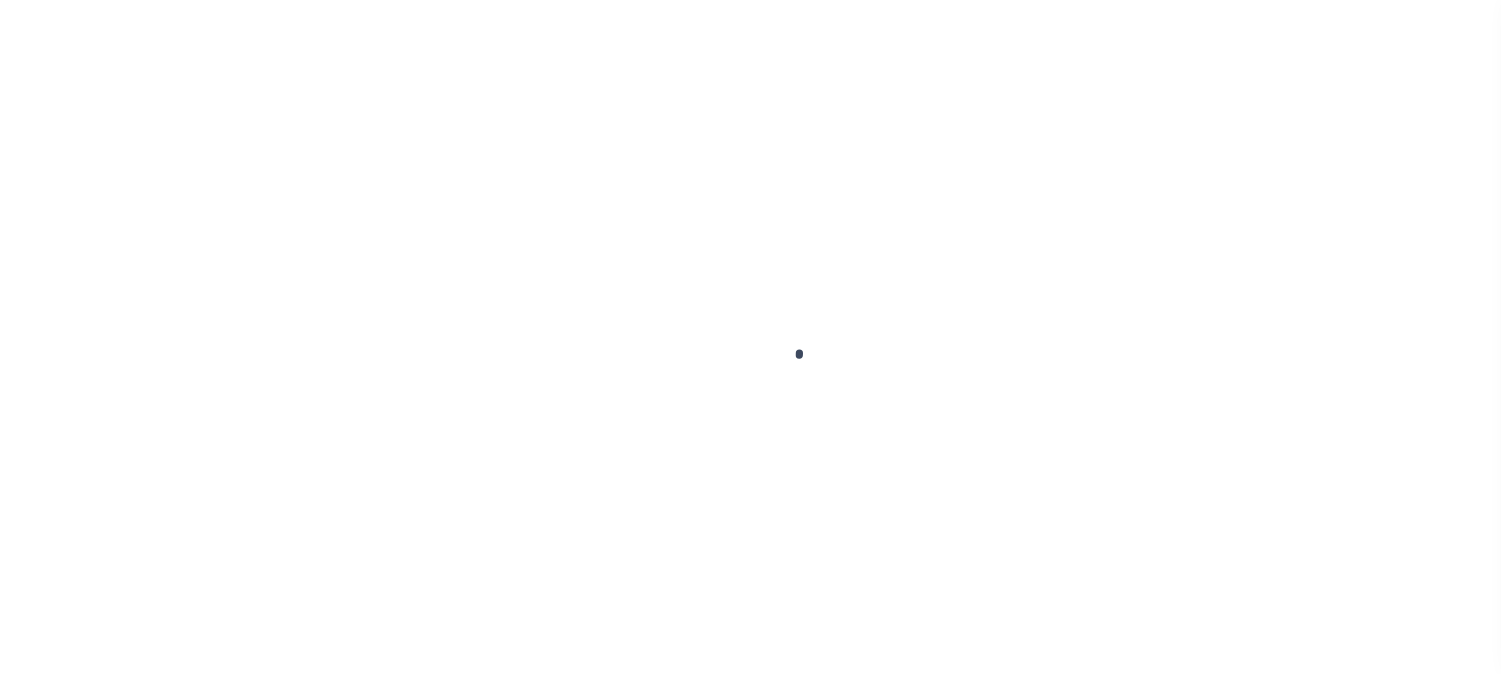 scroll, scrollTop: 0, scrollLeft: 0, axis: both 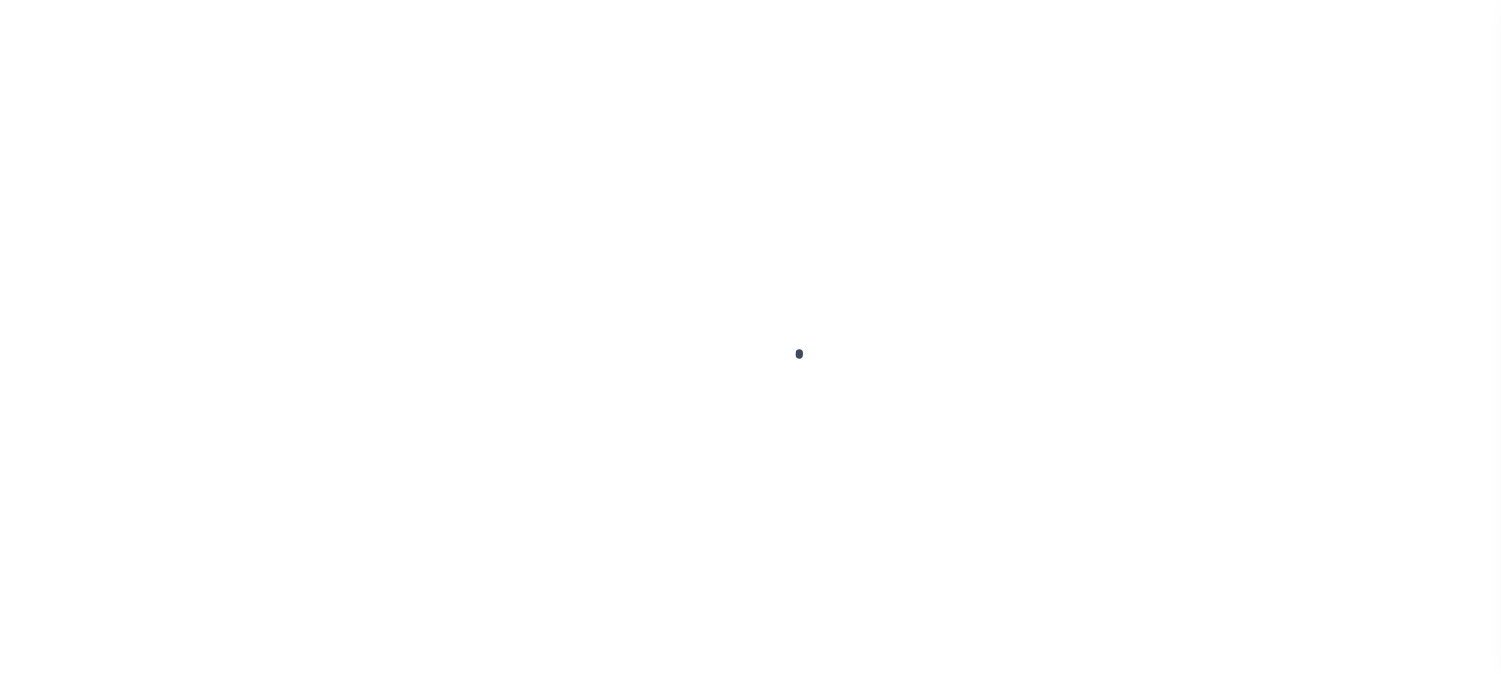 checkbox on "false" 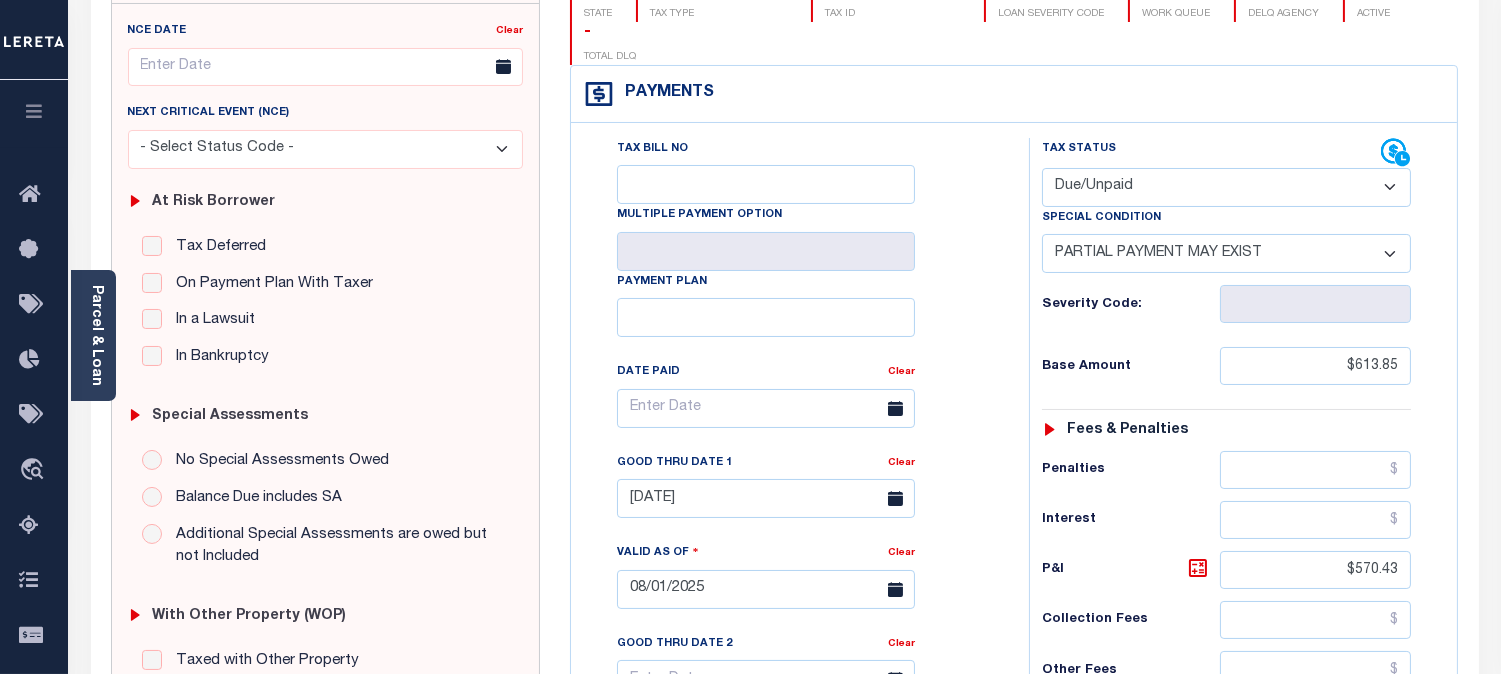scroll, scrollTop: 0, scrollLeft: 0, axis: both 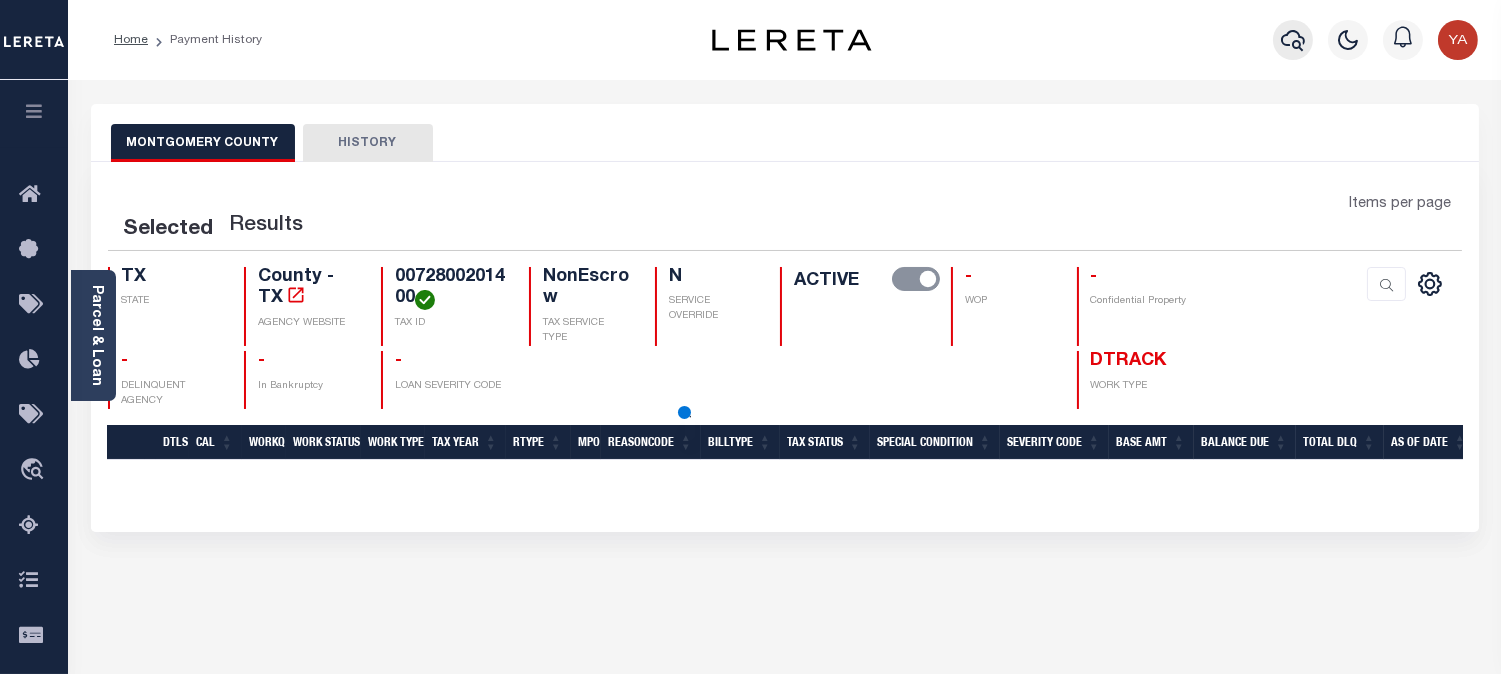 click 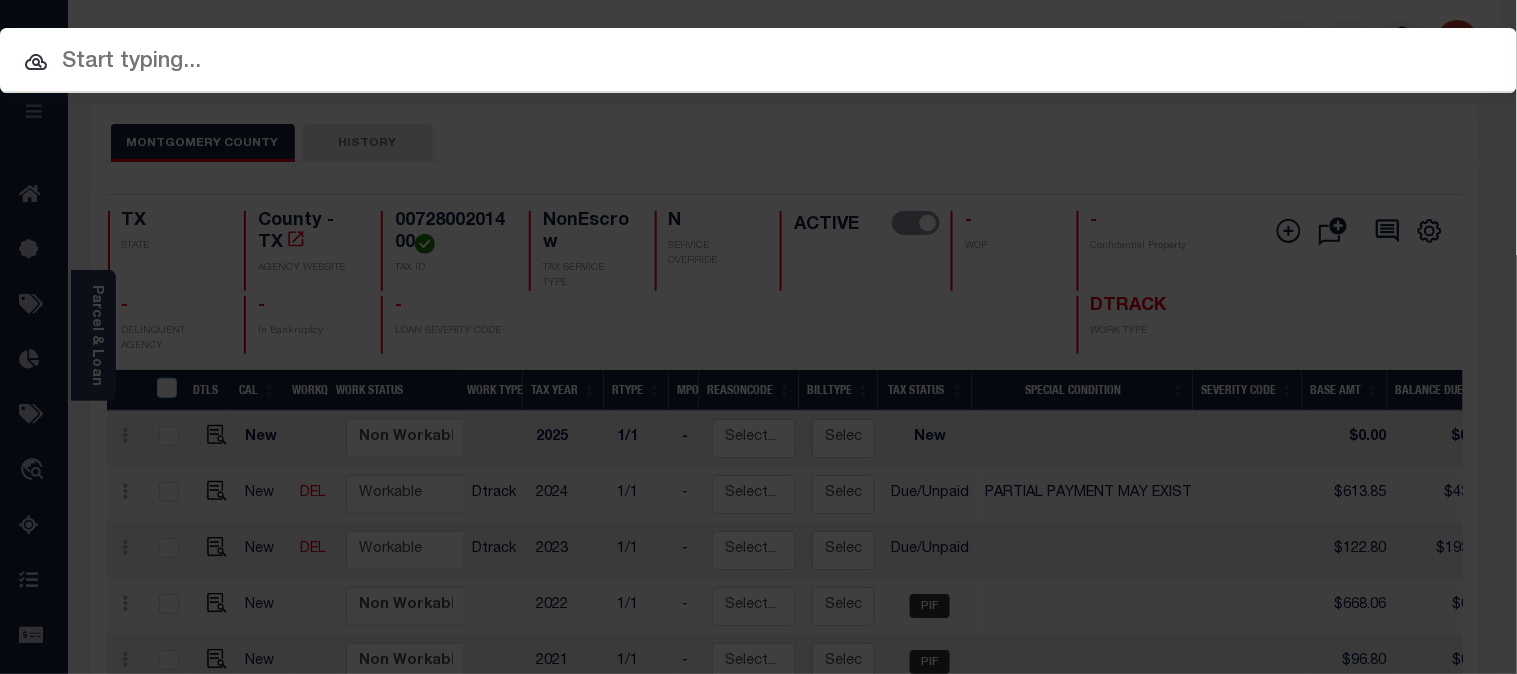 click on "Home Payment History
Profile Sign out" at bounding box center (758, 616) 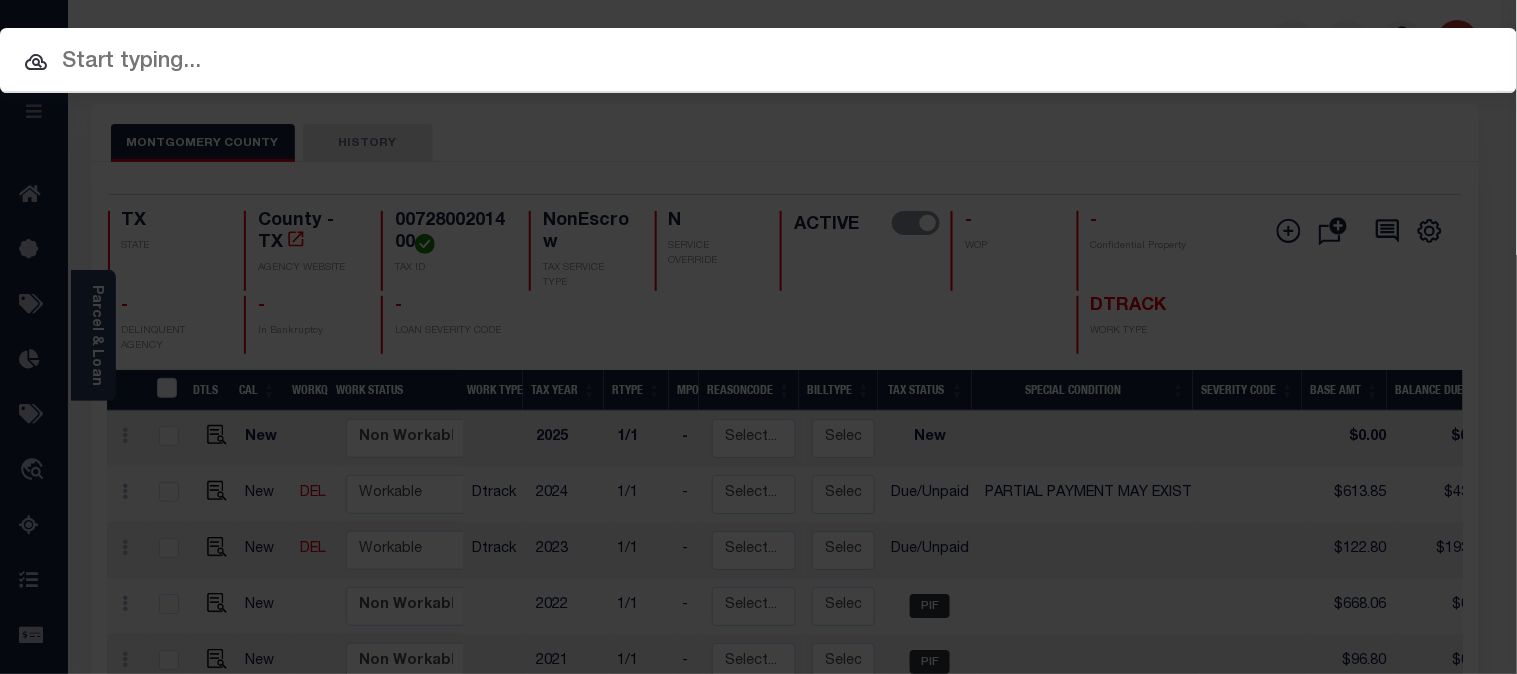 paste on "[NUMBER]" 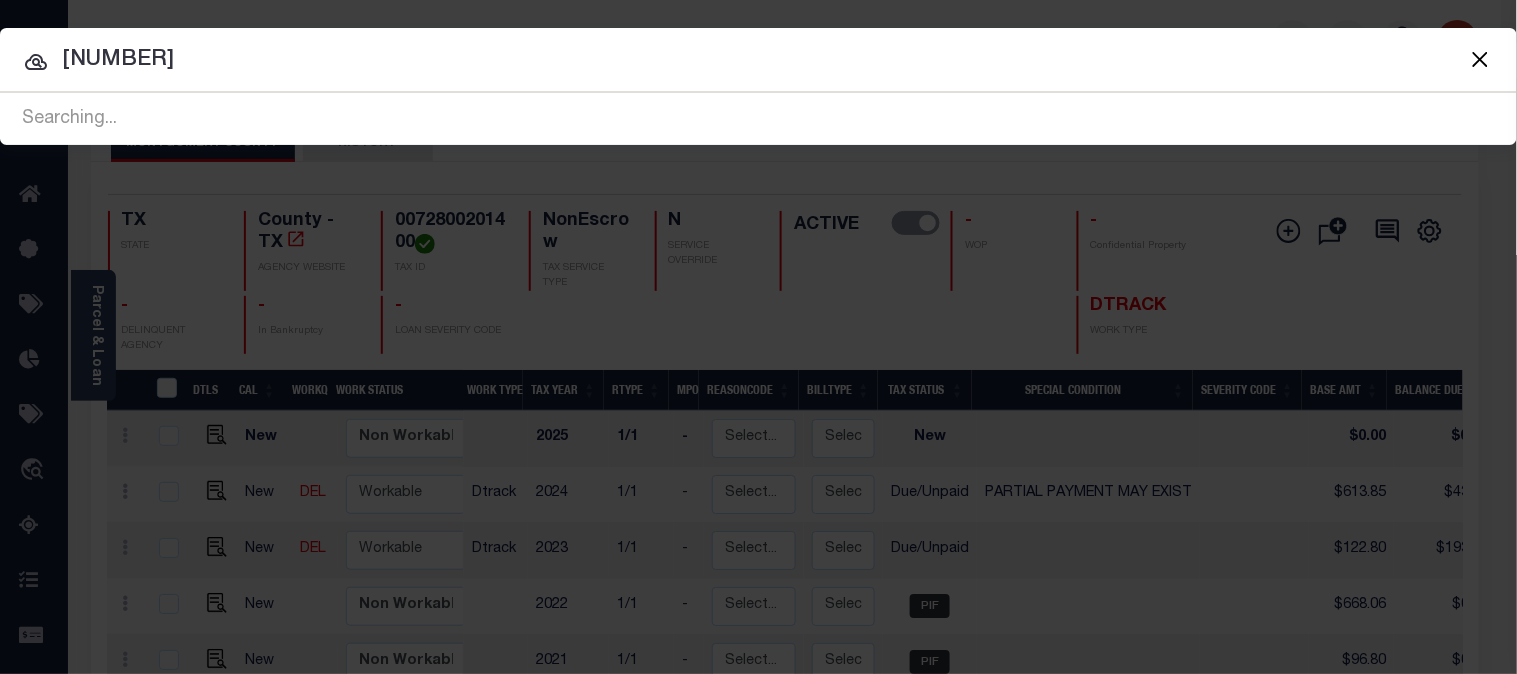 click on "[NUMBER]" at bounding box center (758, 60) 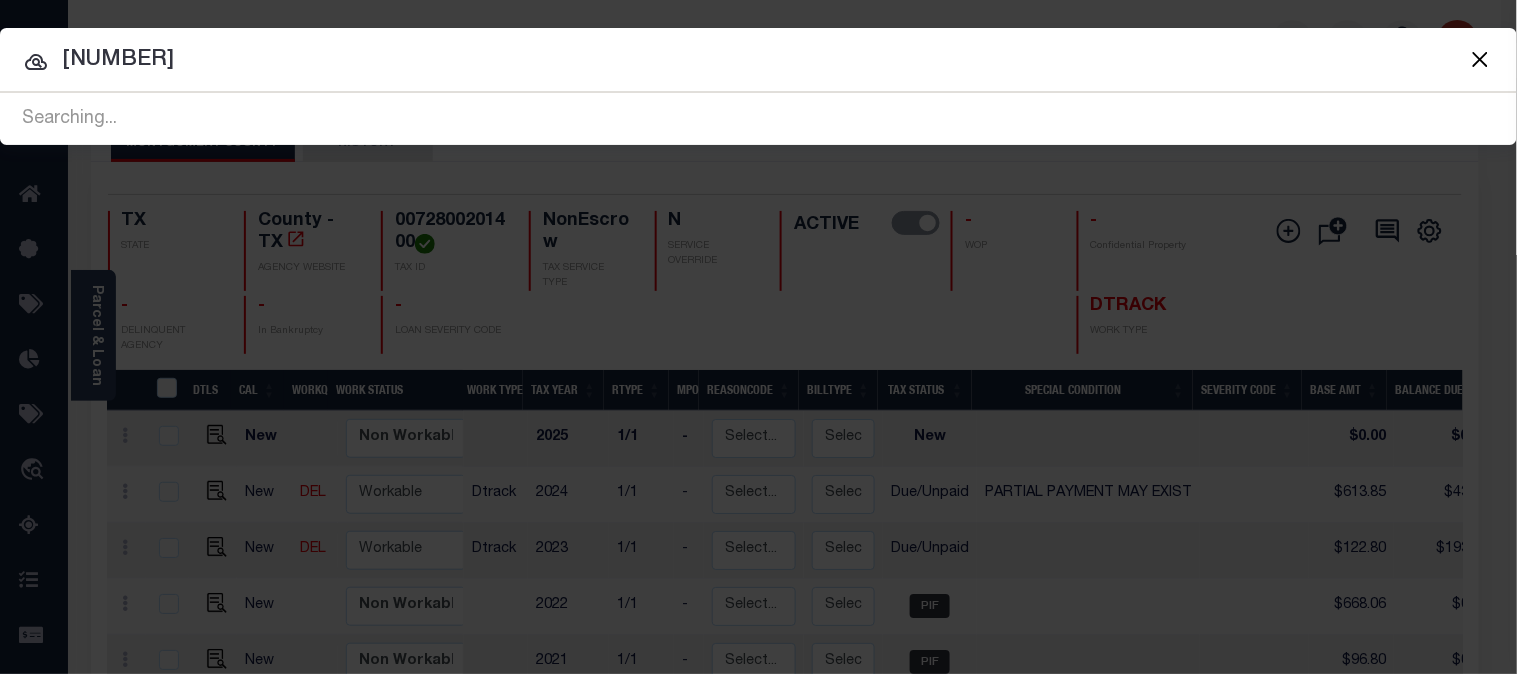 type on "[NUMBER]" 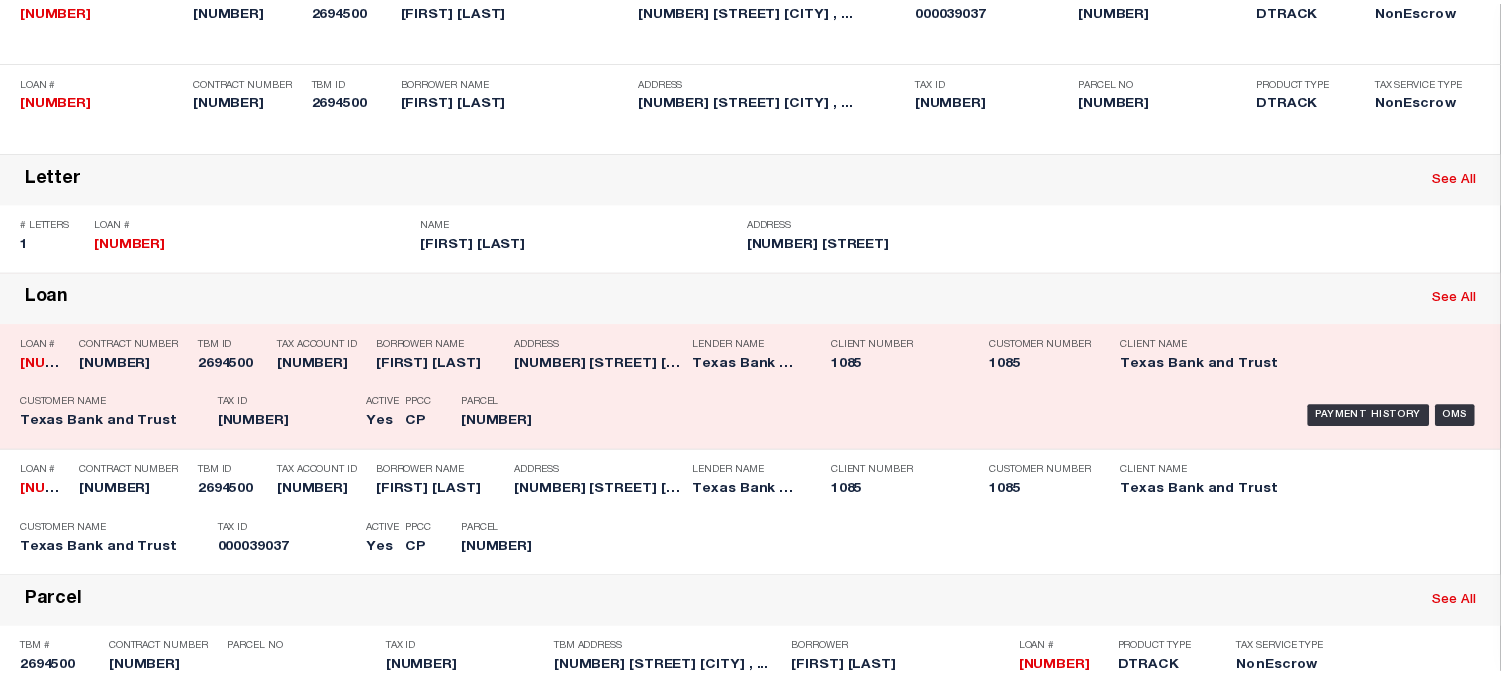 scroll, scrollTop: 333, scrollLeft: 0, axis: vertical 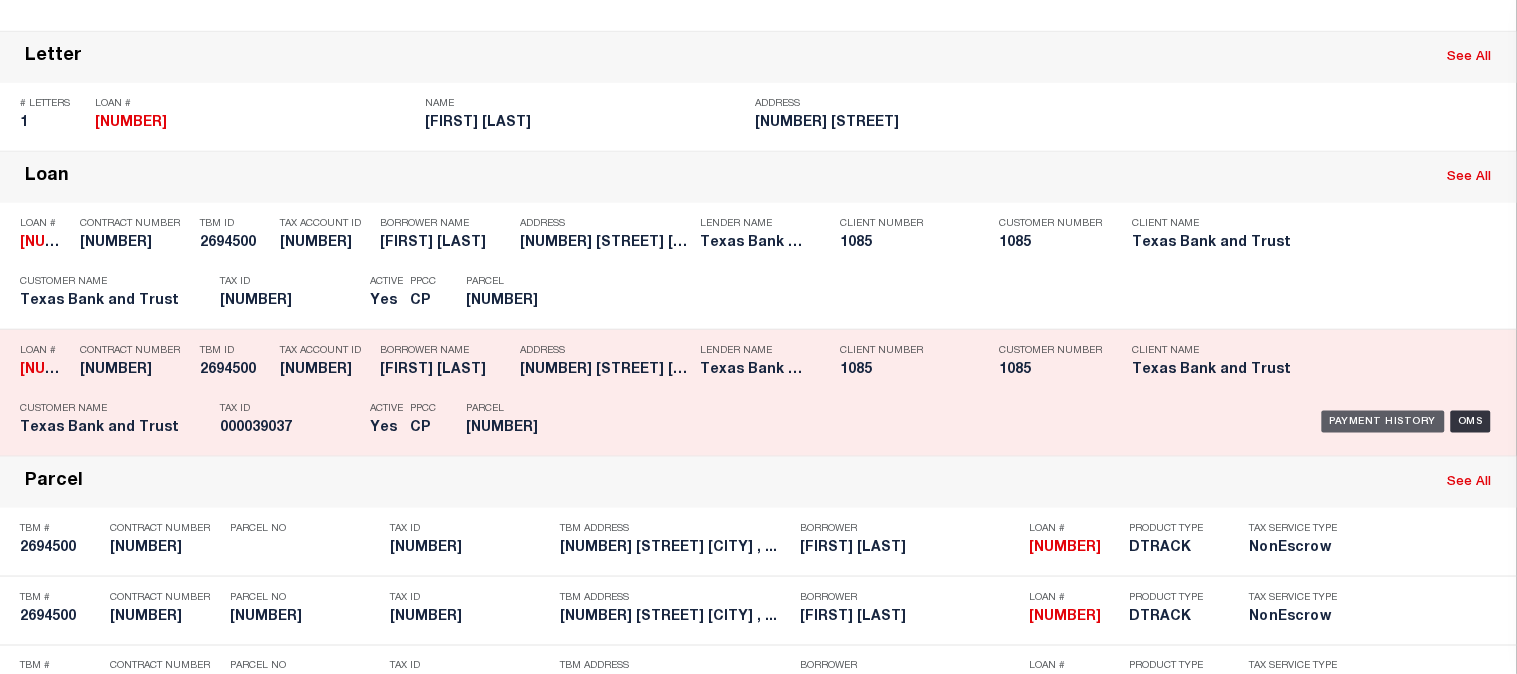click on "Payment History" at bounding box center (1383, 422) 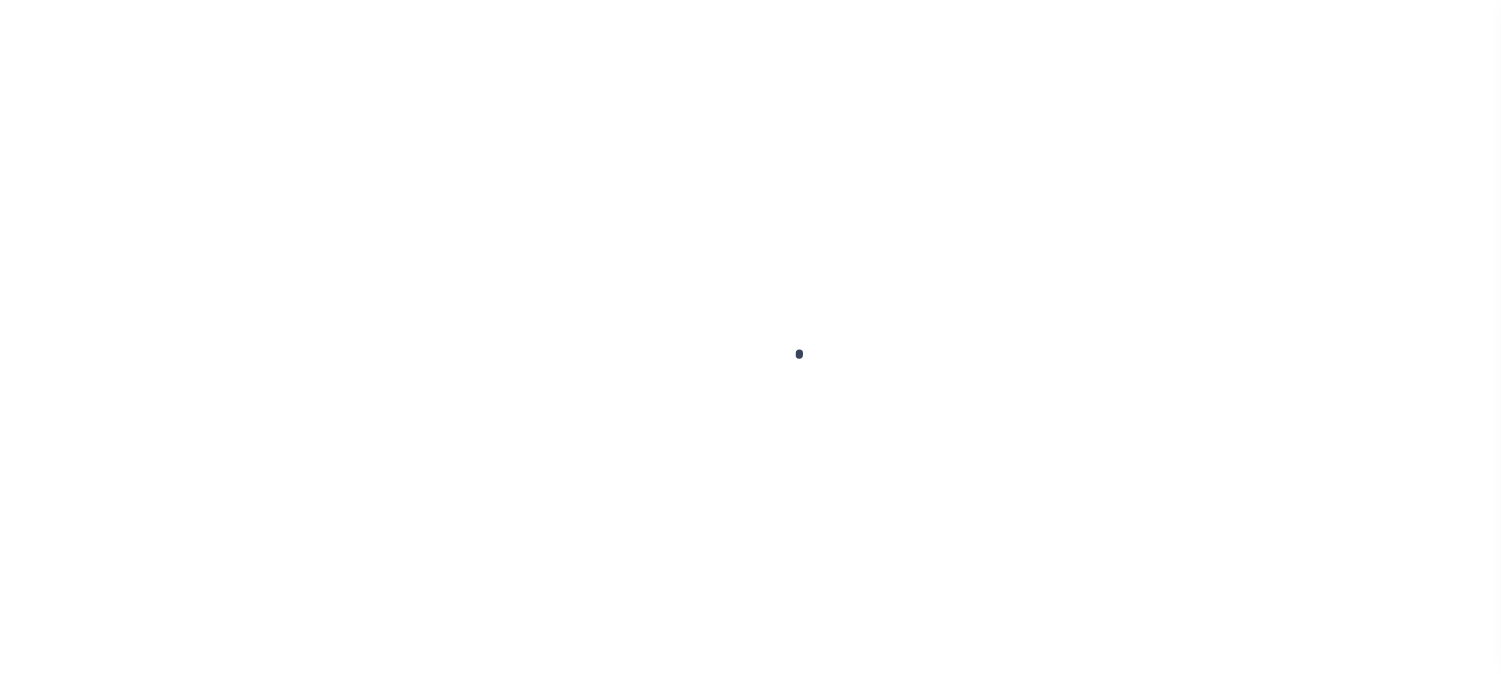 scroll, scrollTop: 0, scrollLeft: 0, axis: both 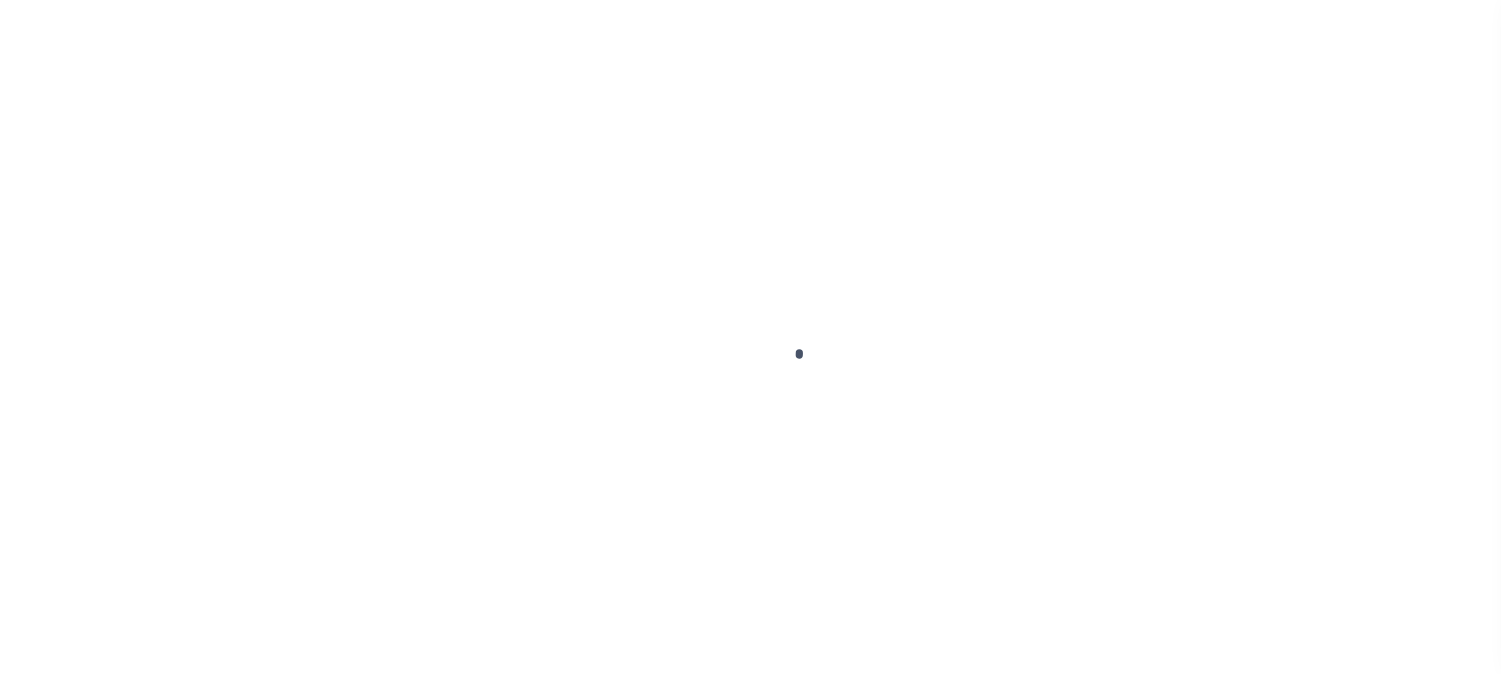 checkbox on "false" 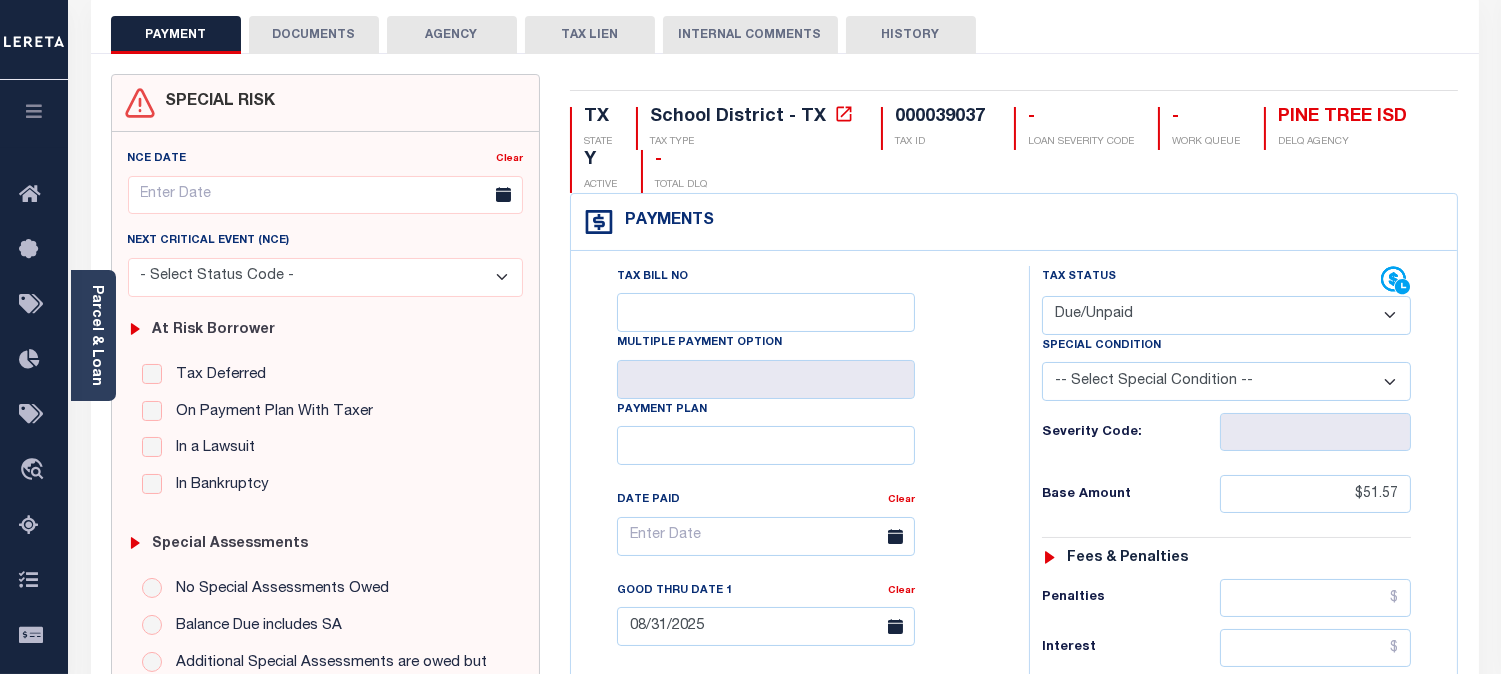 scroll, scrollTop: 0, scrollLeft: 0, axis: both 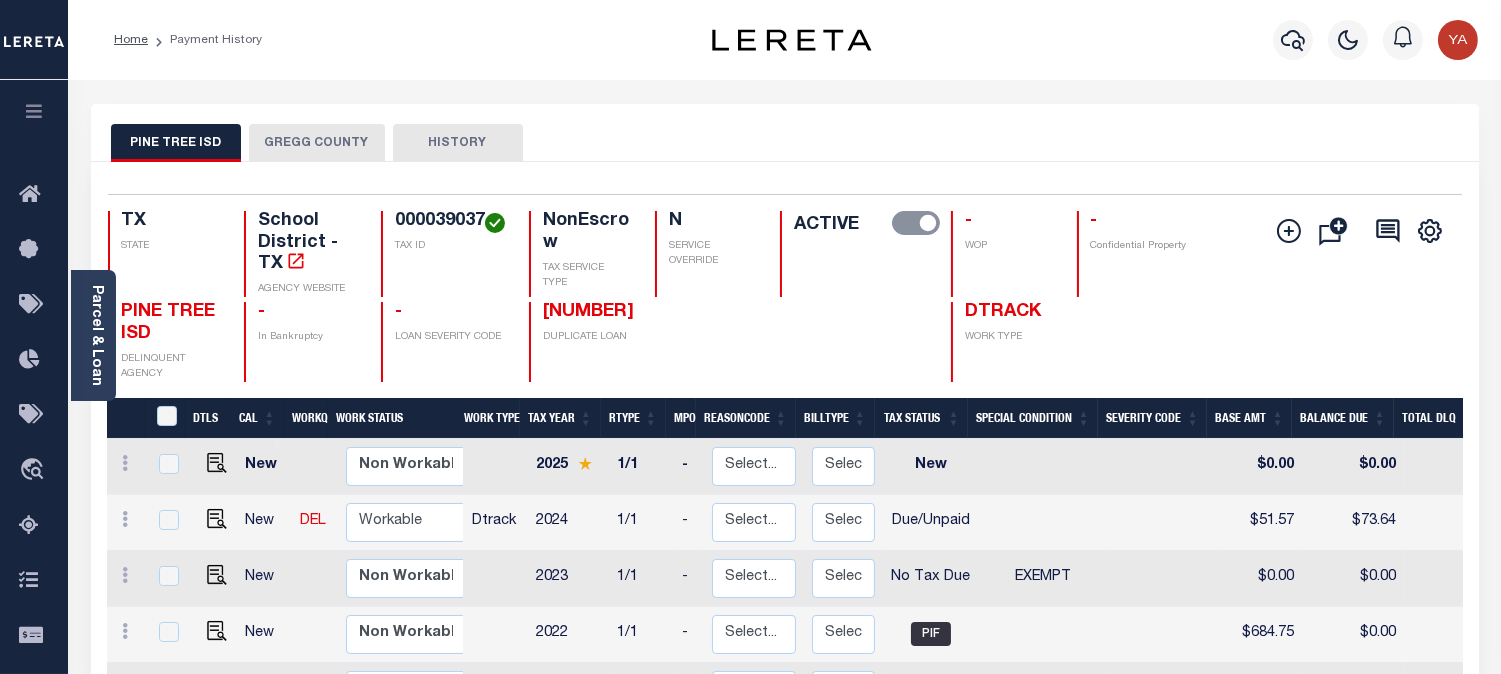 click 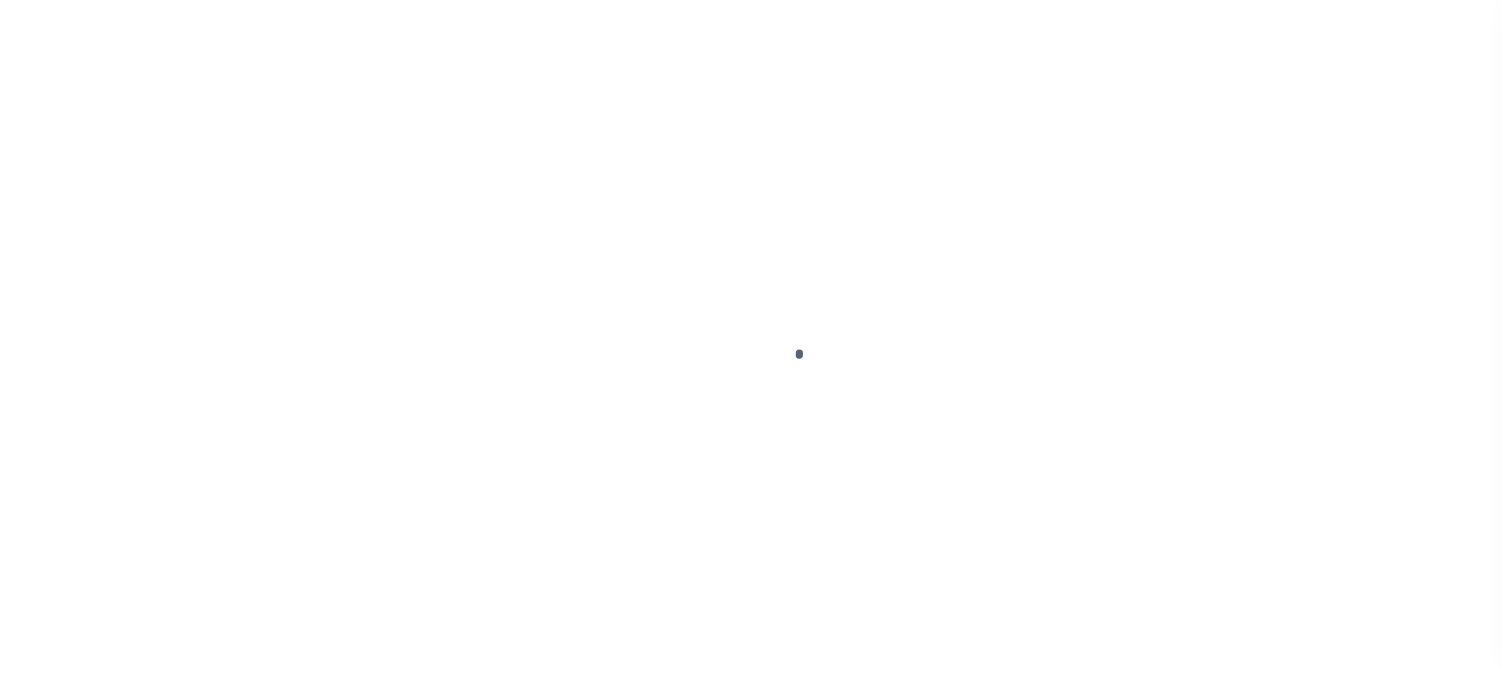 scroll, scrollTop: 0, scrollLeft: 0, axis: both 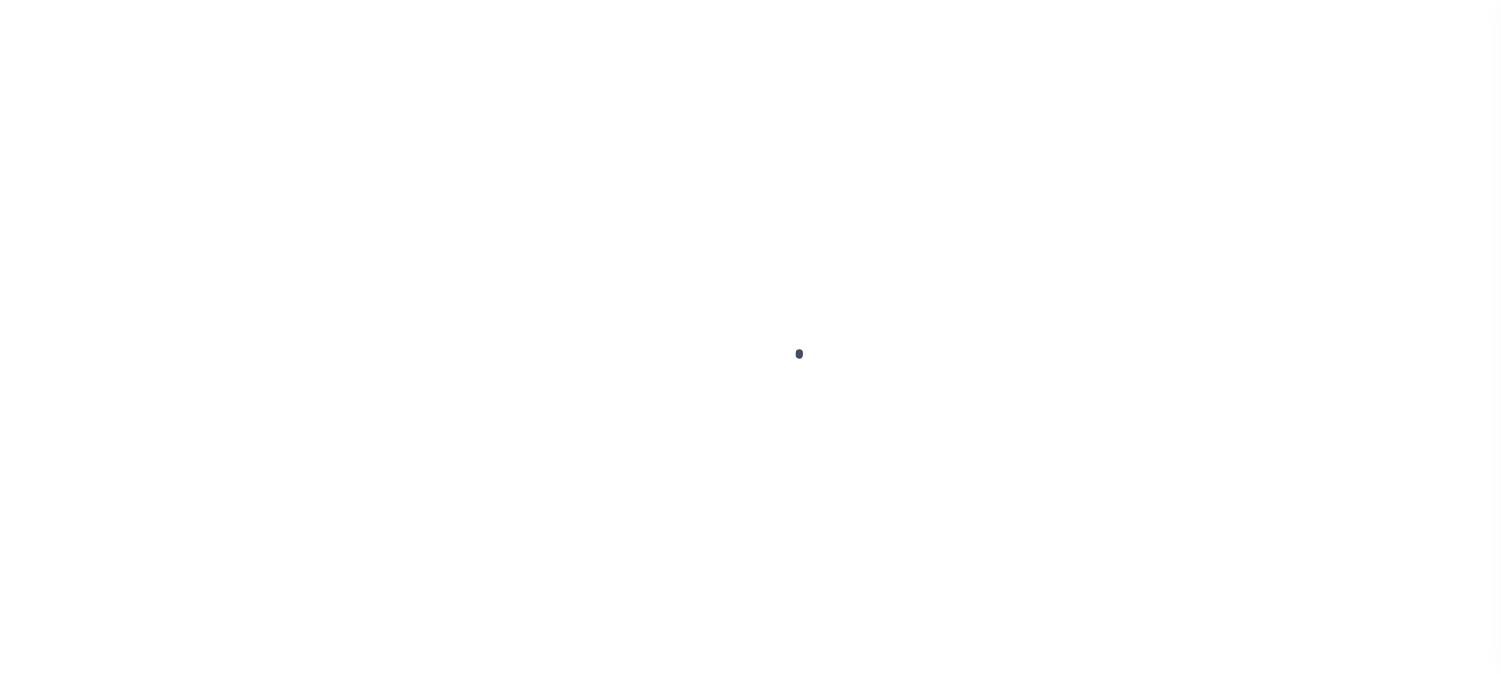 checkbox on "false" 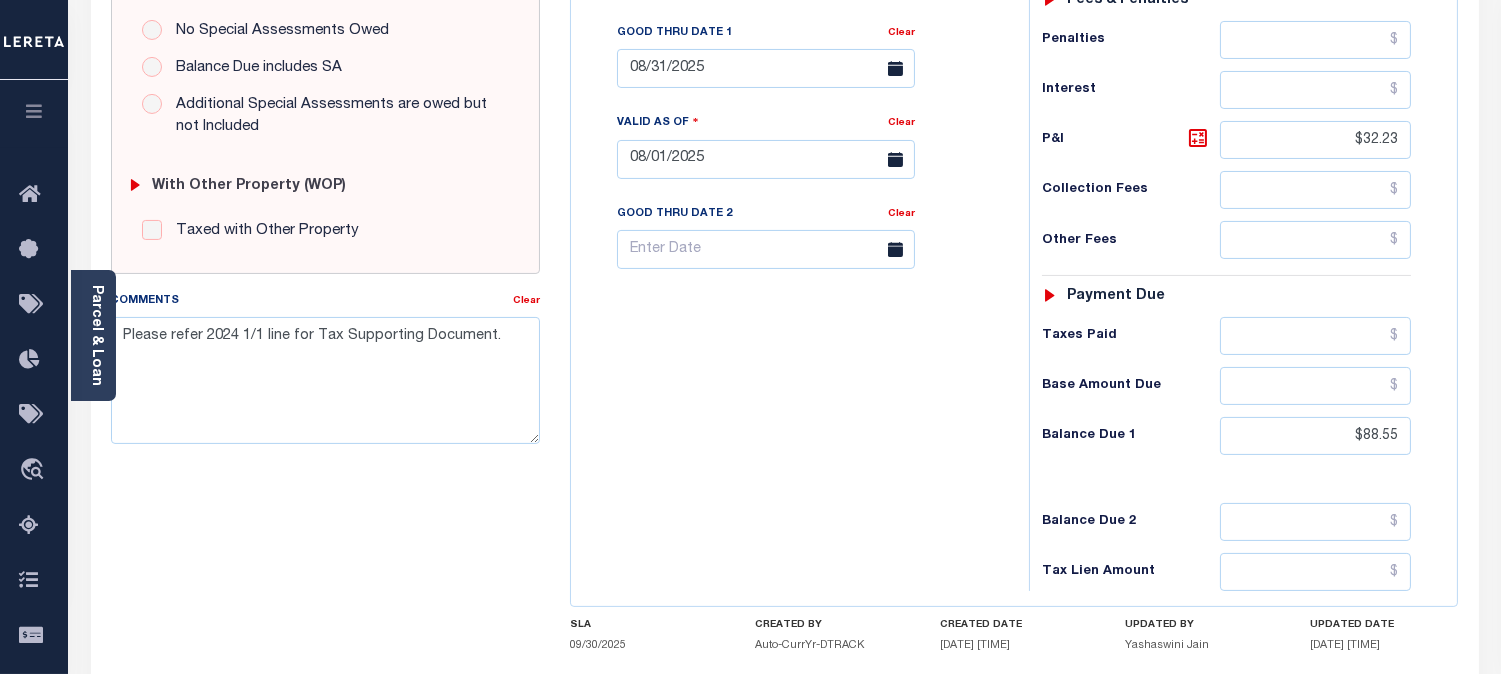 scroll, scrollTop: 222, scrollLeft: 0, axis: vertical 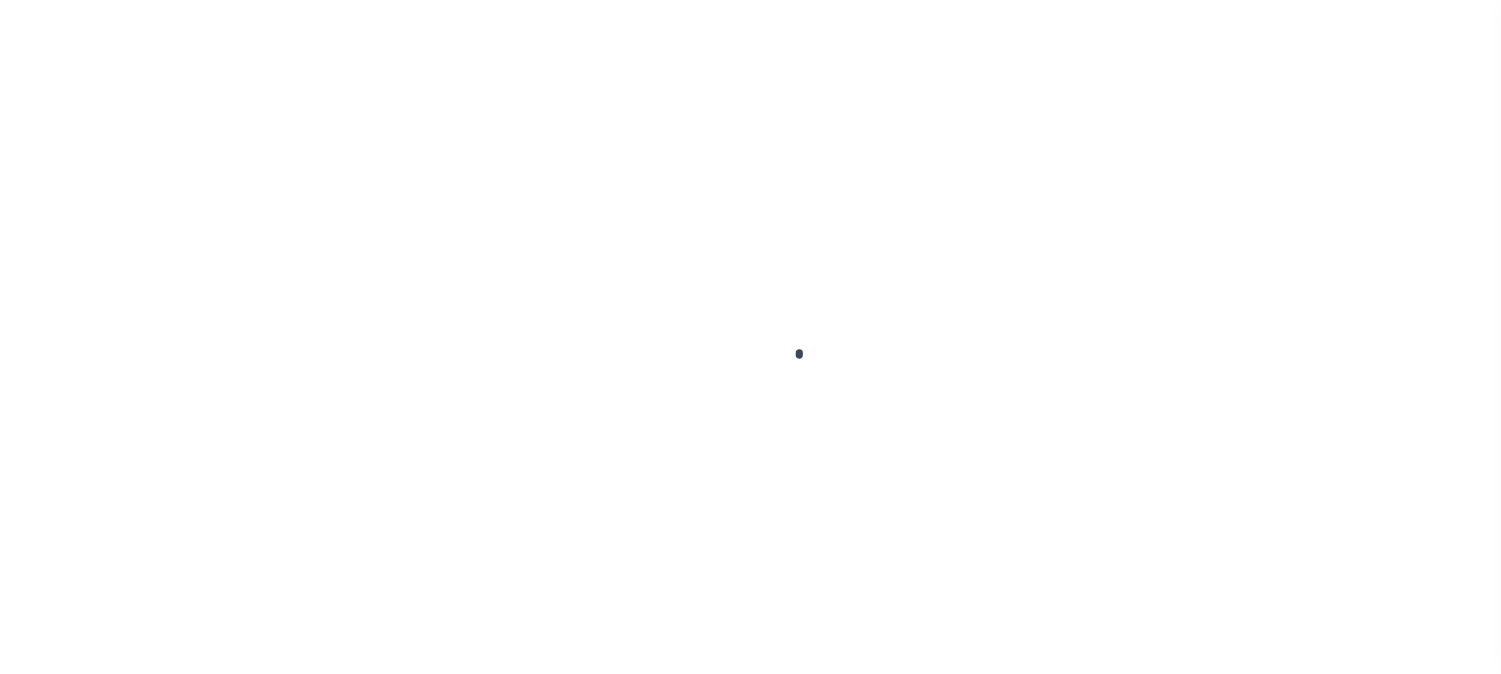 checkbox on "false" 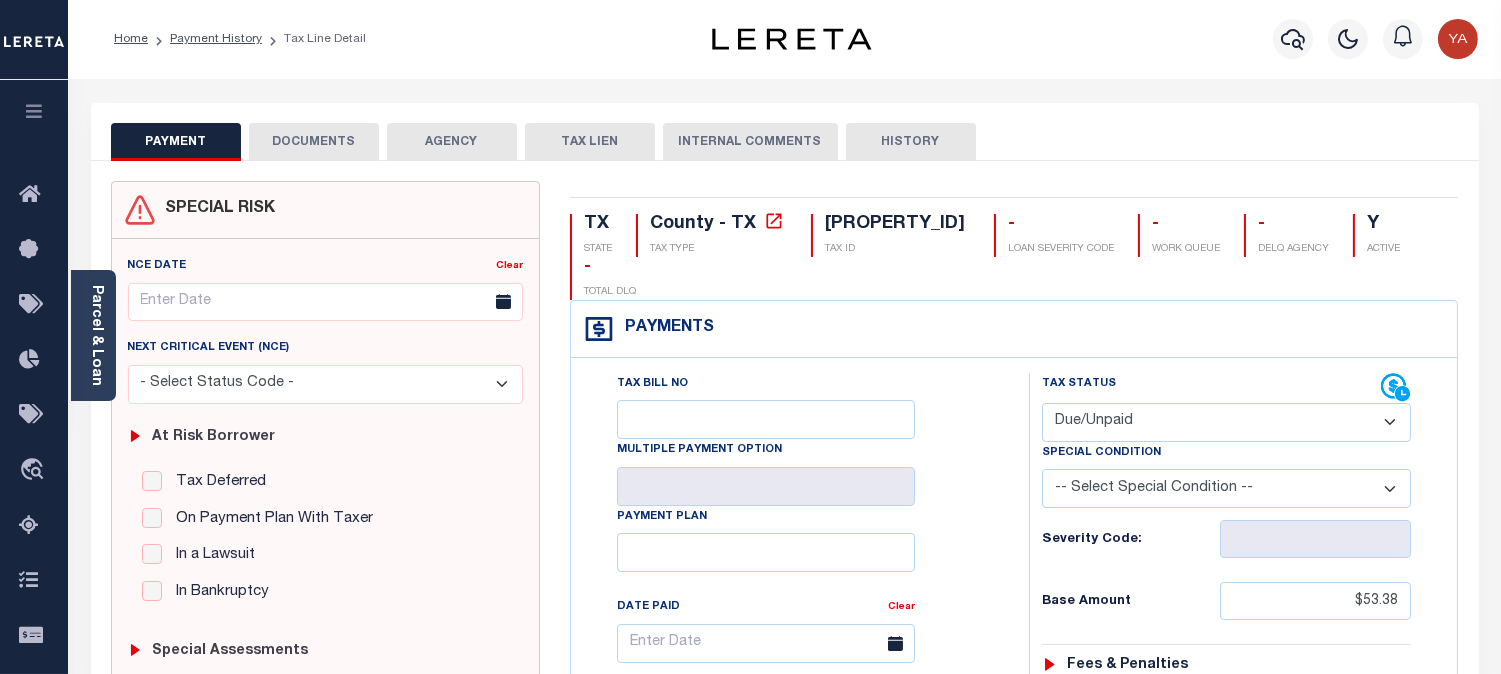 scroll, scrollTop: 0, scrollLeft: 0, axis: both 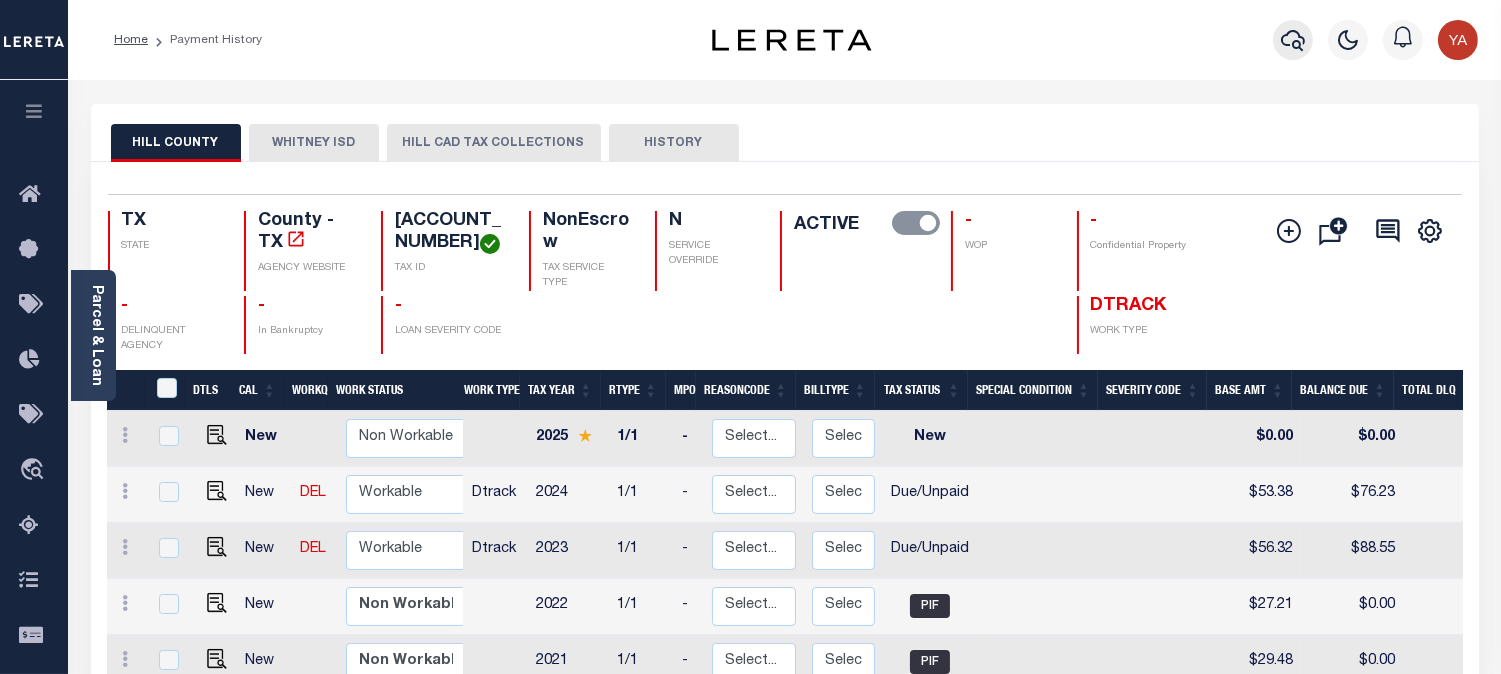 click 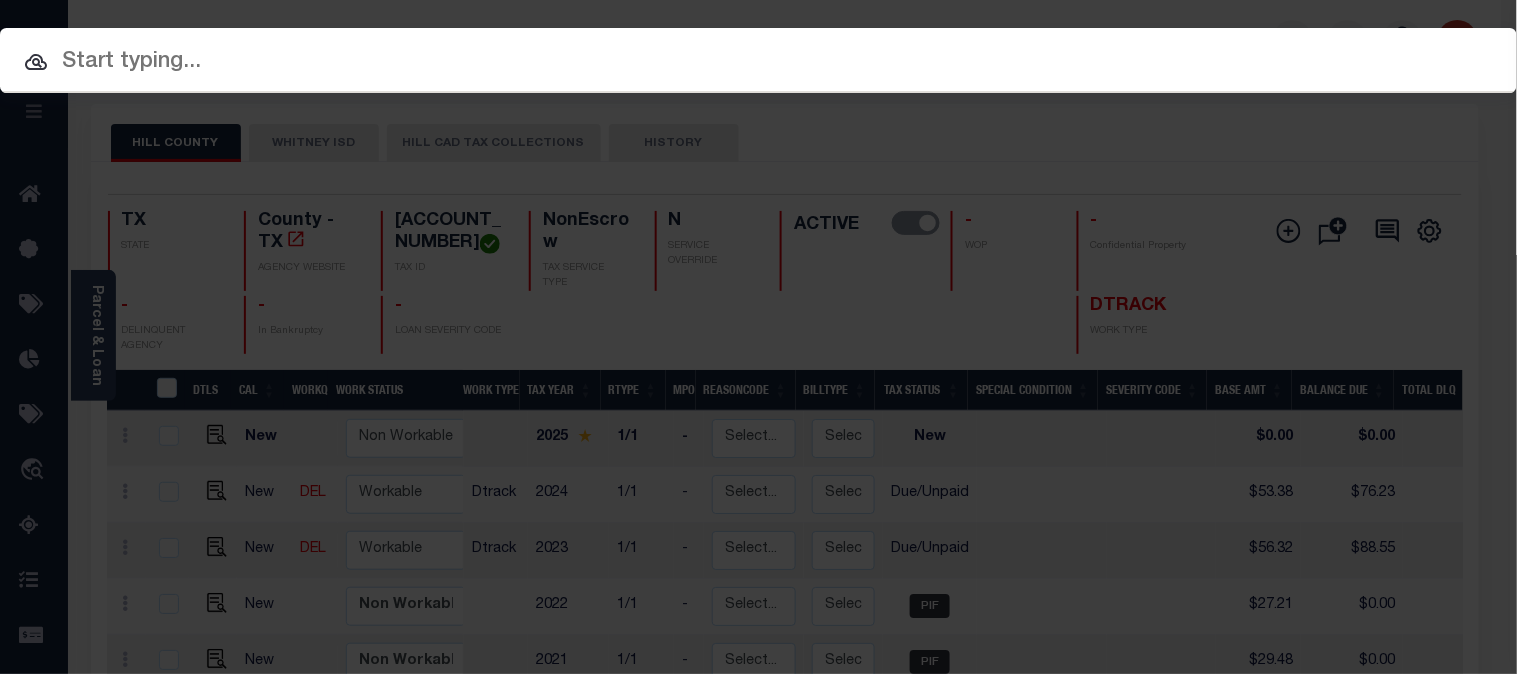 click on "Include
Loans
TBM
Customers
Borrowers
Payments (Lender Non-Disb)
Payments (Lender Disb)
Payee Payment Batches
Refunds
Lenders
Properties/Parcels
Letters
Payees" at bounding box center [758, 60] 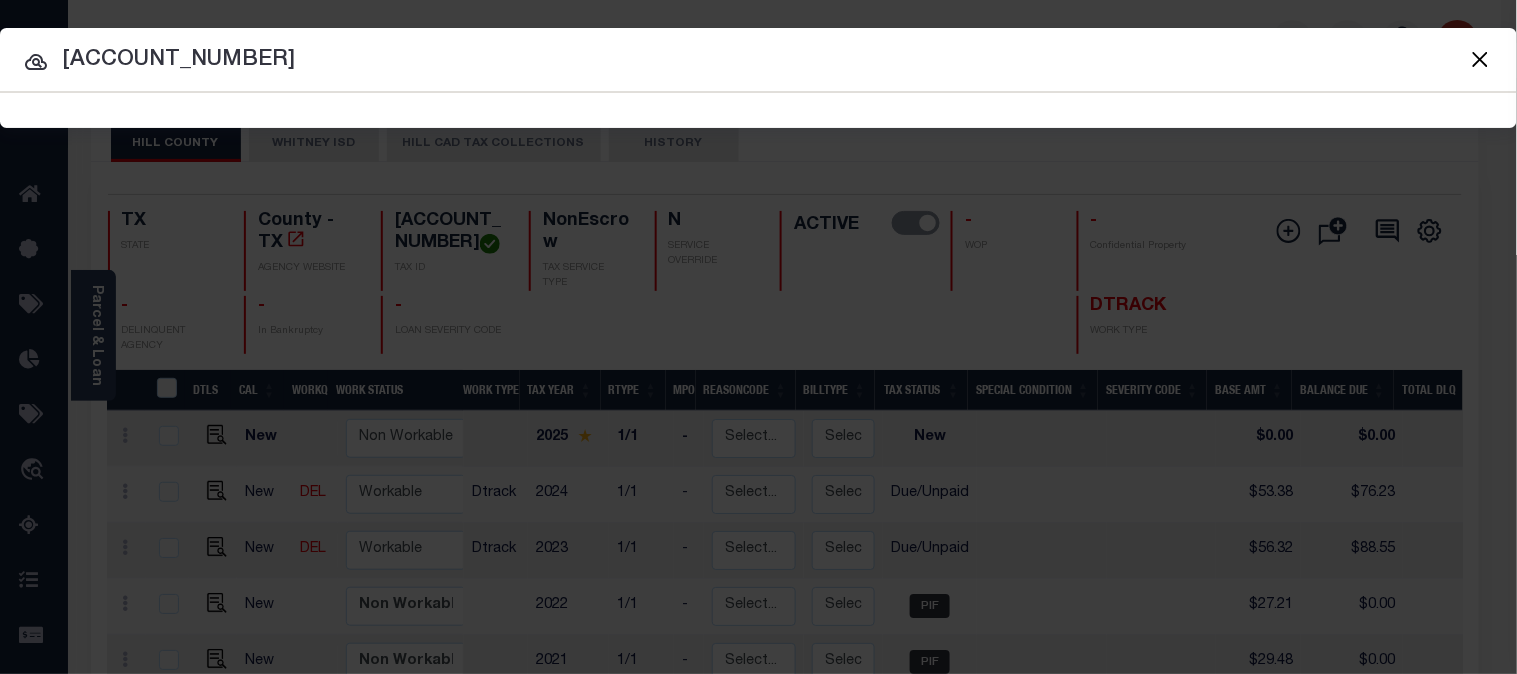 type on "[PHONE]" 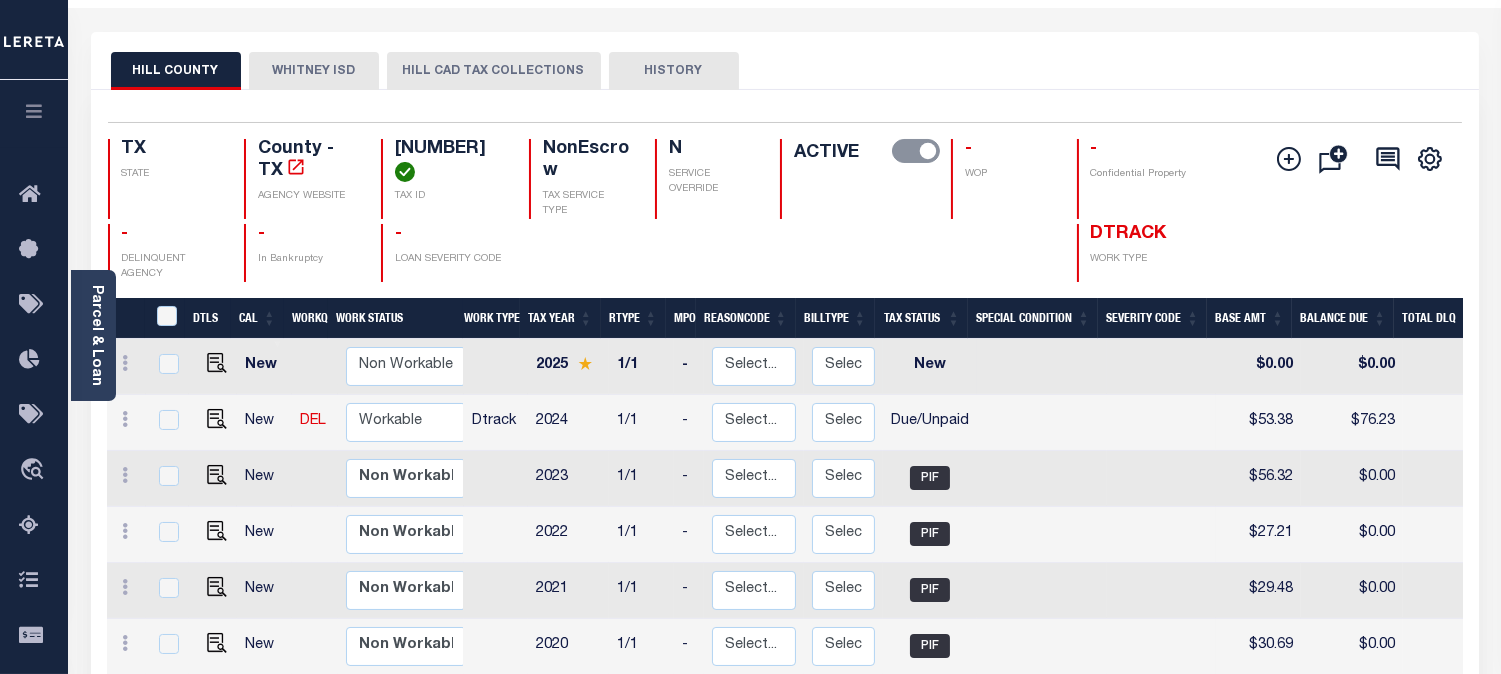 scroll, scrollTop: 111, scrollLeft: 0, axis: vertical 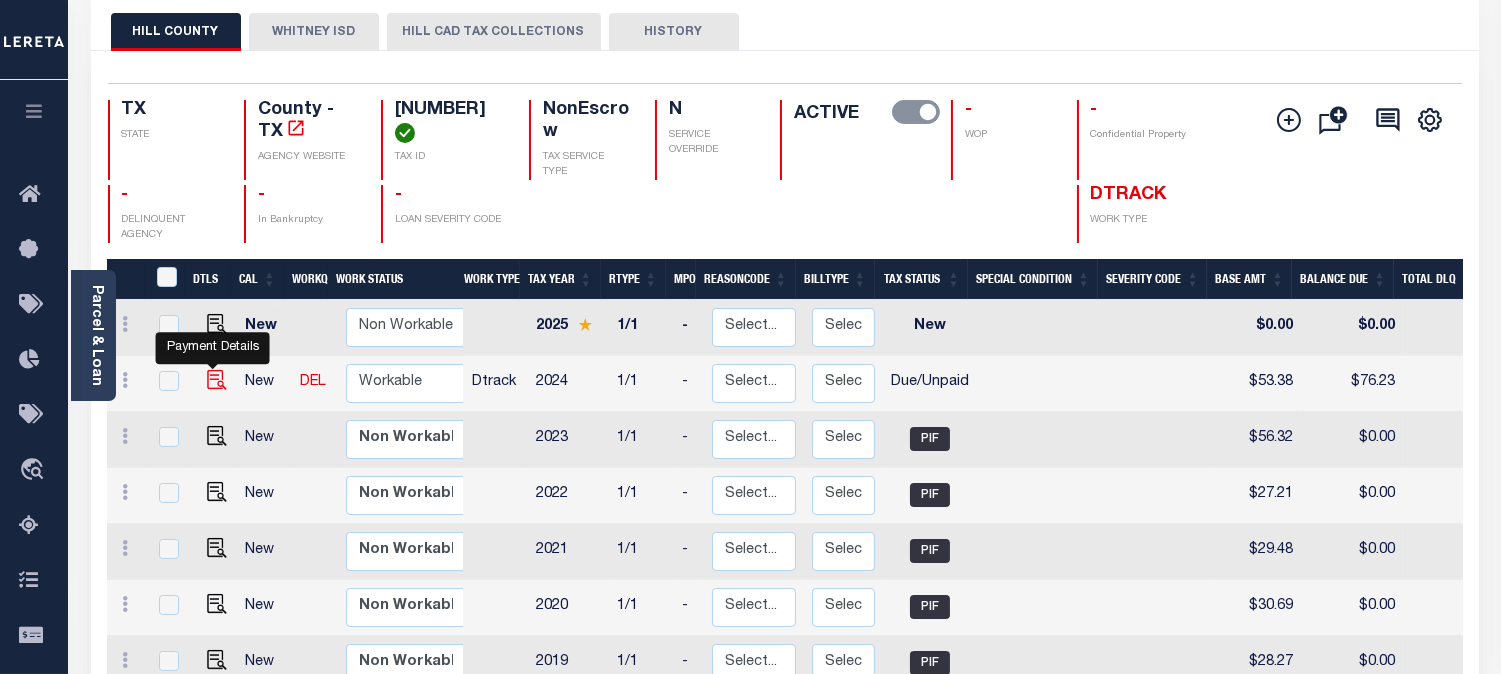 click at bounding box center [217, 380] 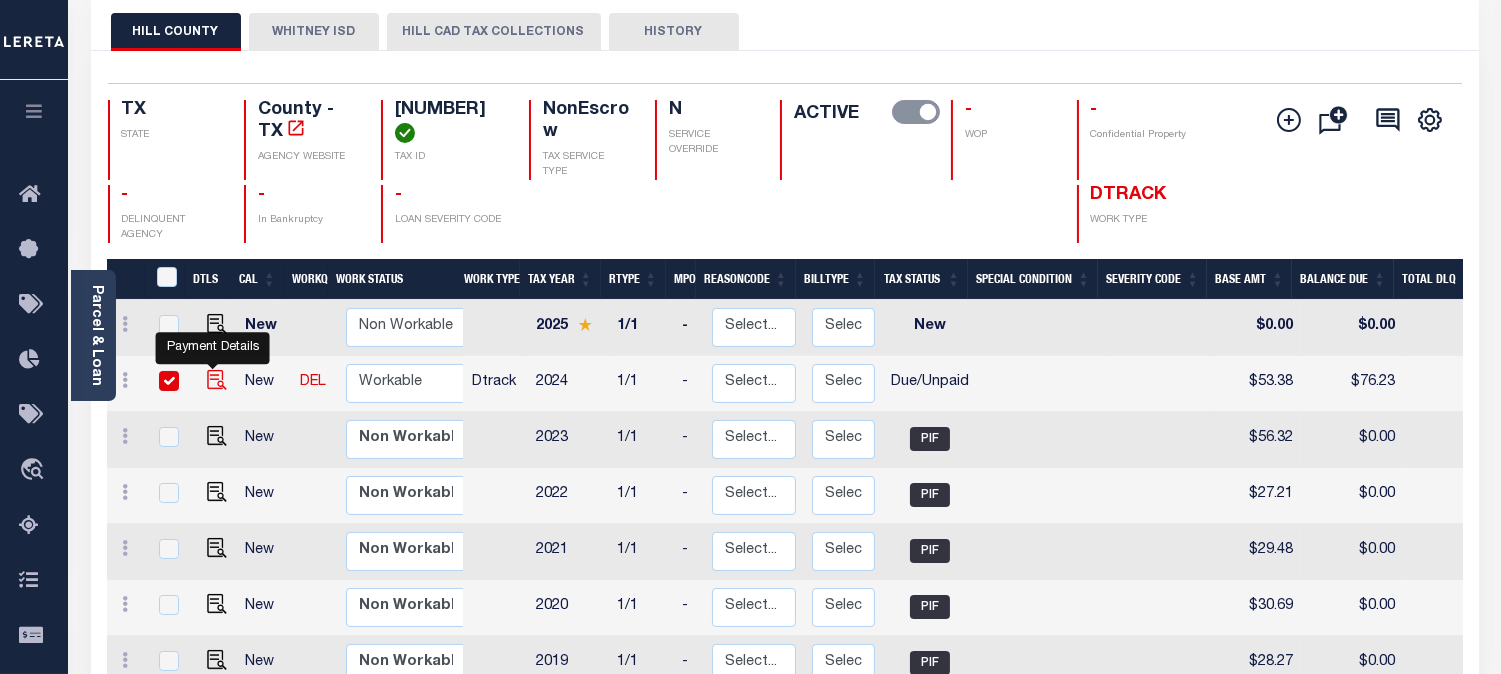 checkbox on "true" 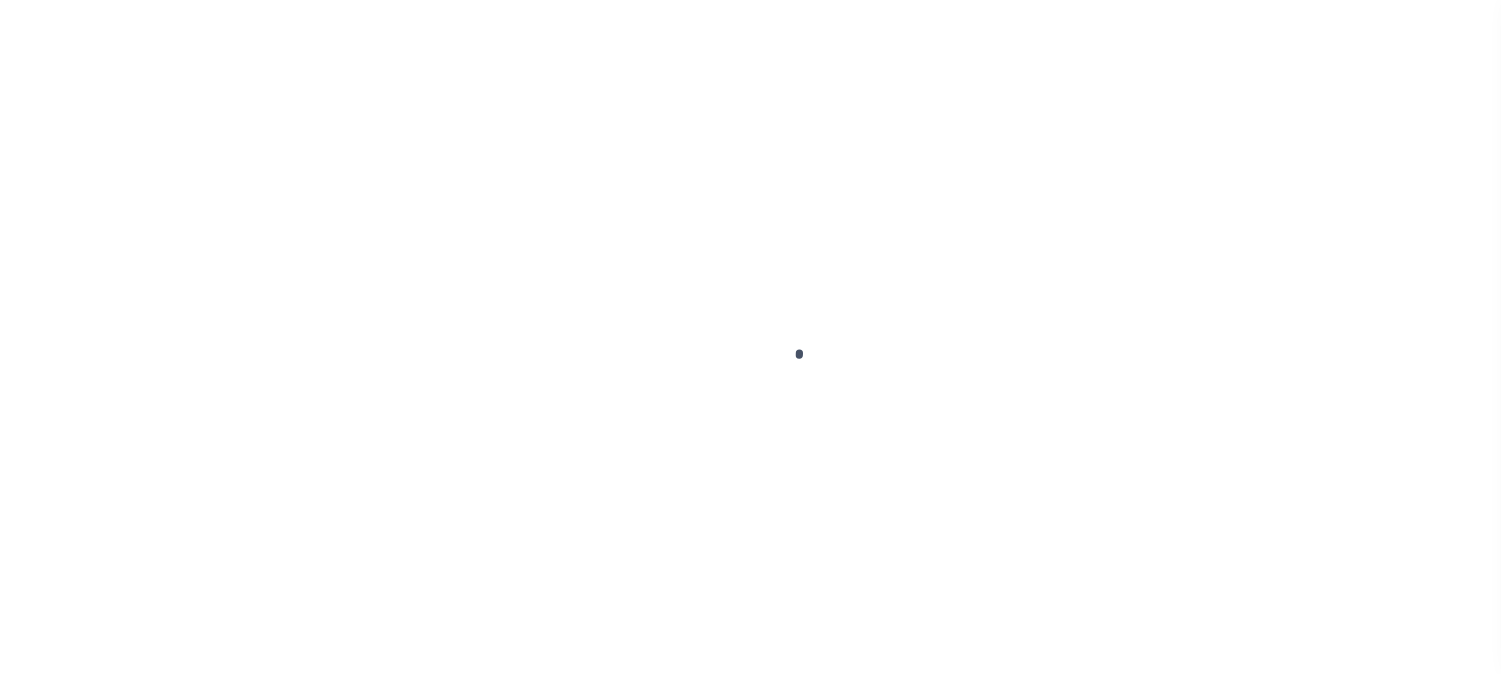 scroll, scrollTop: 0, scrollLeft: 0, axis: both 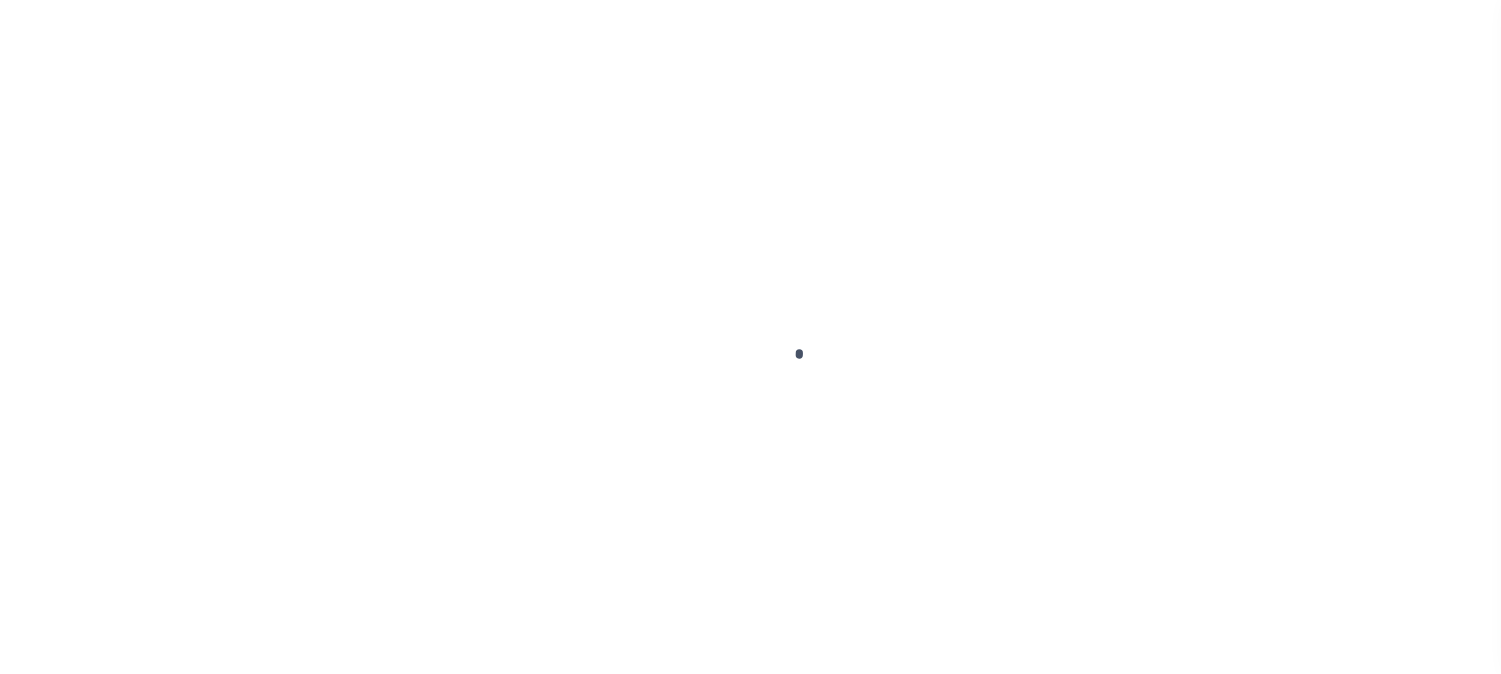 checkbox on "false" 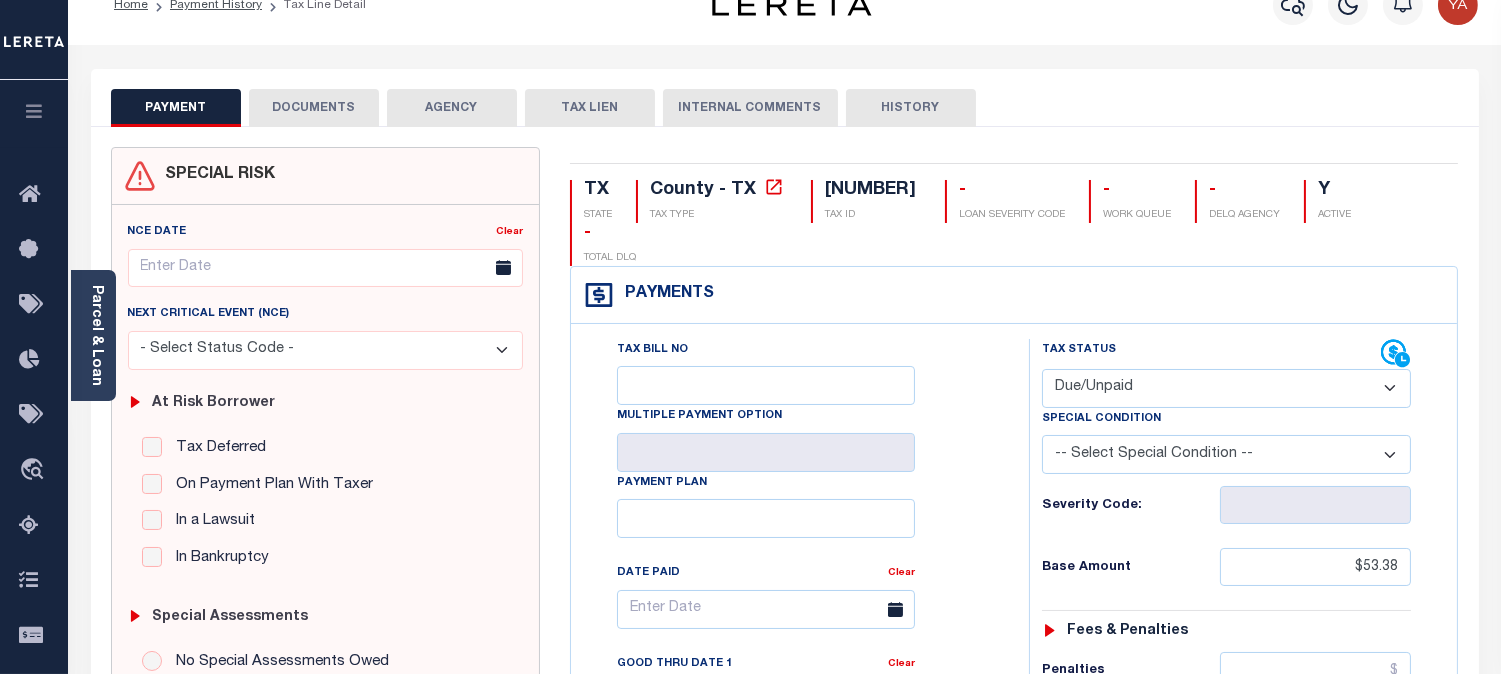 scroll, scrollTop: 0, scrollLeft: 0, axis: both 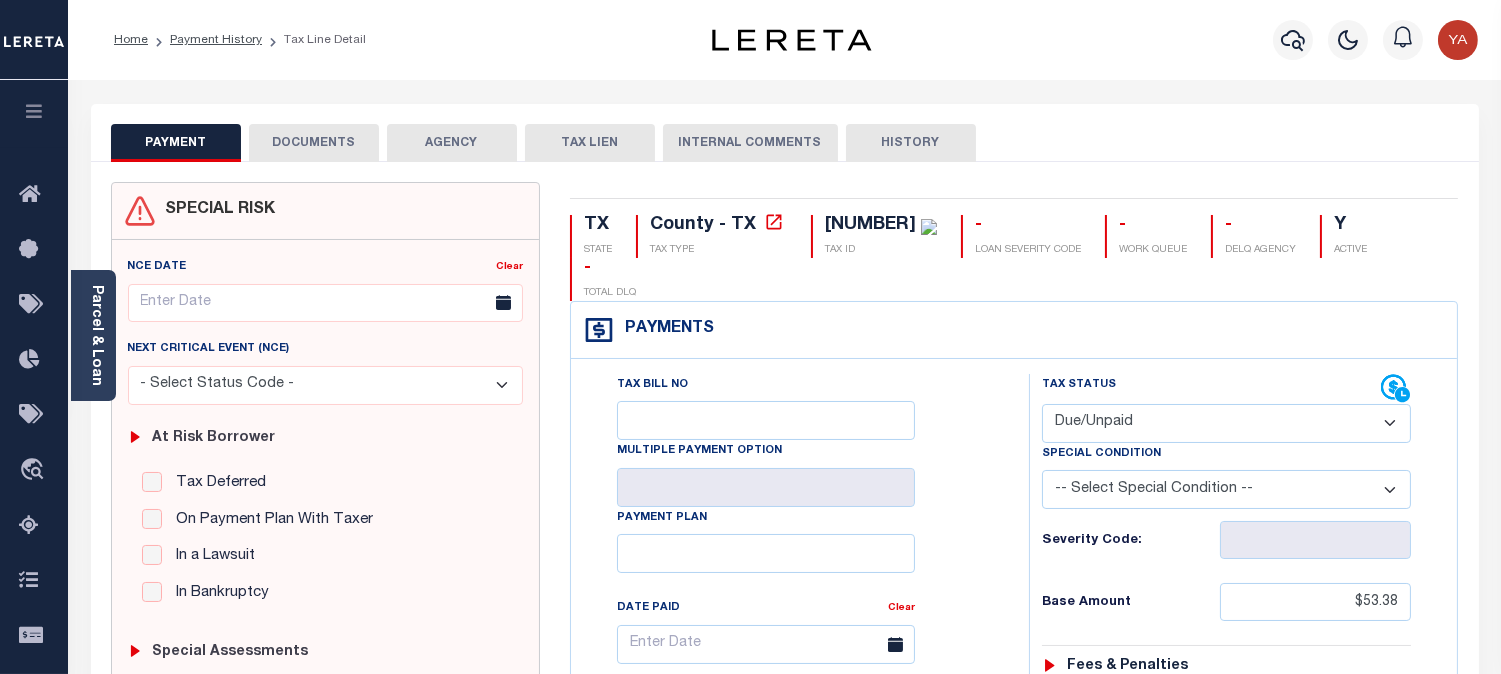 click on "DOCUMENTS" at bounding box center [314, 143] 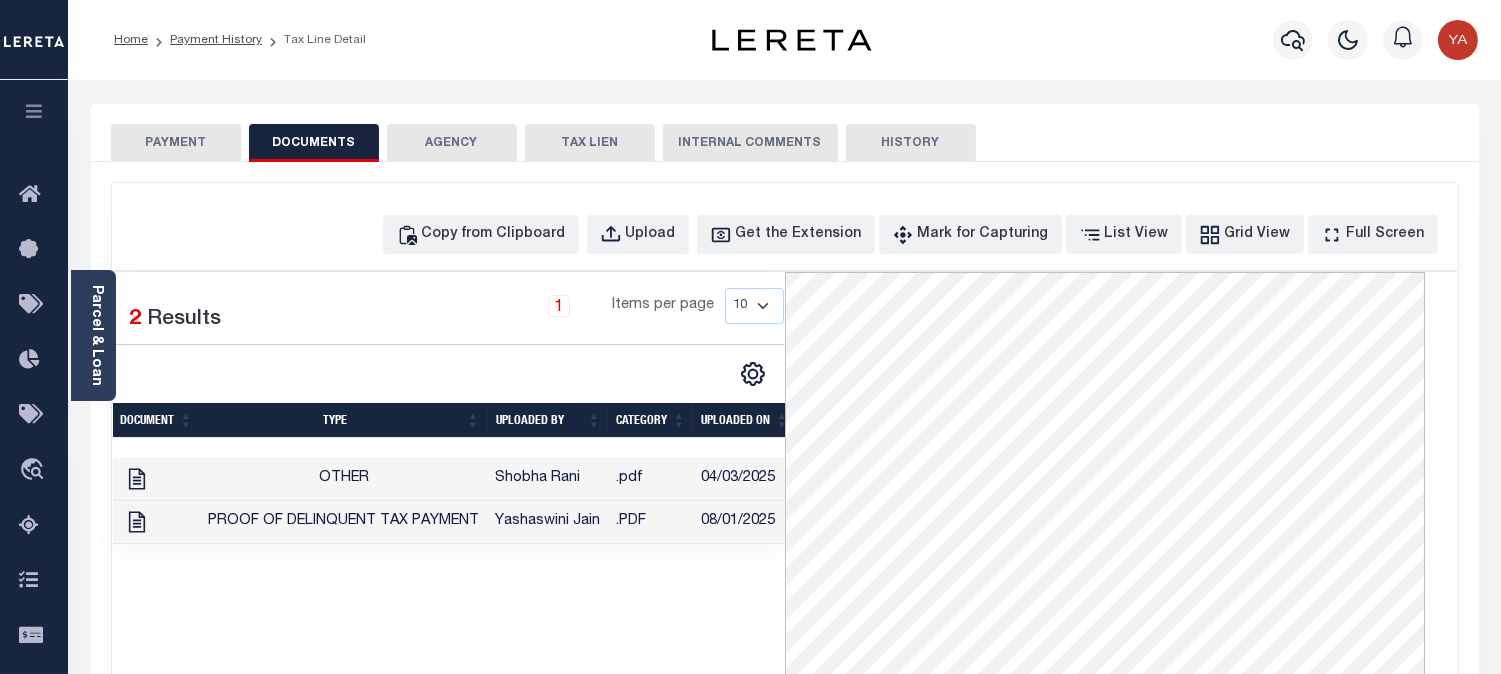 click on "PAYMENT" at bounding box center (176, 143) 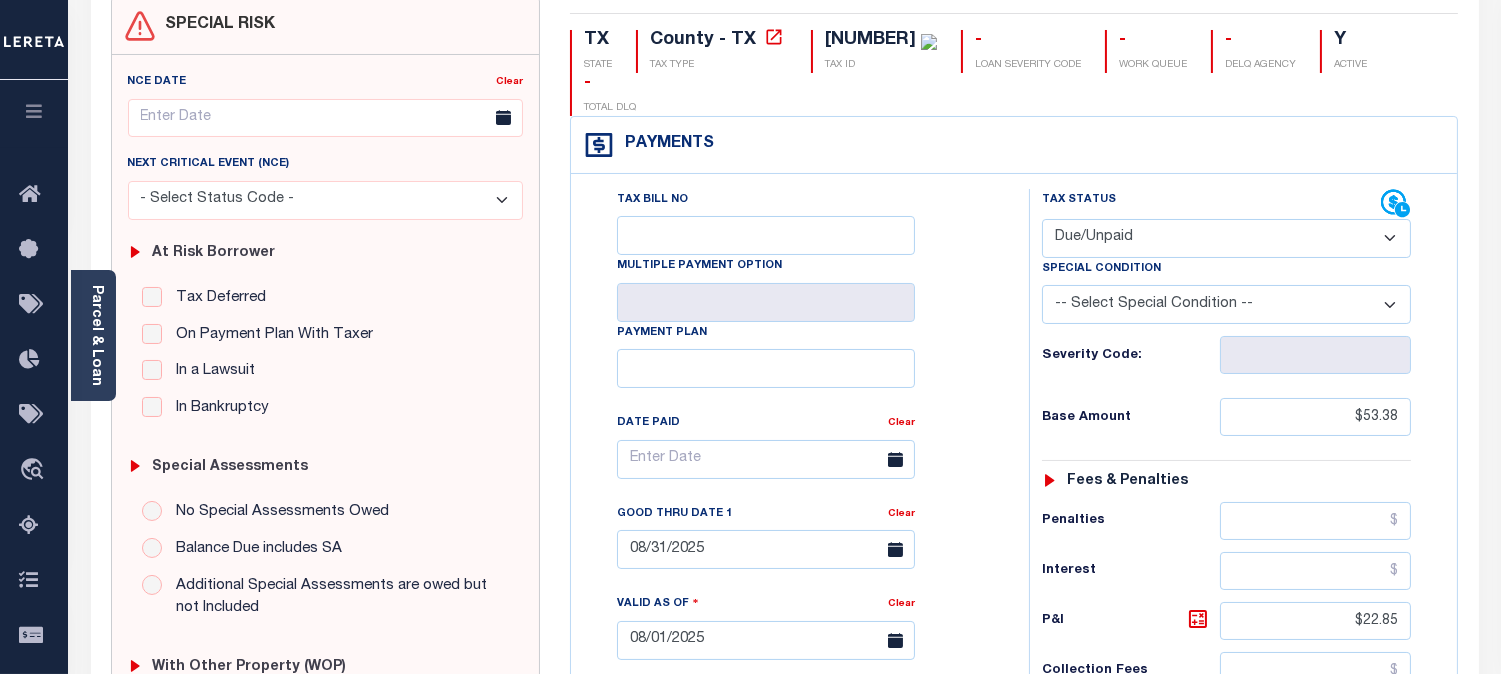 scroll, scrollTop: 0, scrollLeft: 0, axis: both 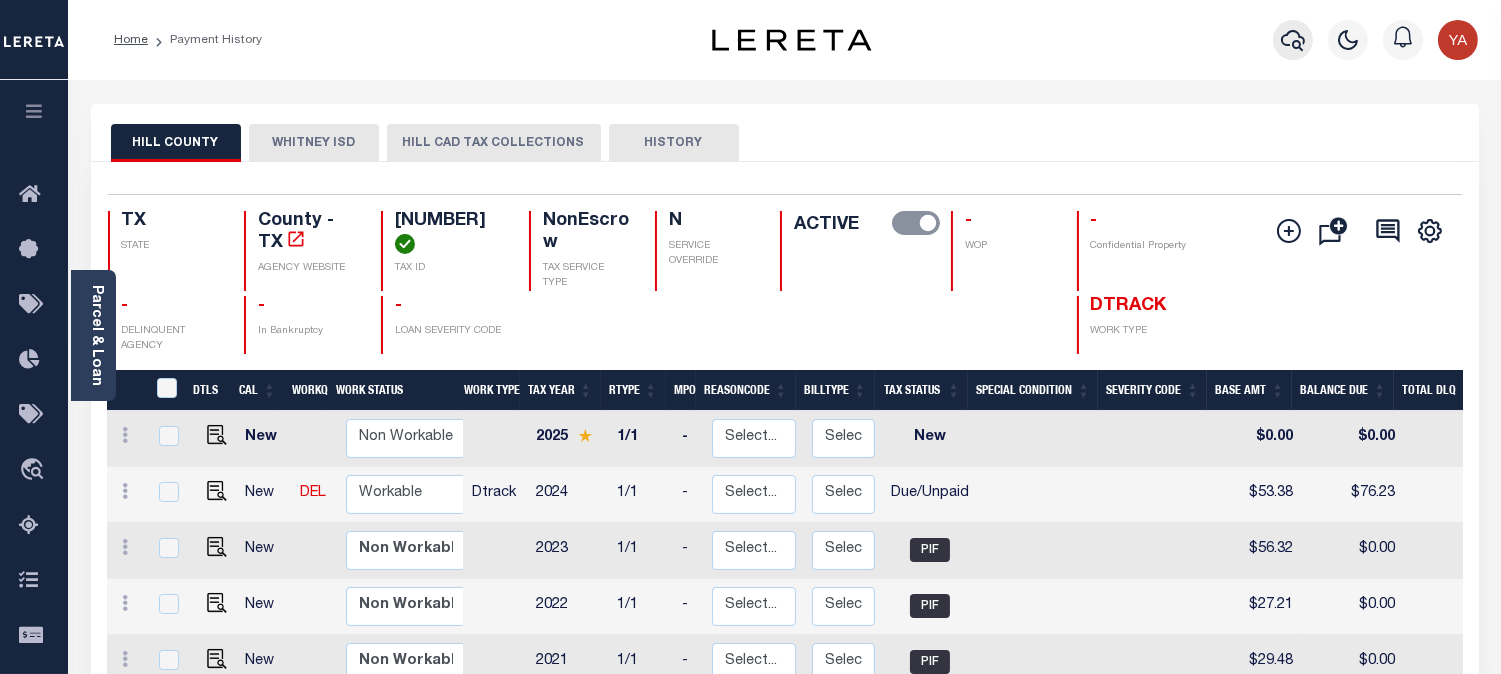 click 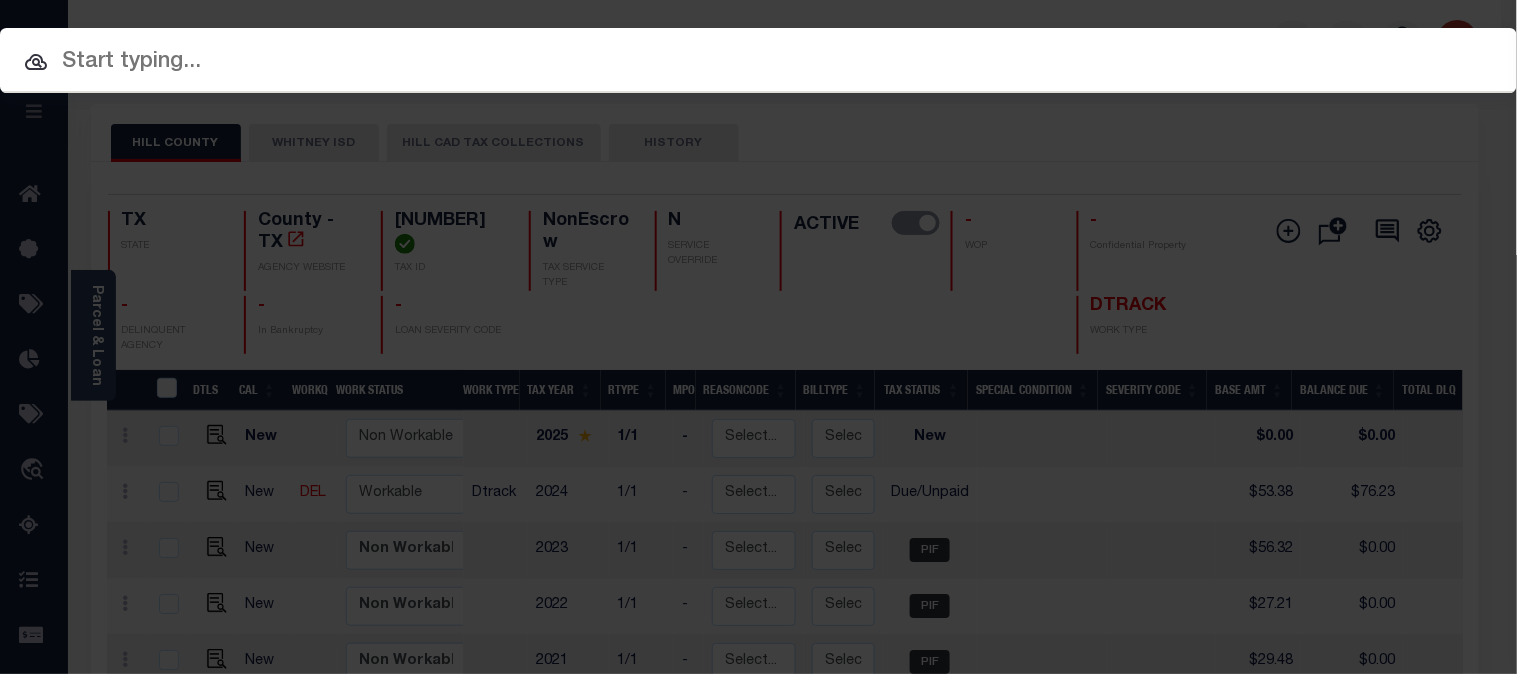 click on "Include
Loans
TBM
Customers
Borrowers
Payments (Lender Non-Disb)
Payments (Lender Disb)
Payee Payment Batches
Refunds
Lenders
Properties/Parcels
Letters
Payees" at bounding box center (758, 60) 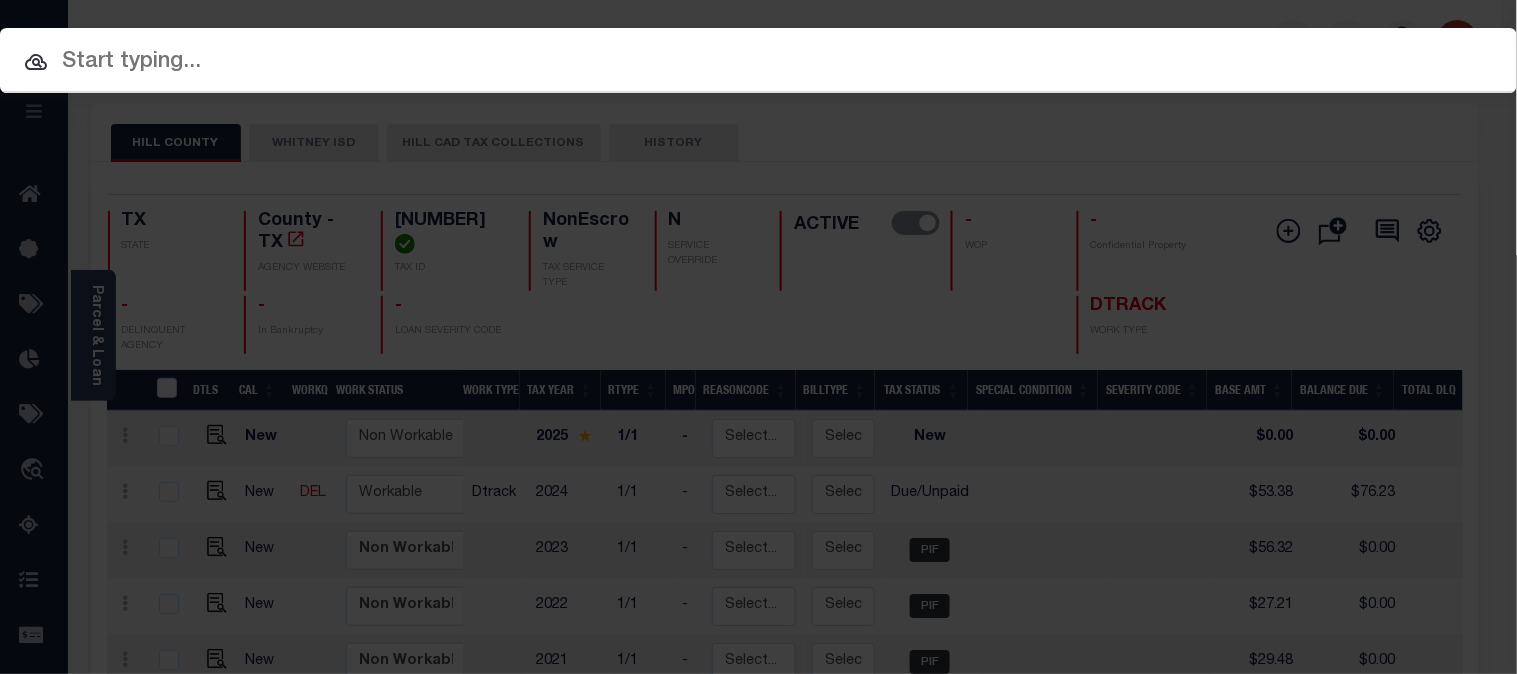 paste on "[NUMBER]" 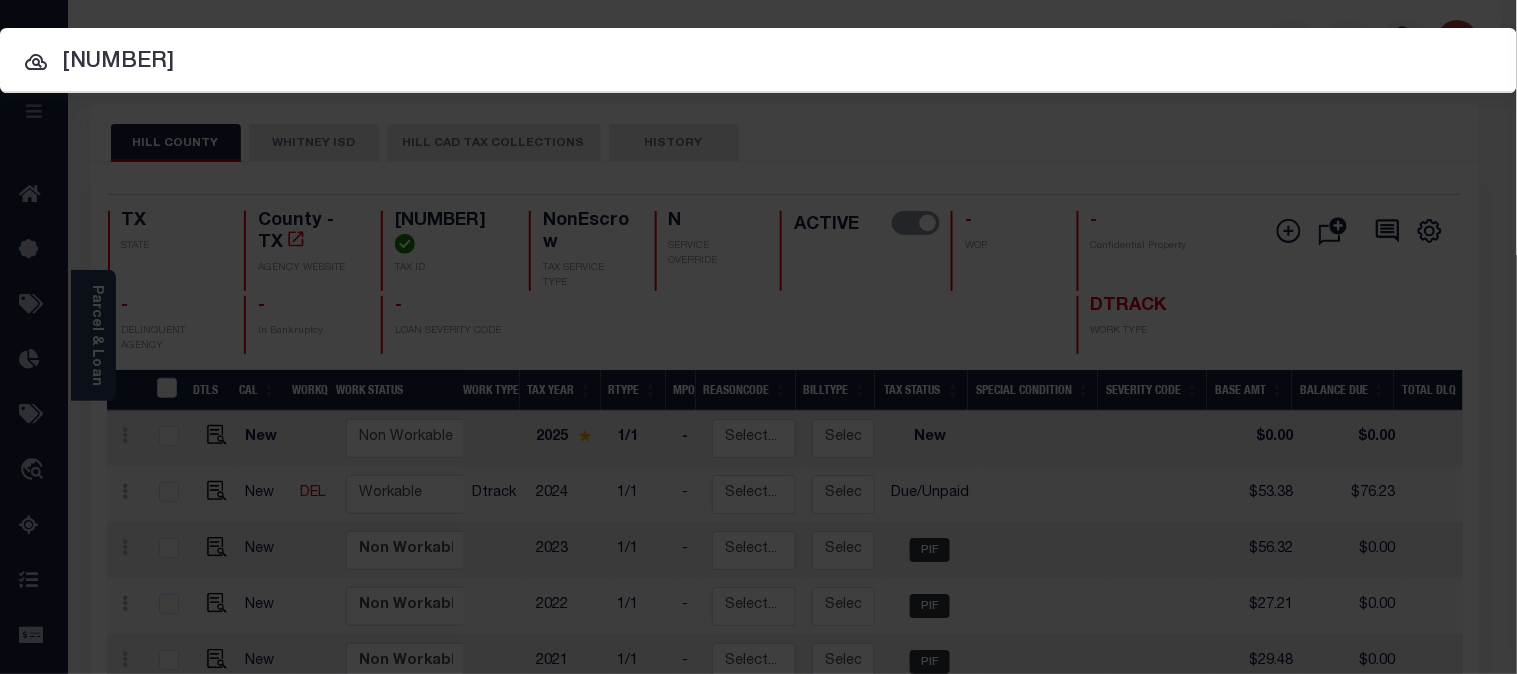 type on "[NUMBER]" 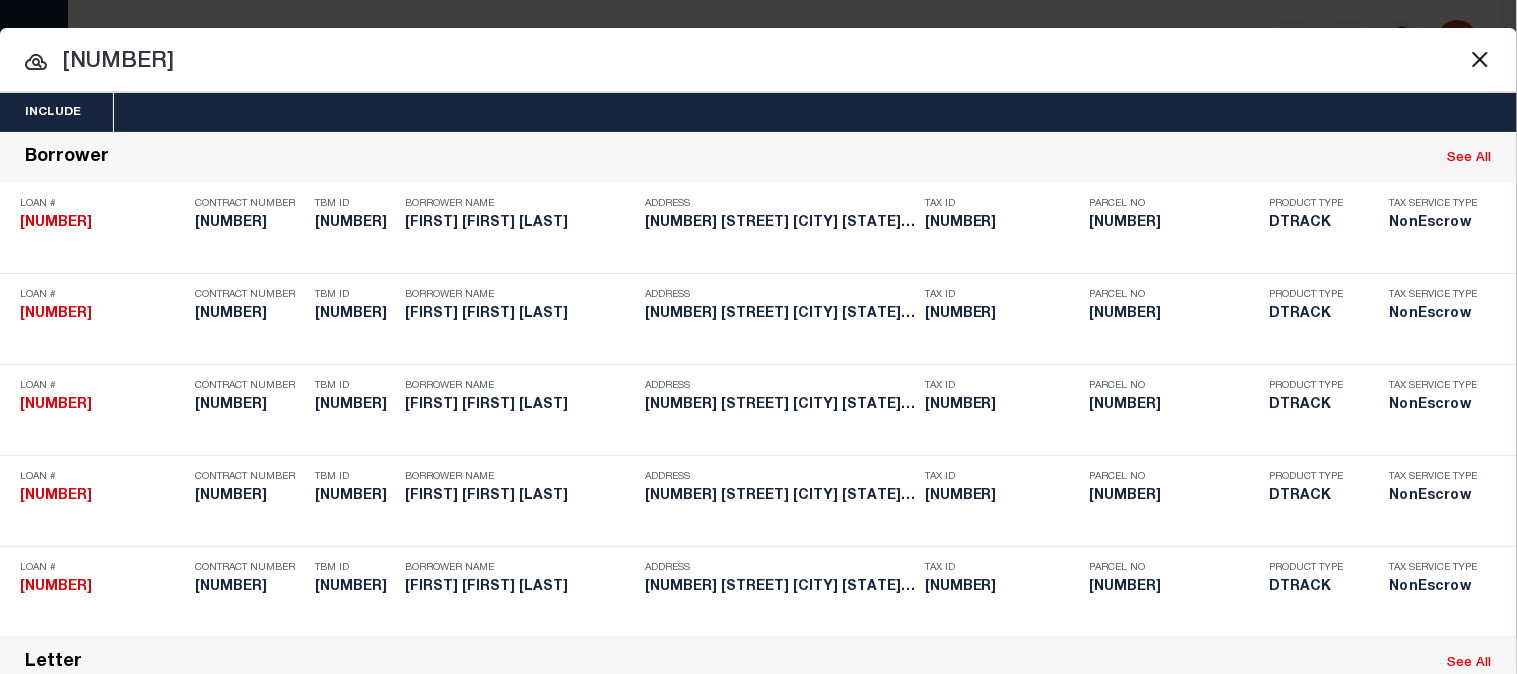 scroll, scrollTop: 890, scrollLeft: 0, axis: vertical 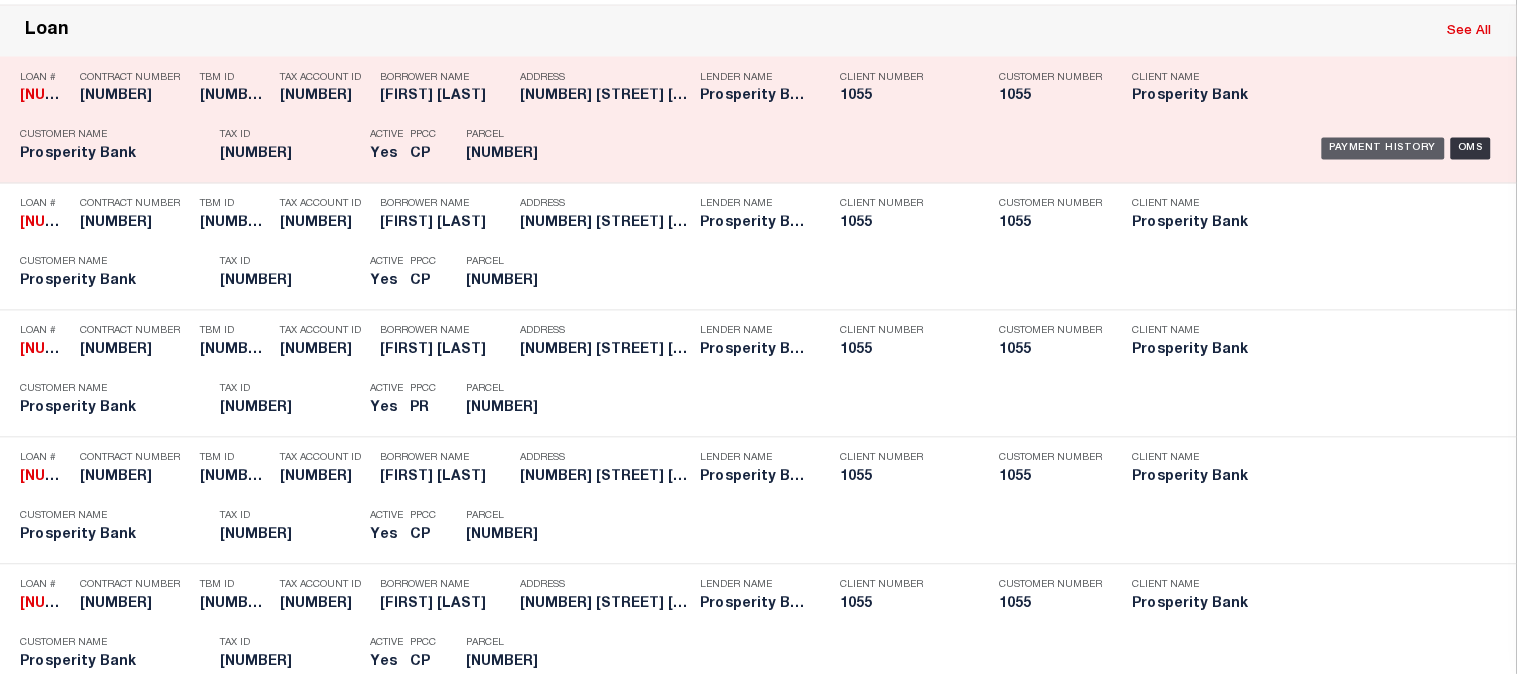 click on "Payment History" at bounding box center (1383, 149) 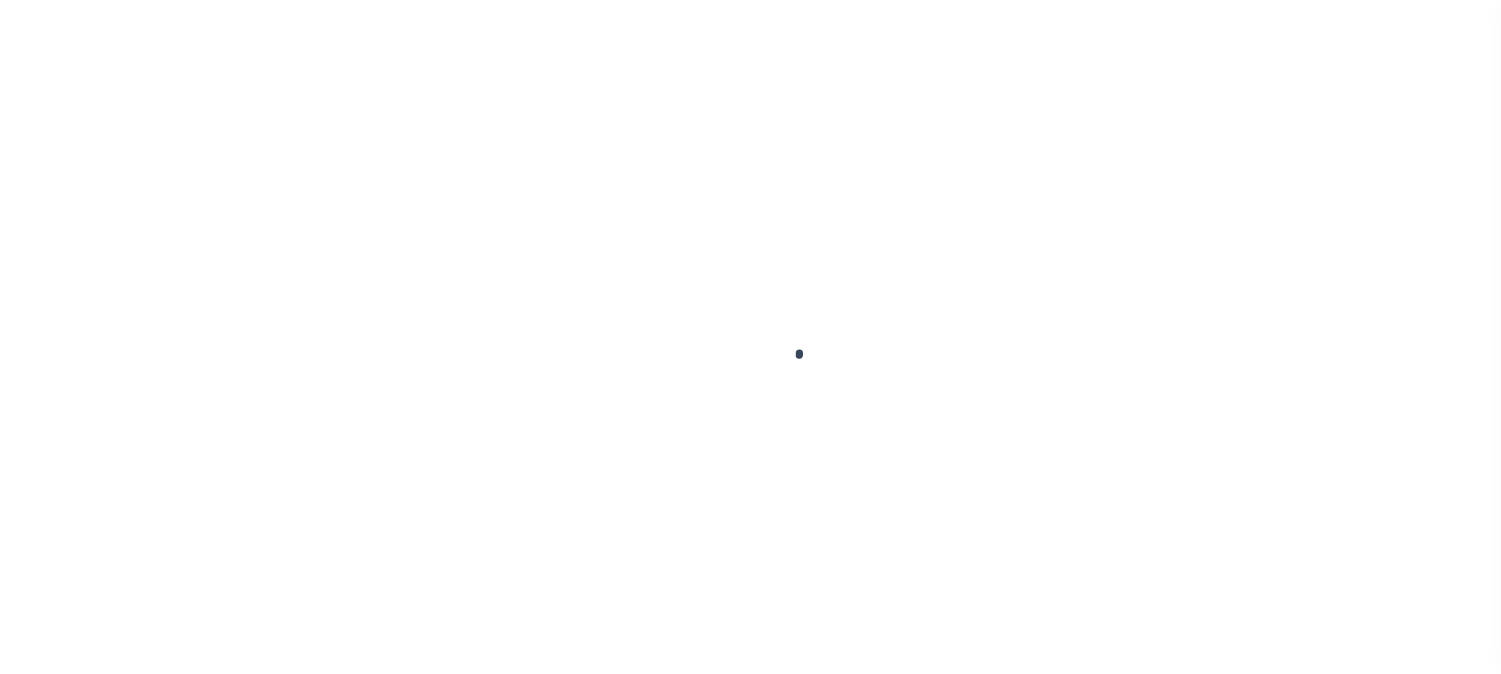 scroll, scrollTop: 0, scrollLeft: 0, axis: both 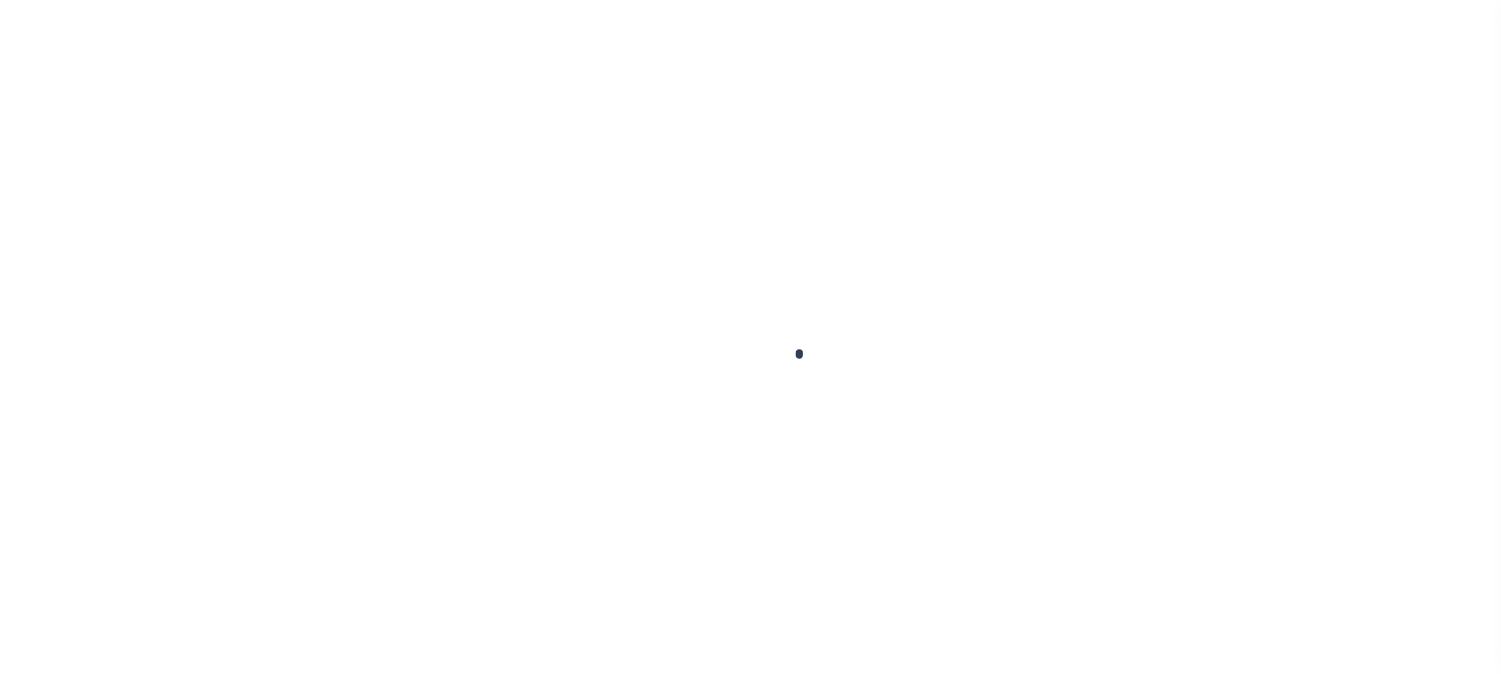 checkbox on "false" 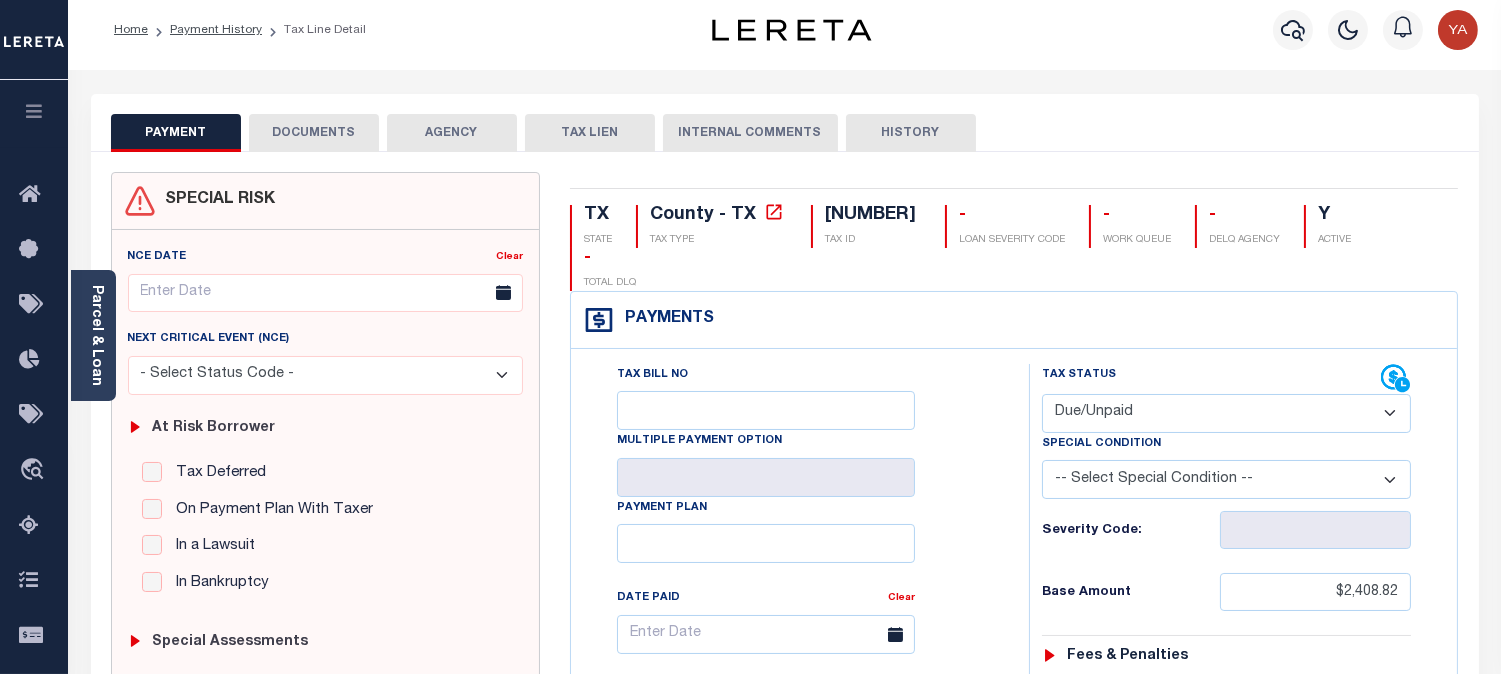 scroll, scrollTop: 0, scrollLeft: 0, axis: both 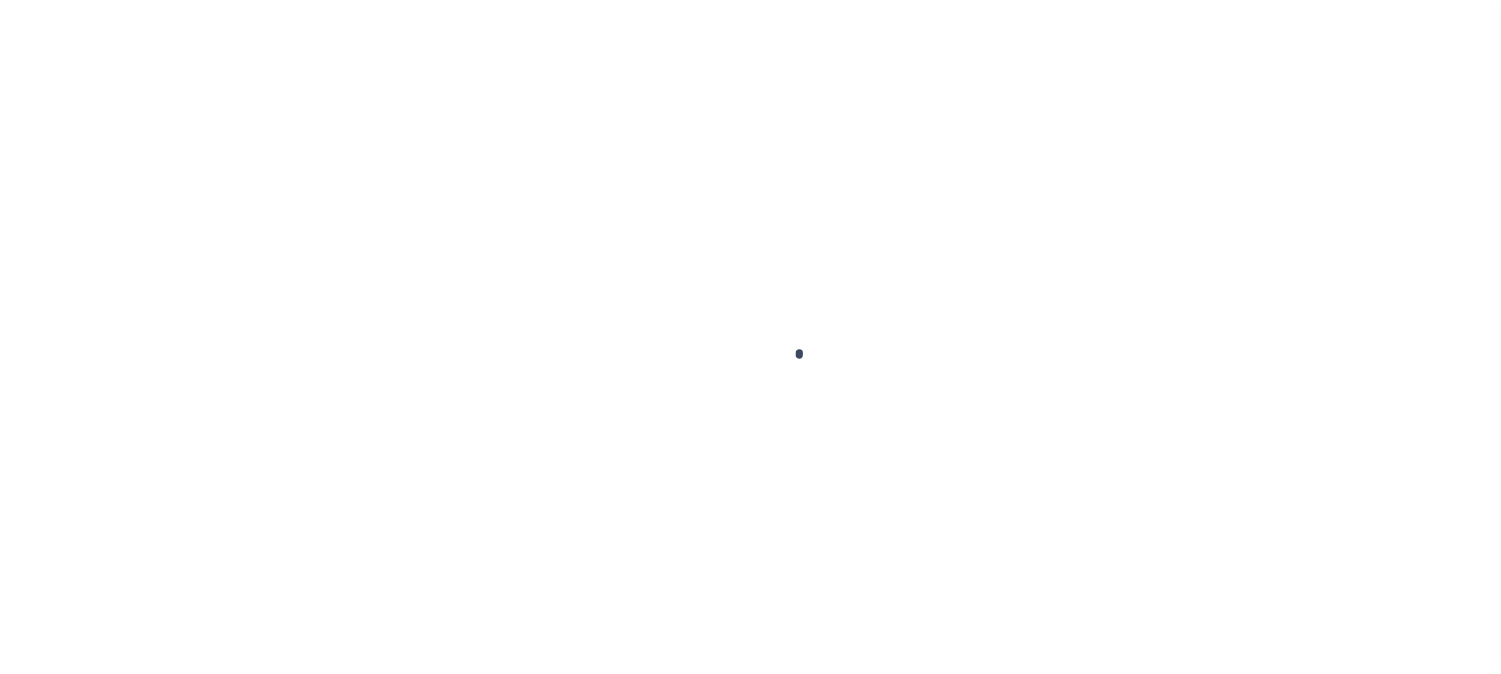 checkbox on "false" 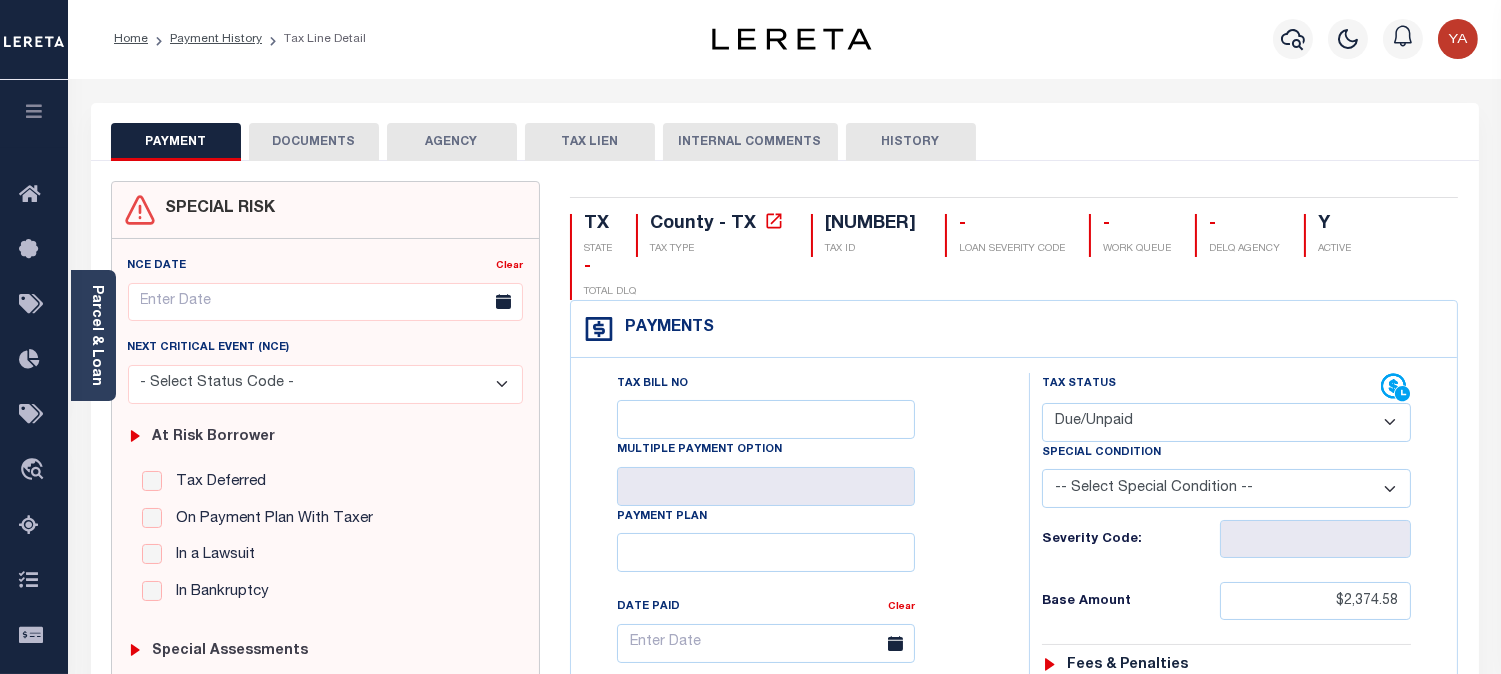 scroll, scrollTop: 0, scrollLeft: 0, axis: both 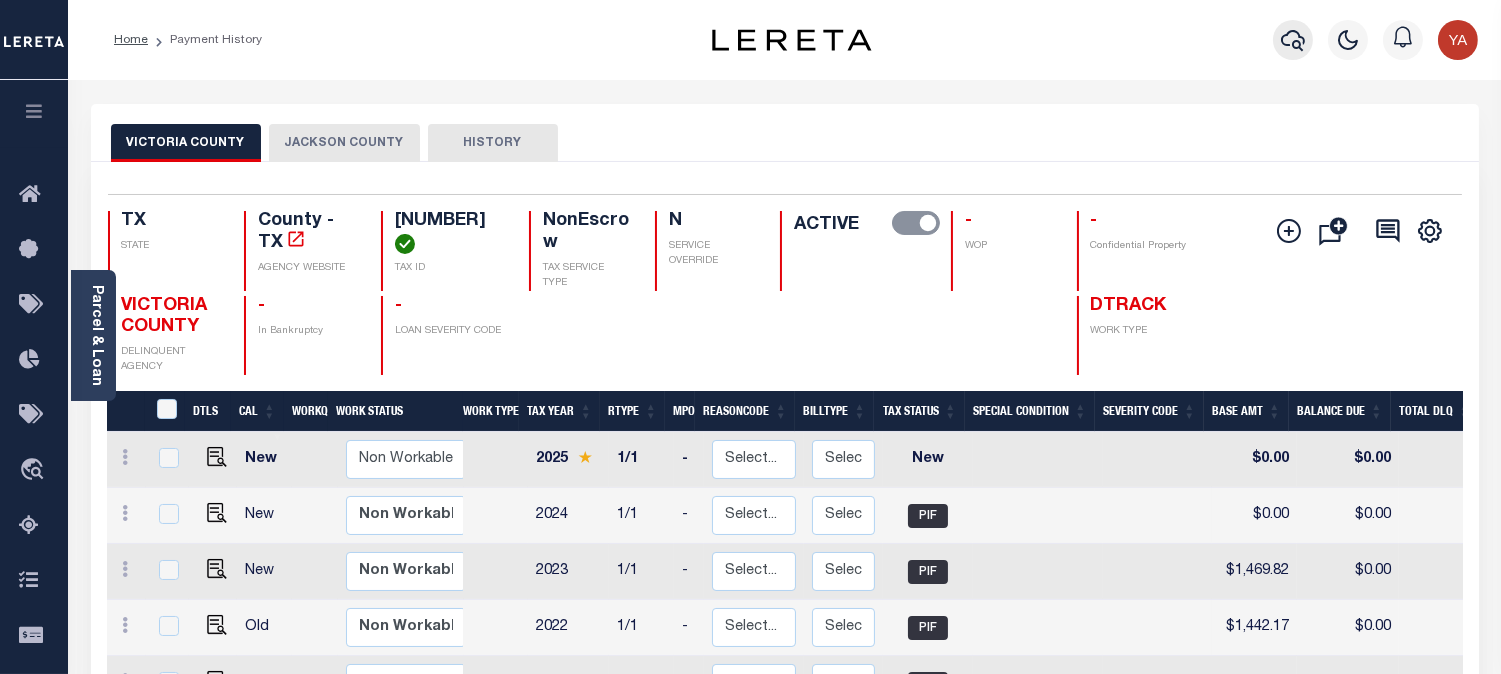 click 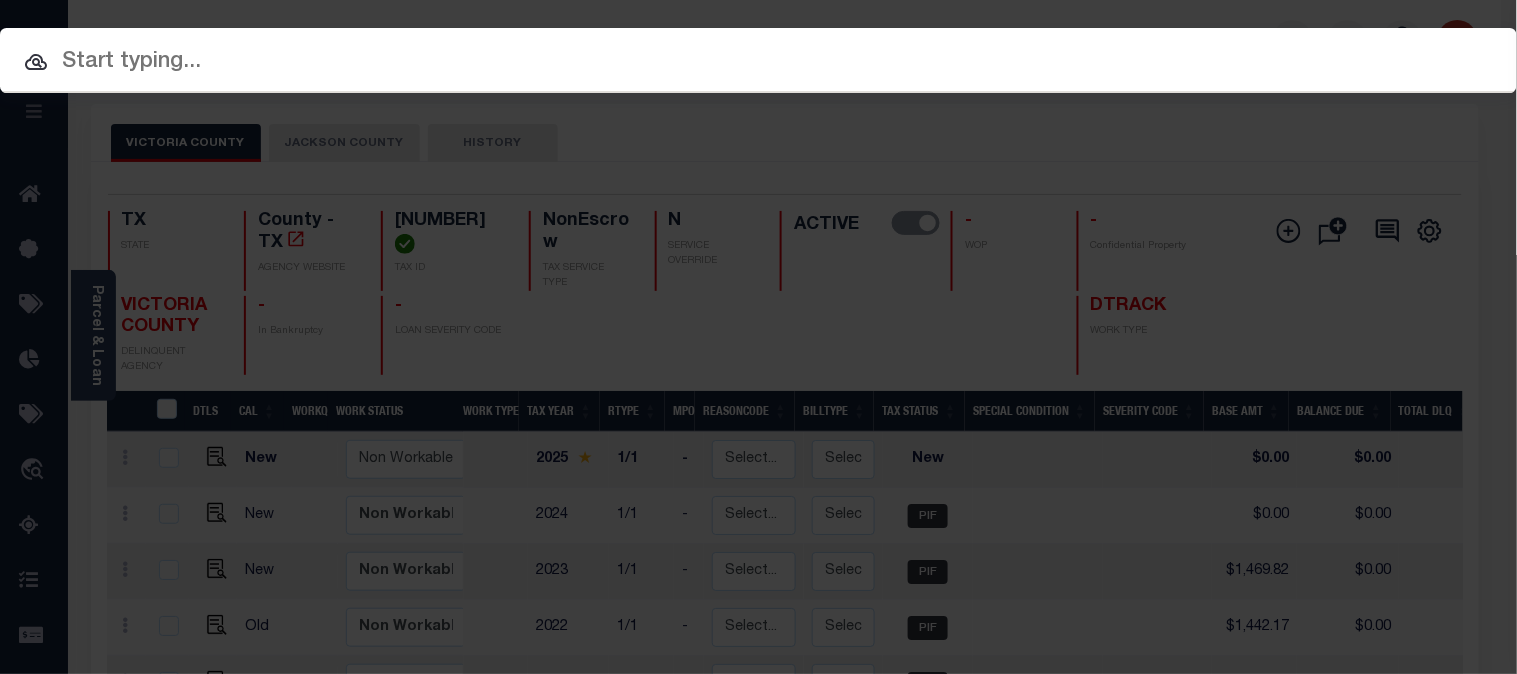 click on "Include
Loans
TBM
Customers
Borrowers
Payments (Lender Non-Disb)
Payments (Lender Disb)
Payee Payment Batches
Refunds
Lenders
Properties/Parcels
Letters
Payees" at bounding box center [758, 60] 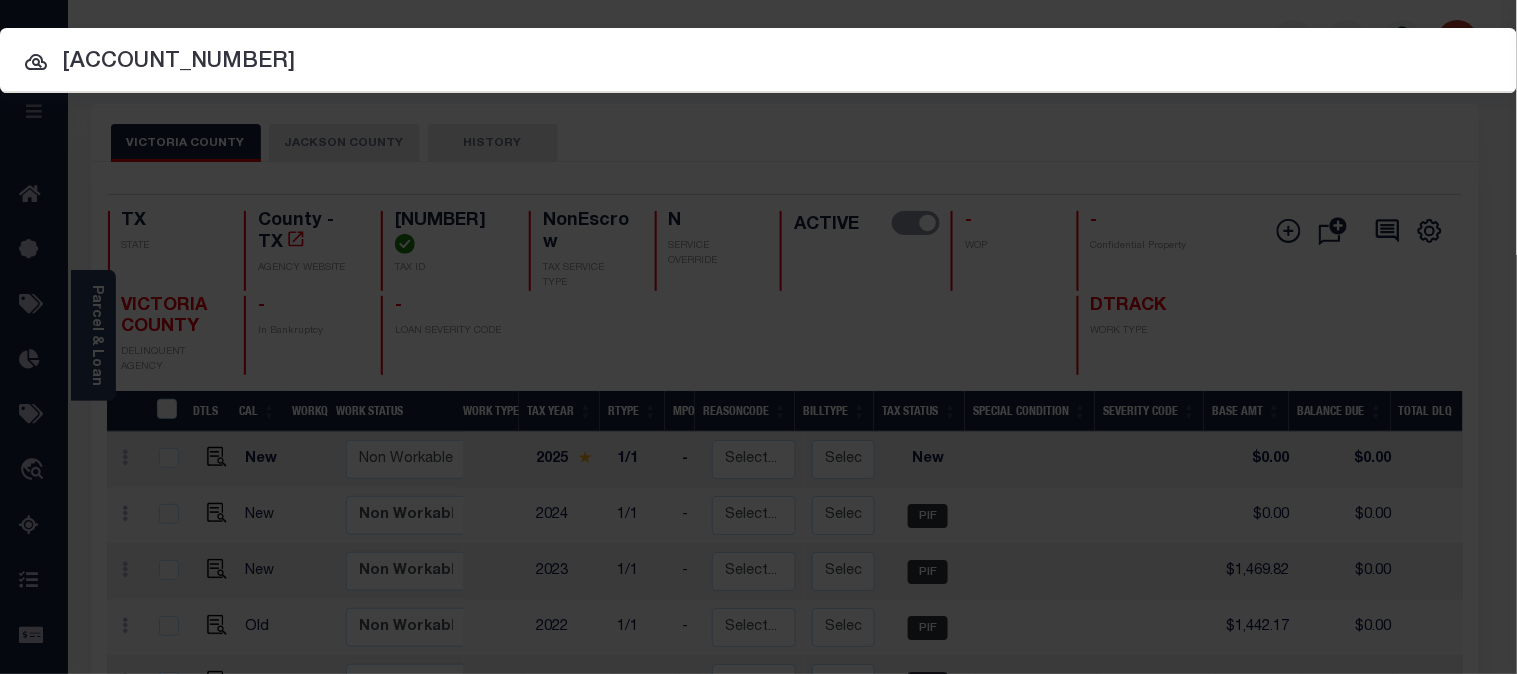 type on "126000000516" 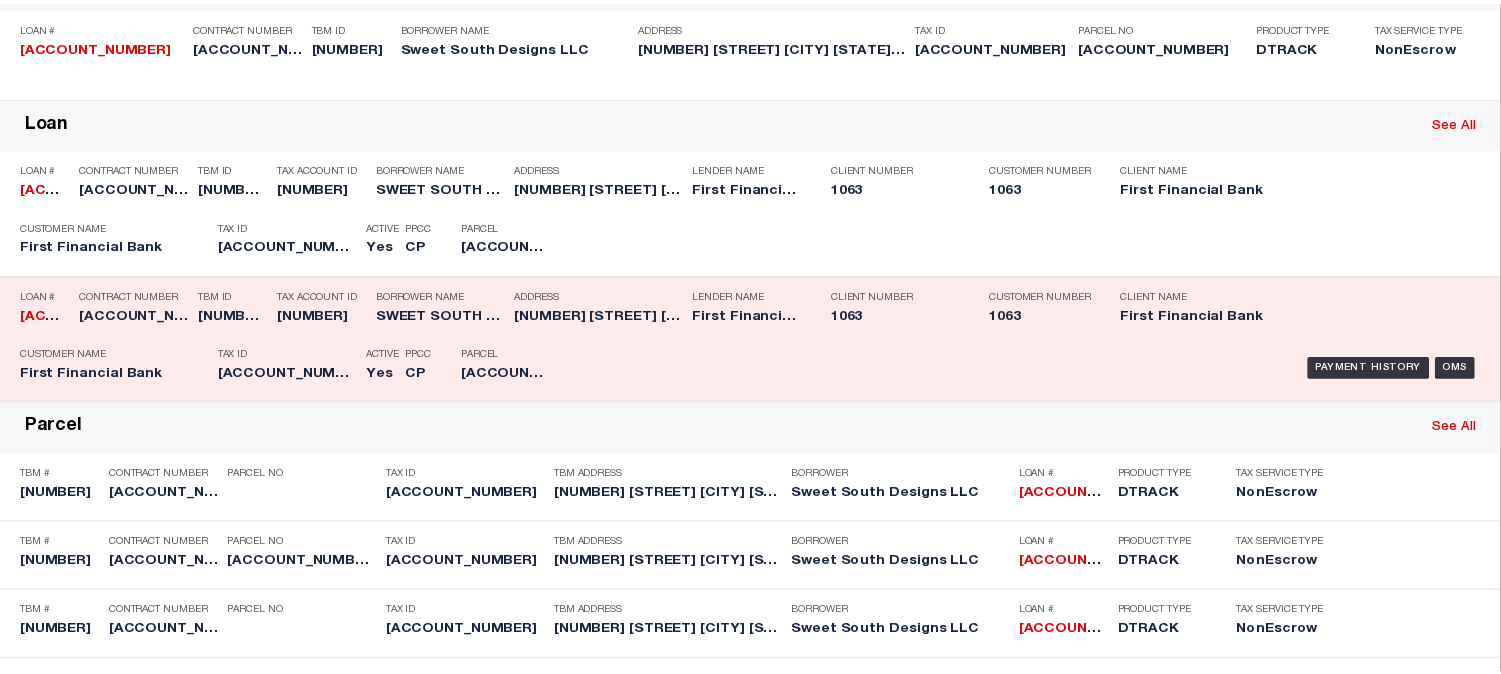 scroll, scrollTop: 384, scrollLeft: 0, axis: vertical 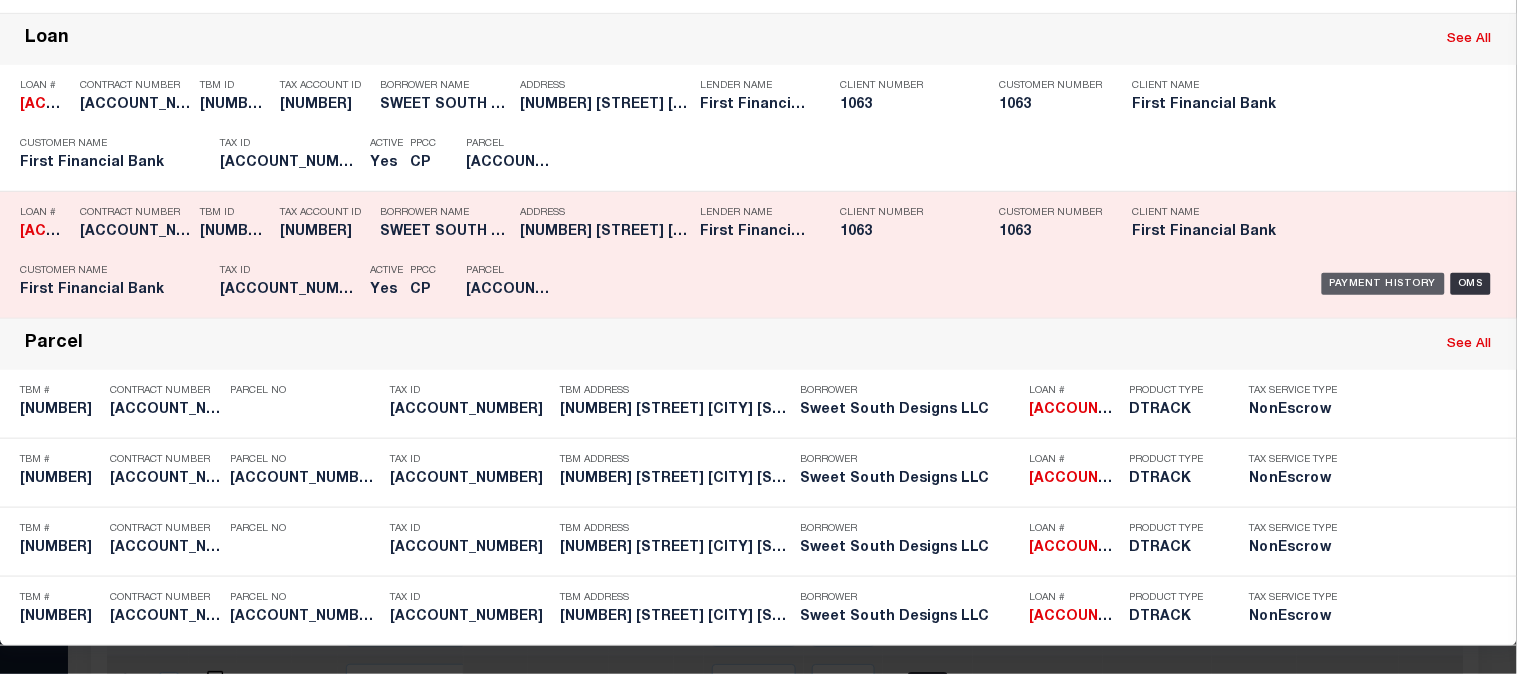 click on "Payment History" at bounding box center [1383, 284] 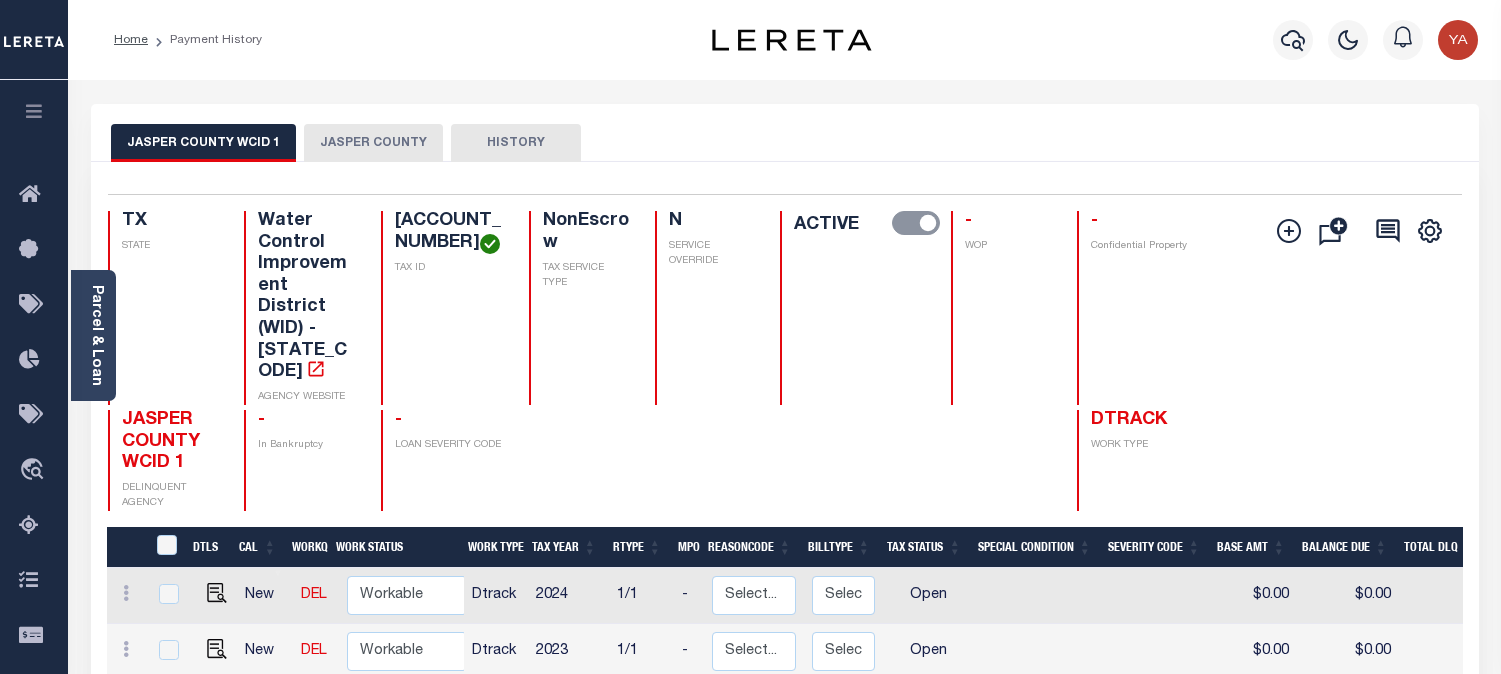 scroll, scrollTop: 0, scrollLeft: 0, axis: both 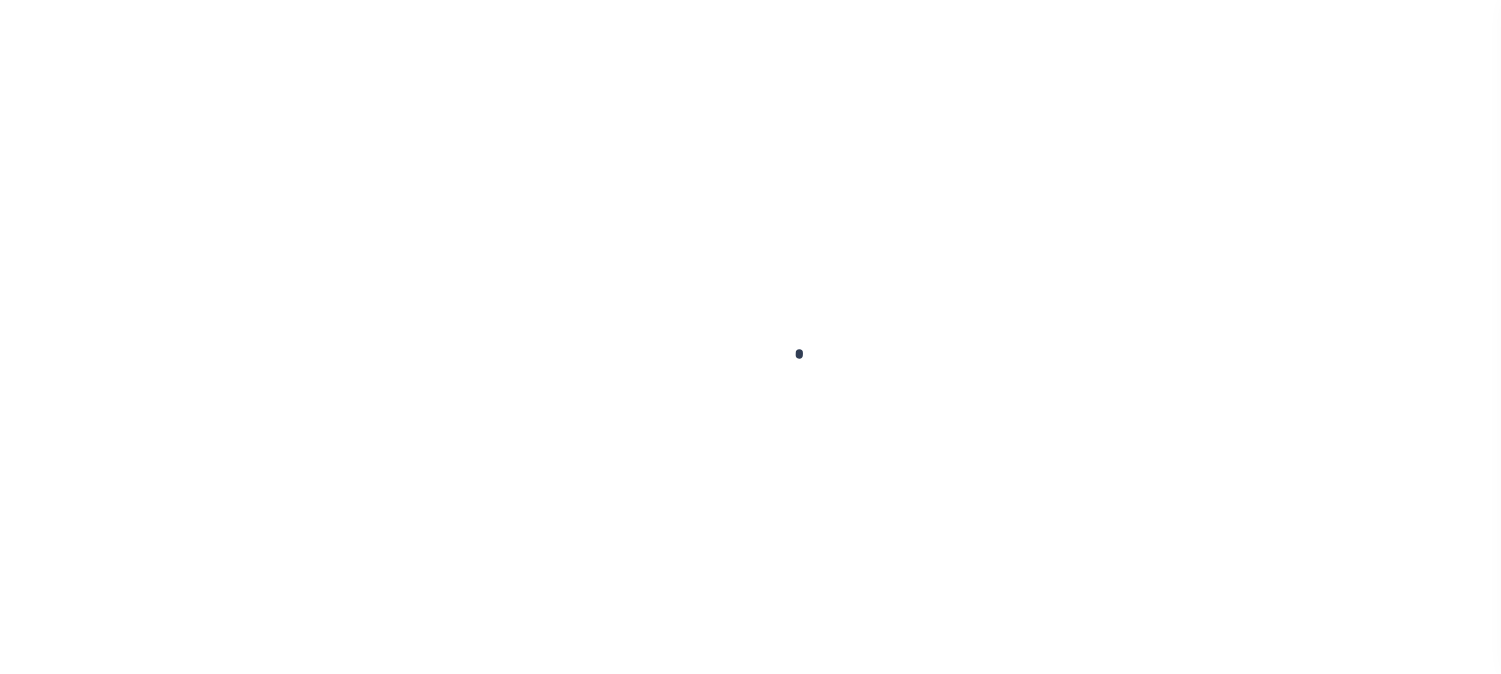 checkbox on "false" 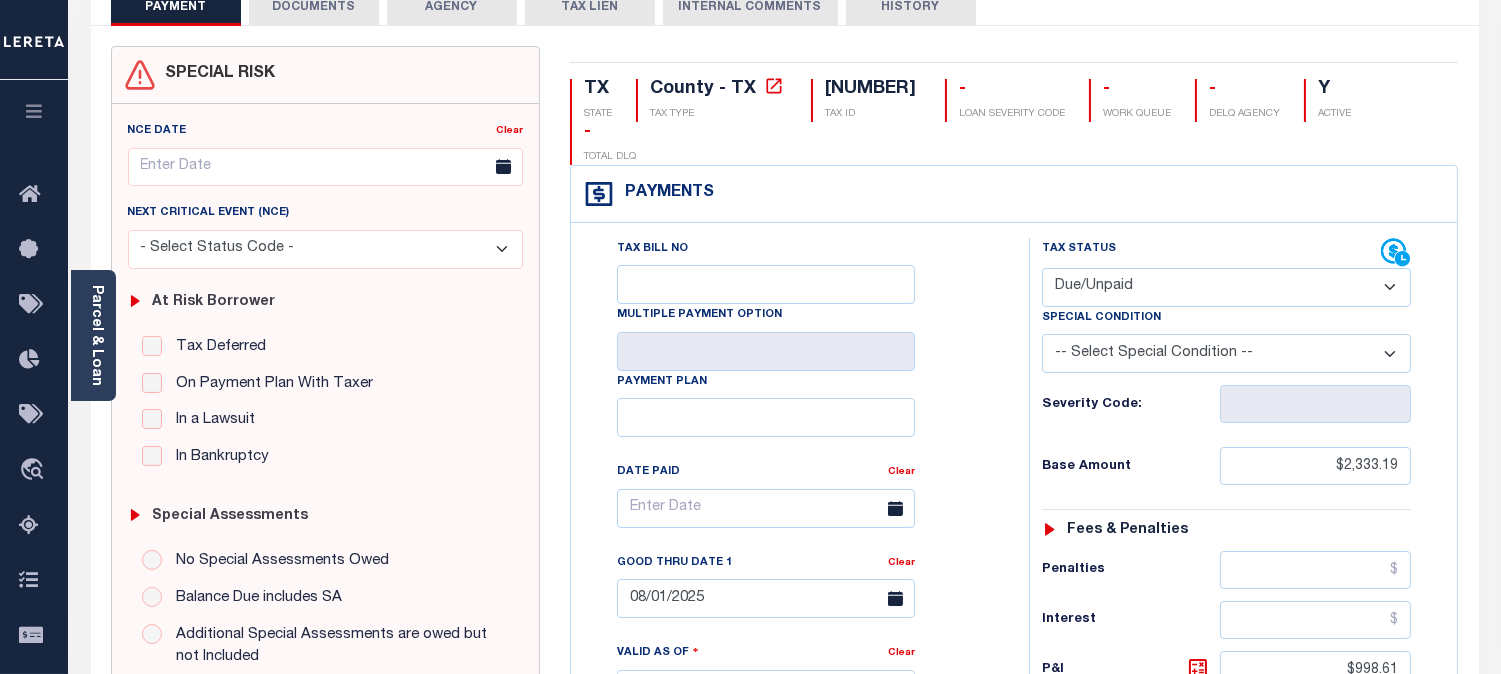 scroll, scrollTop: 0, scrollLeft: 0, axis: both 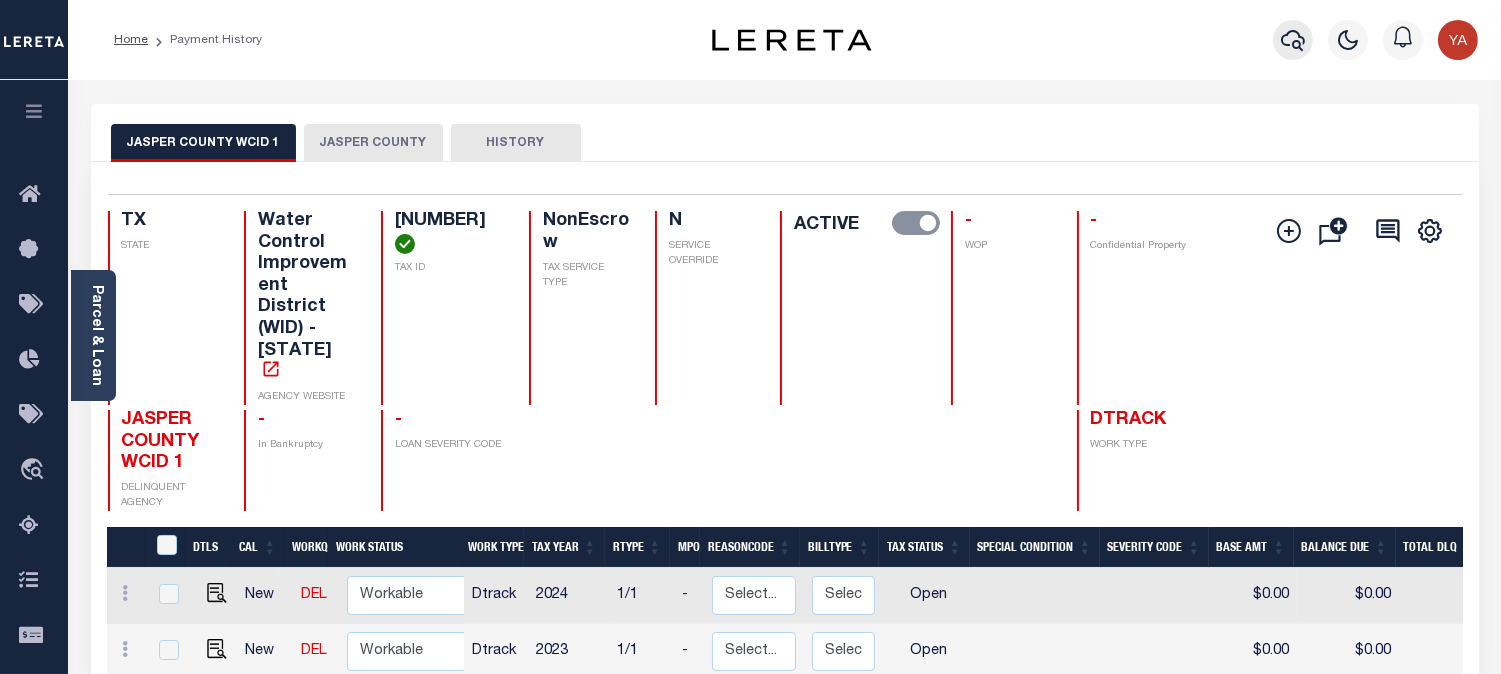 click 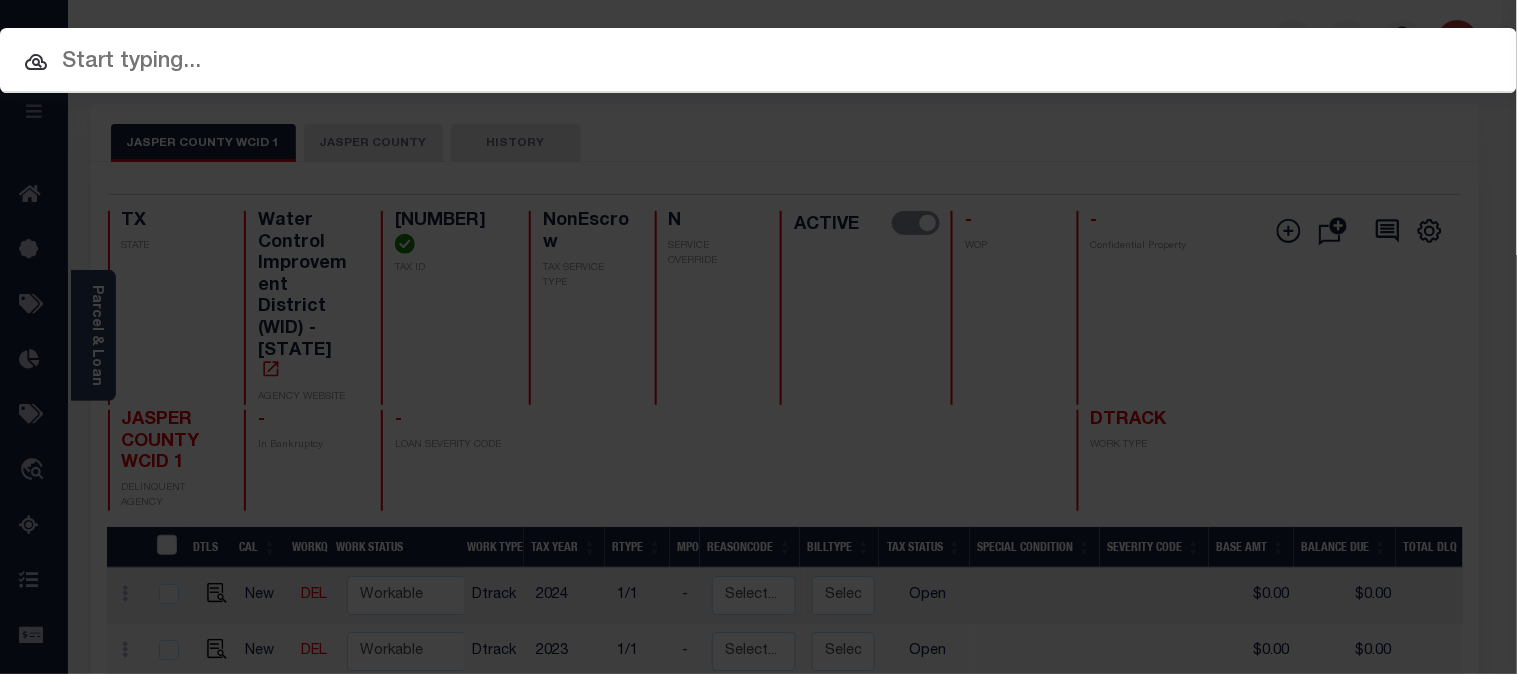 click on "Include
Loans
TBM
Customers
Borrowers
Payments (Lender Non-Disb)
Payments (Lender Disb)
Payee Payment Batches
Refunds
Lenders
Properties/Parcels
Letters
Payees" at bounding box center (758, 60) 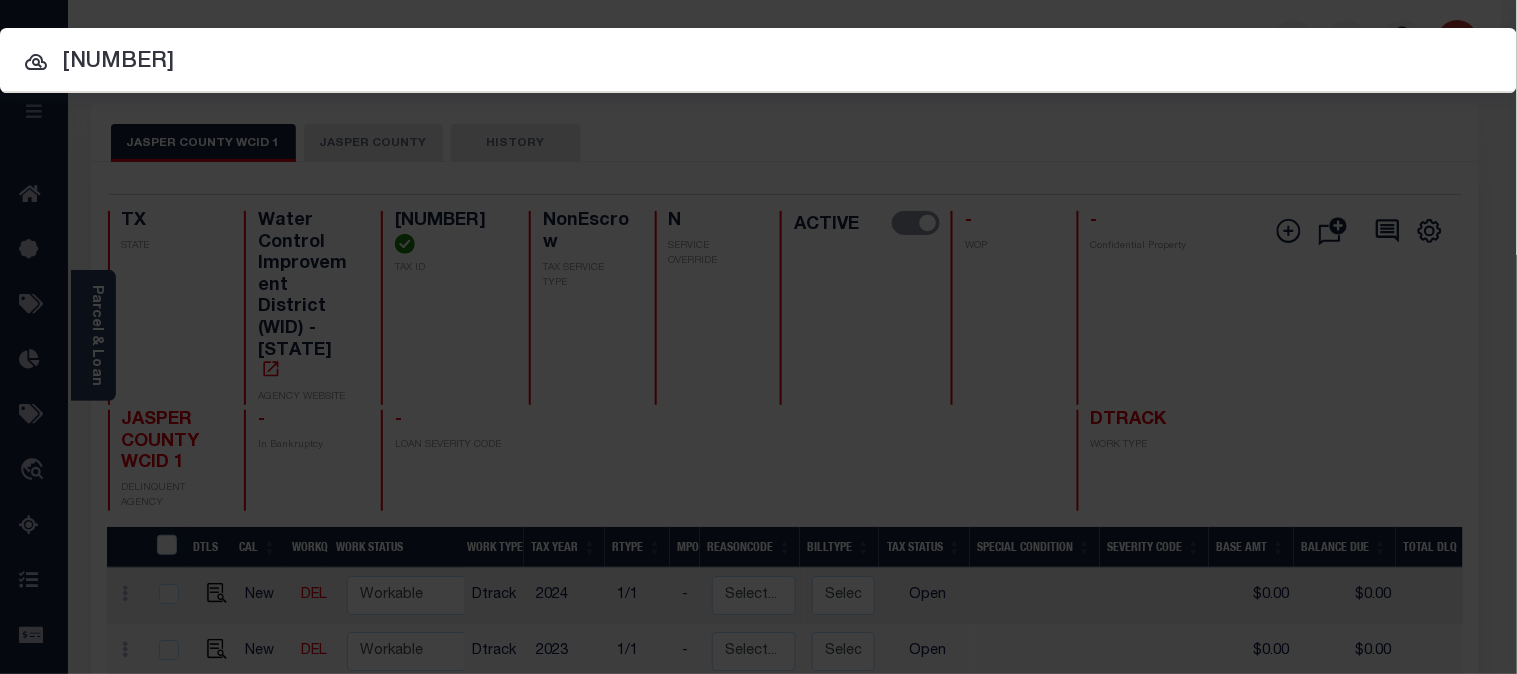 type on "[NUMBER]" 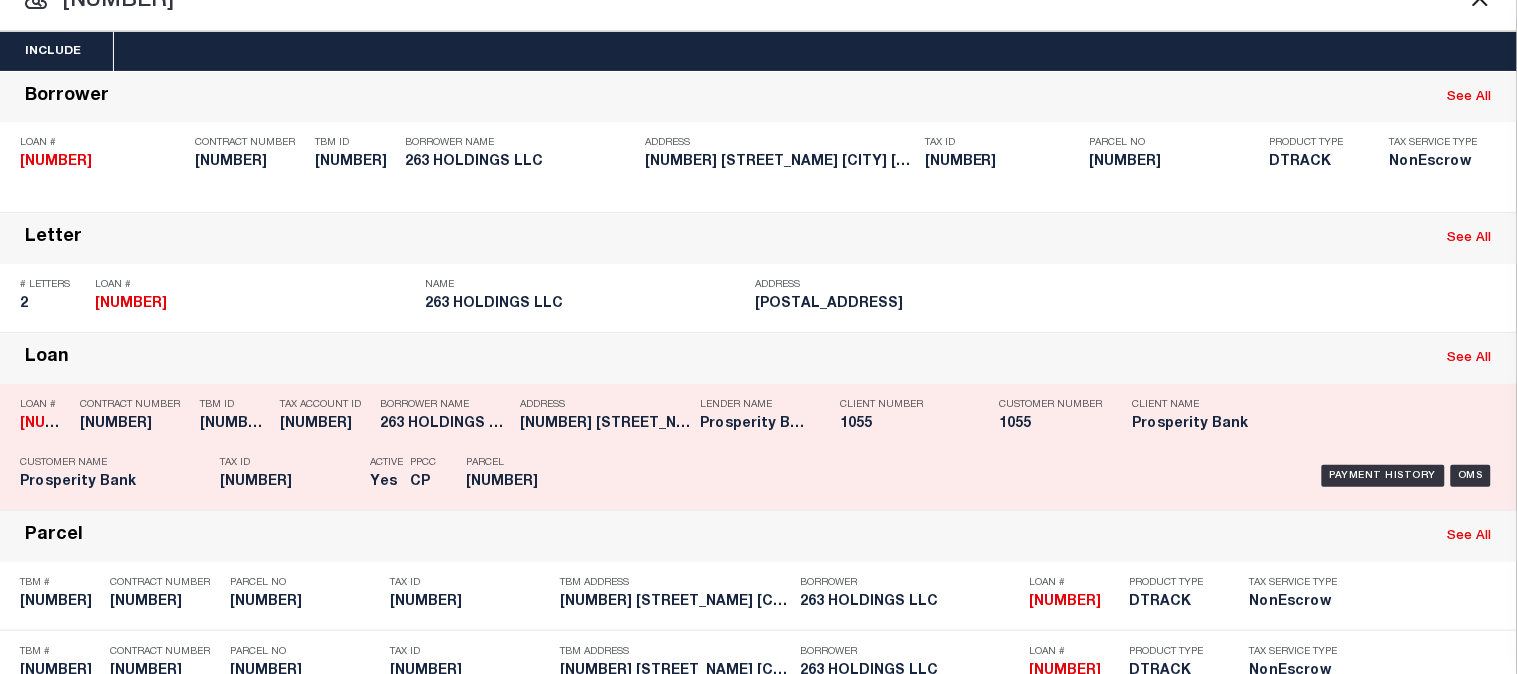 scroll, scrollTop: 195, scrollLeft: 0, axis: vertical 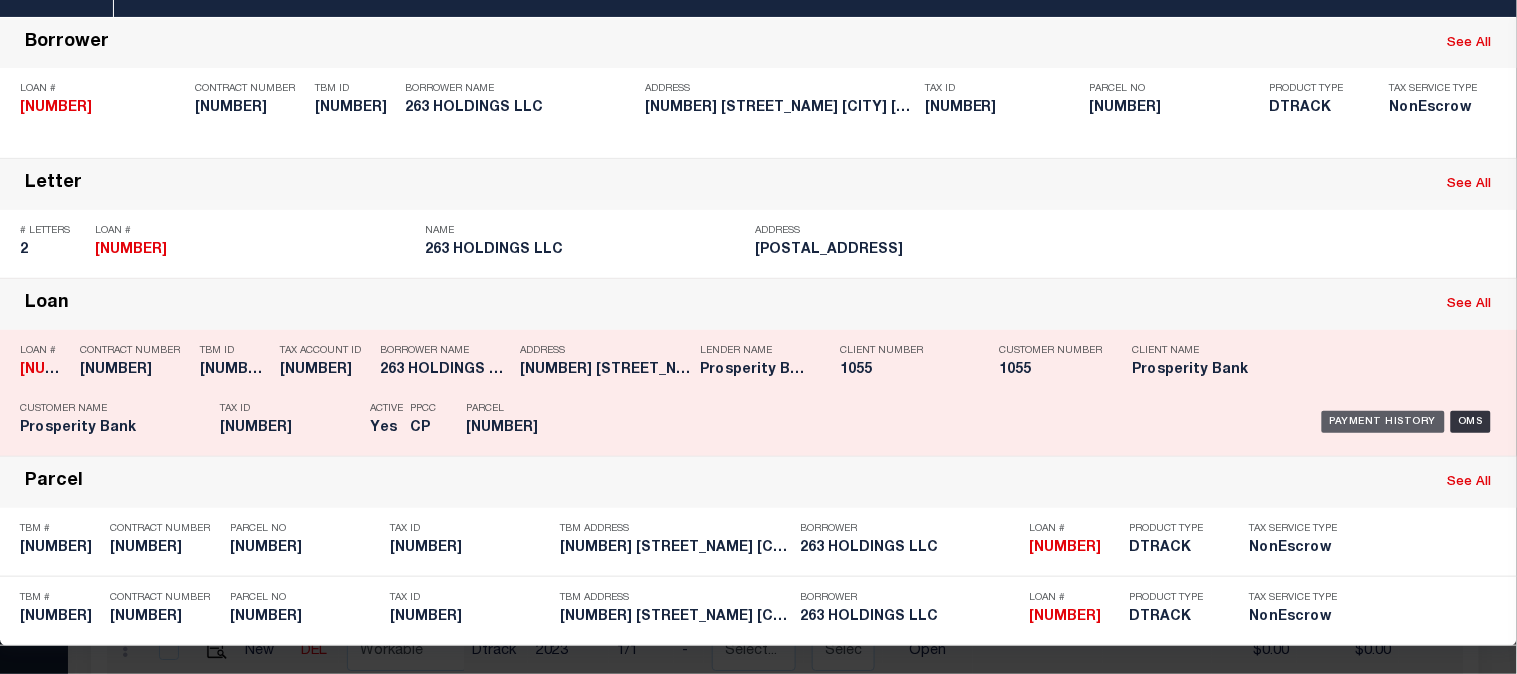 click on "Payment History" at bounding box center [1383, 422] 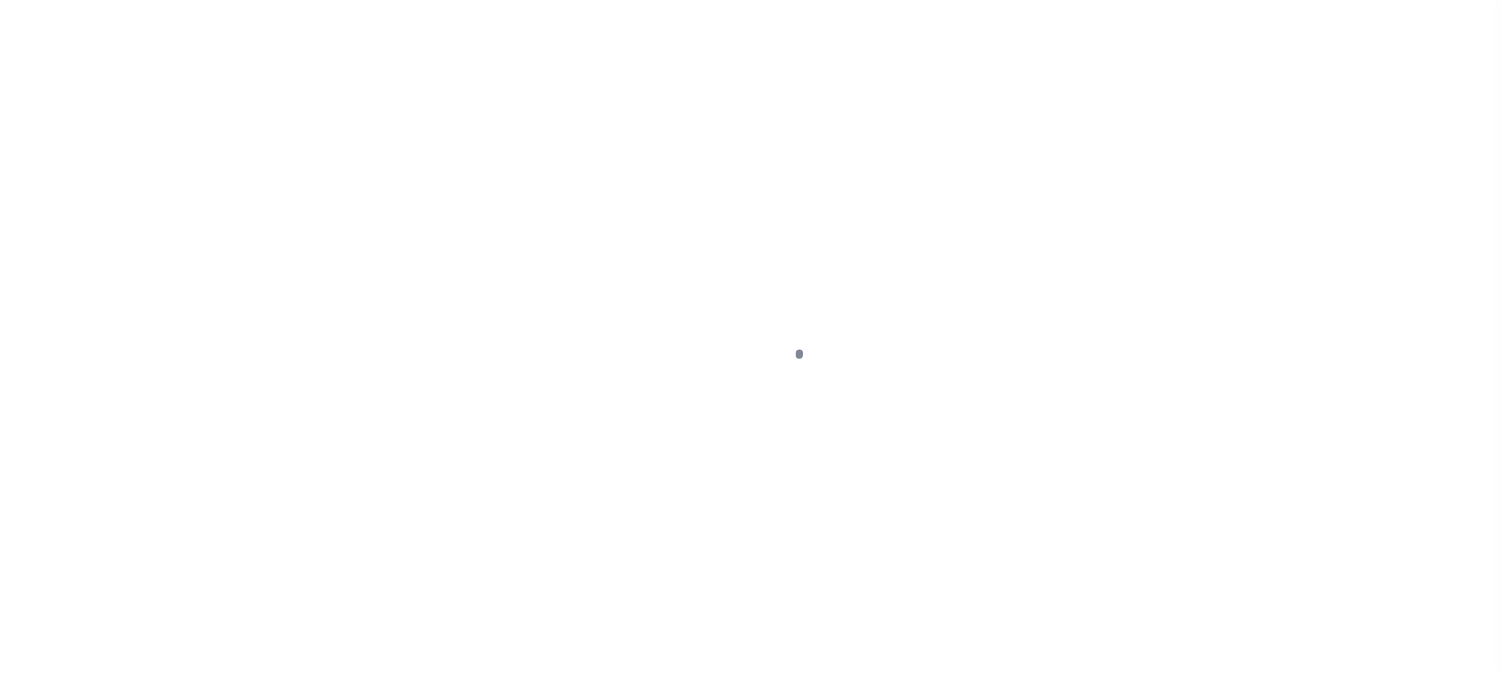 scroll, scrollTop: 0, scrollLeft: 0, axis: both 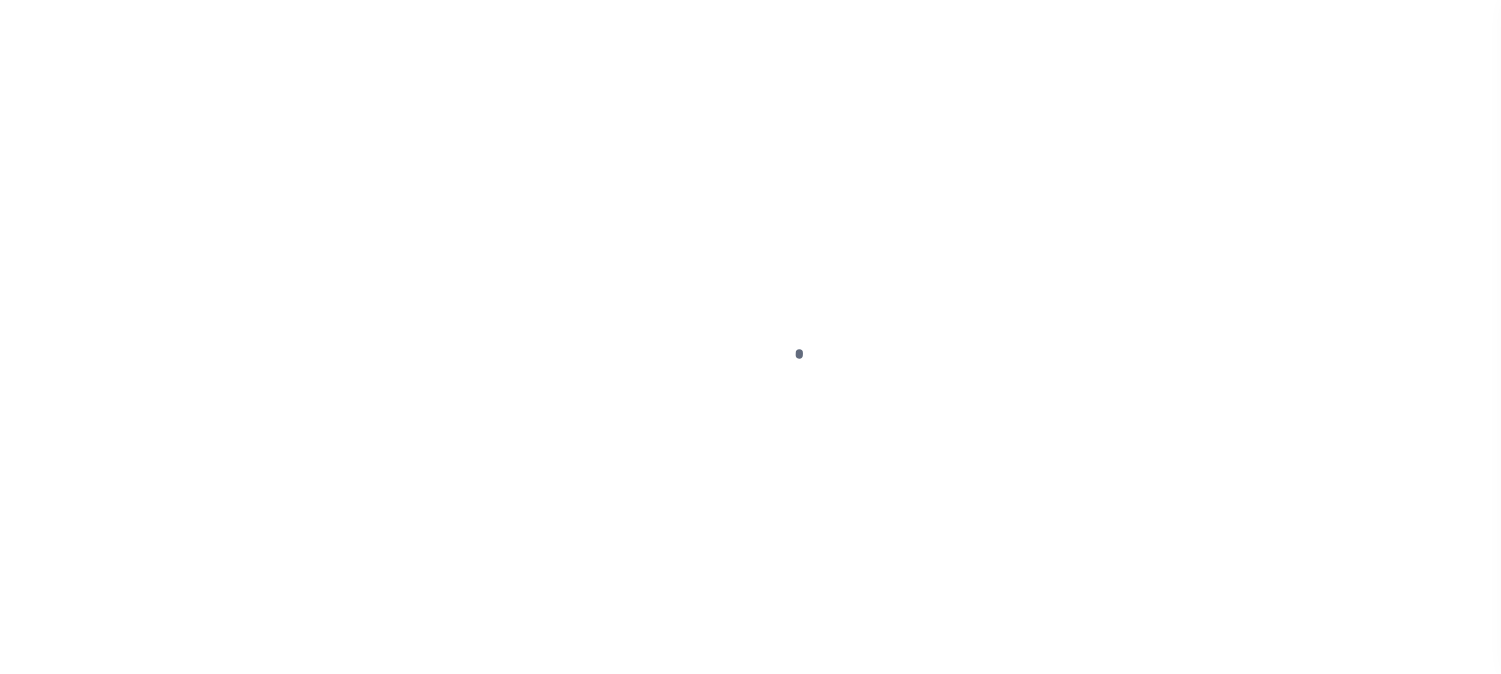 checkbox on "false" 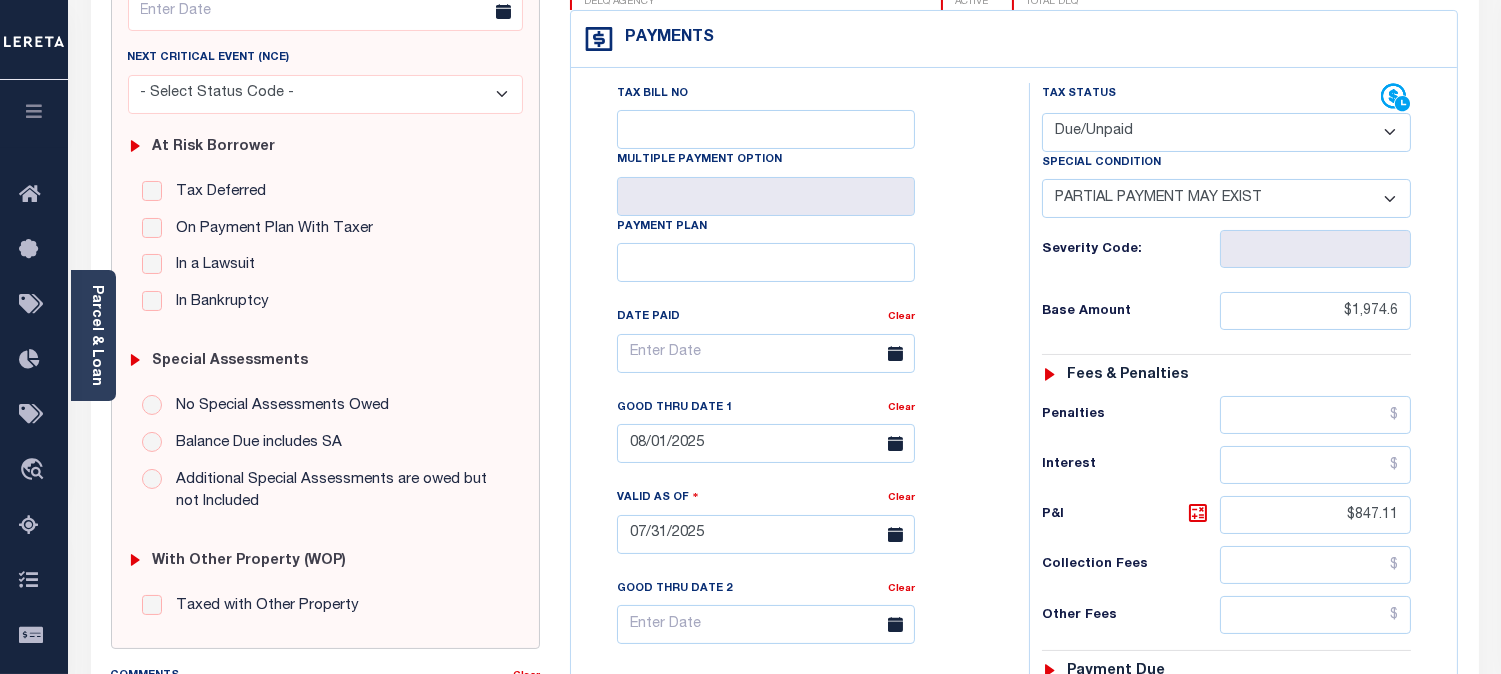 scroll, scrollTop: 287, scrollLeft: 0, axis: vertical 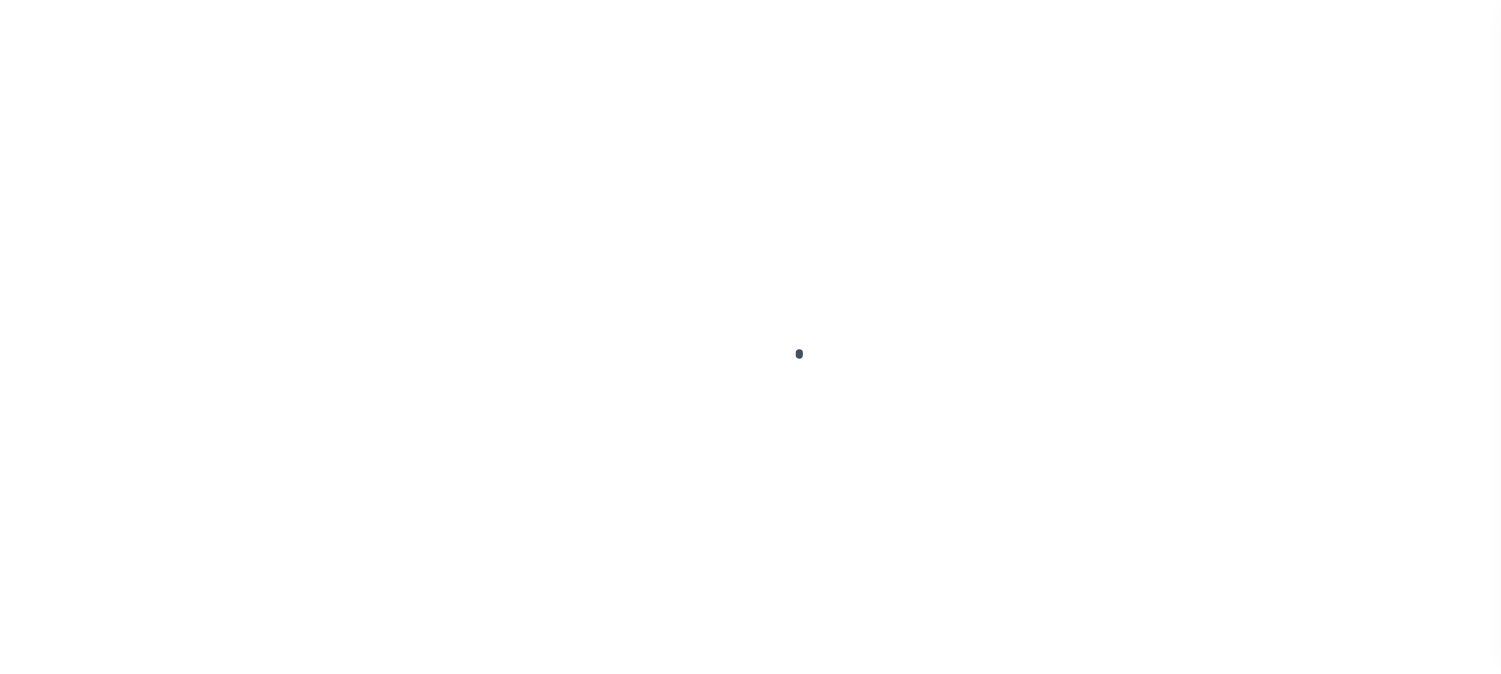 checkbox on "false" 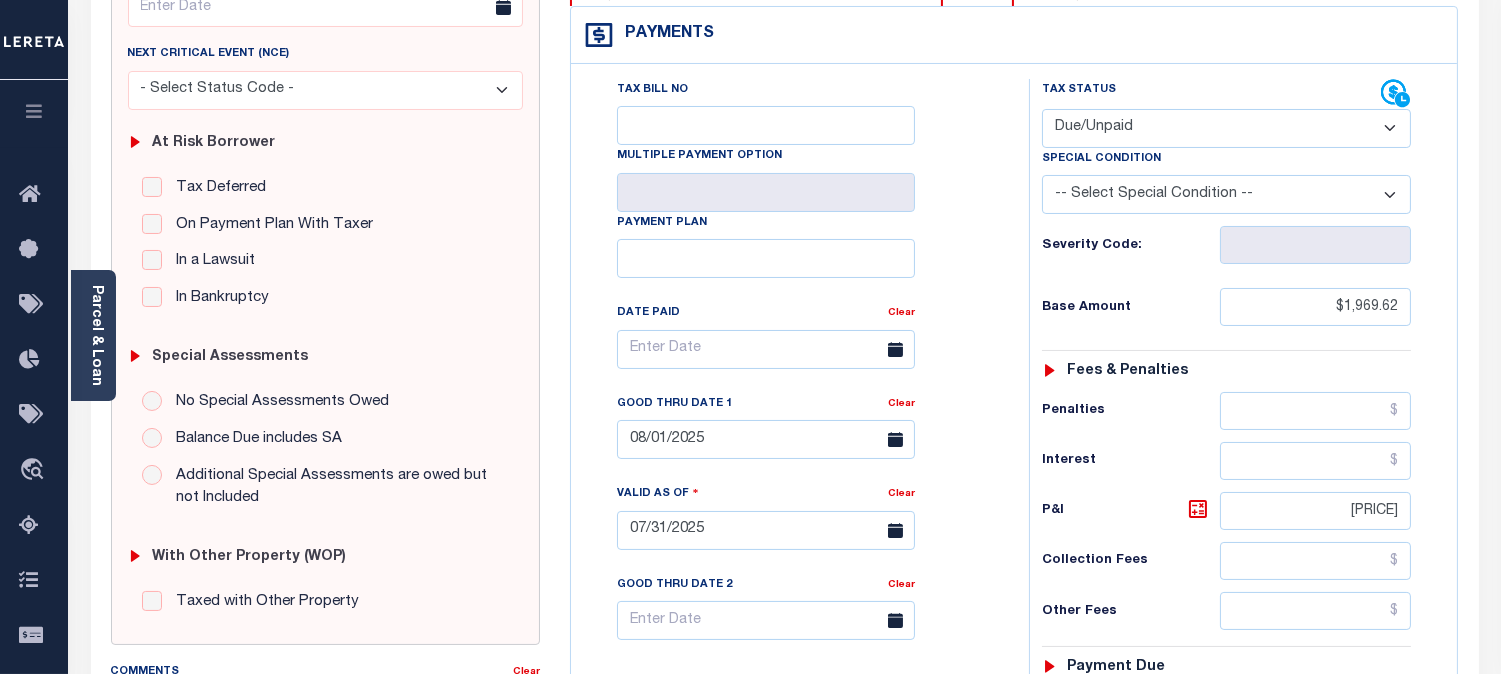scroll, scrollTop: 0, scrollLeft: 0, axis: both 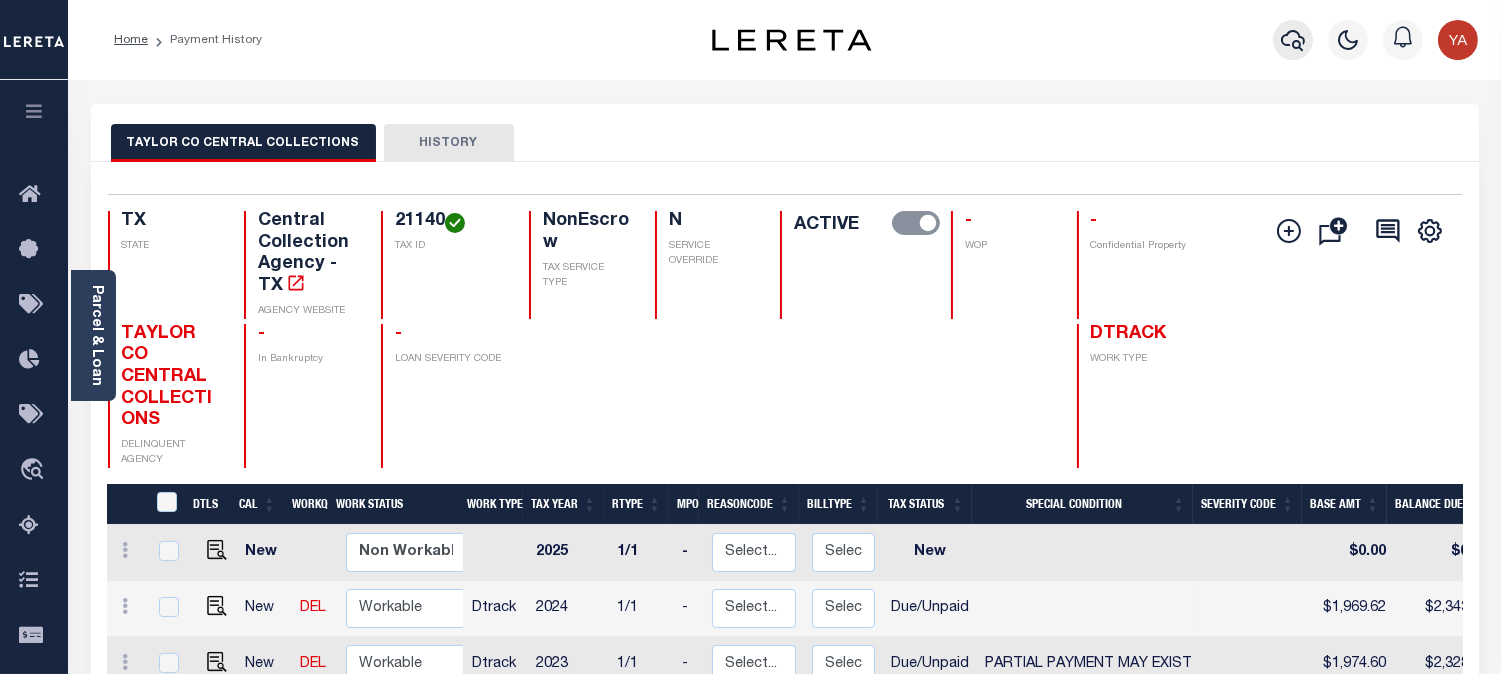 click 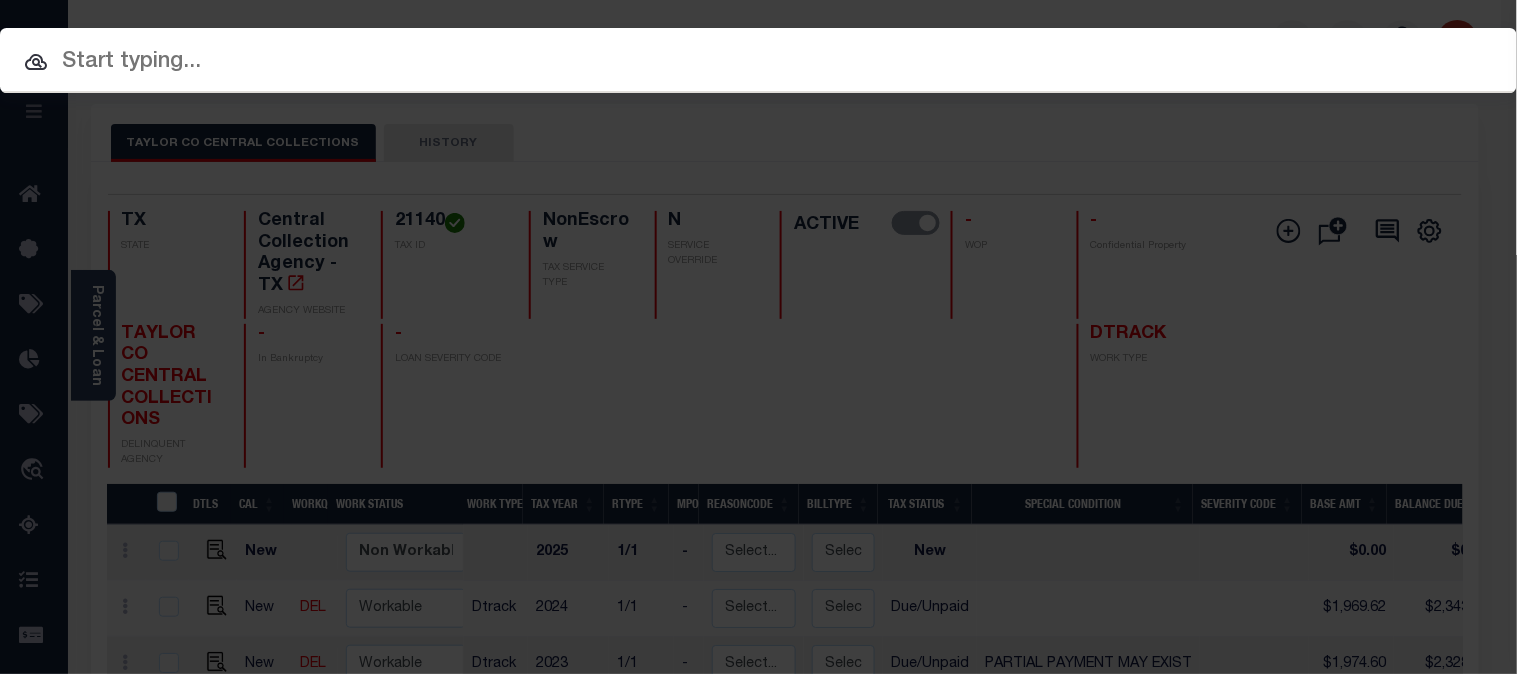 click on "Include
Loans
TBM
Customers
Borrowers
Payments (Lender Non-Disb)
Payments (Lender Disb)
Payee Payment Batches
Refunds
Lenders
Properties/Parcels
Letters
Payees" at bounding box center (758, 60) 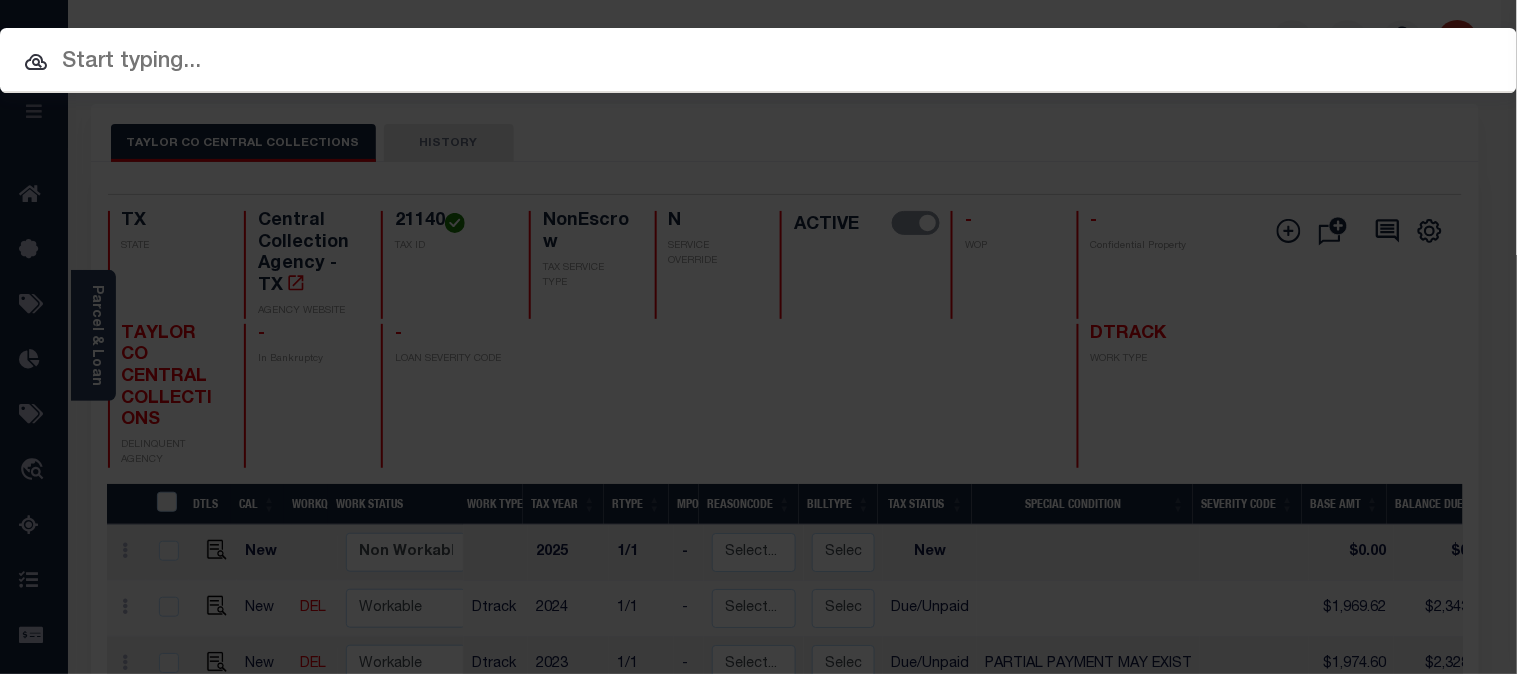 paste on "[NUMBER]" 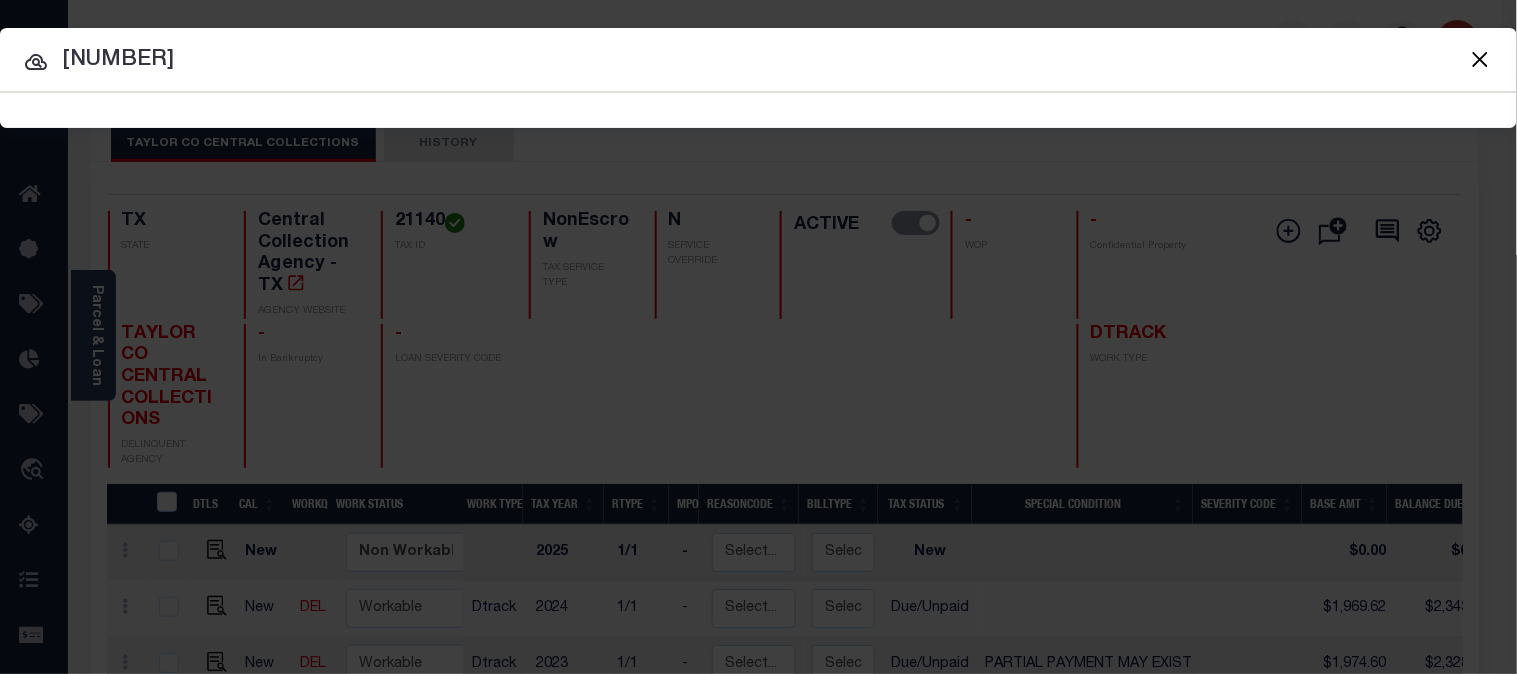 type on "[NUMBER]" 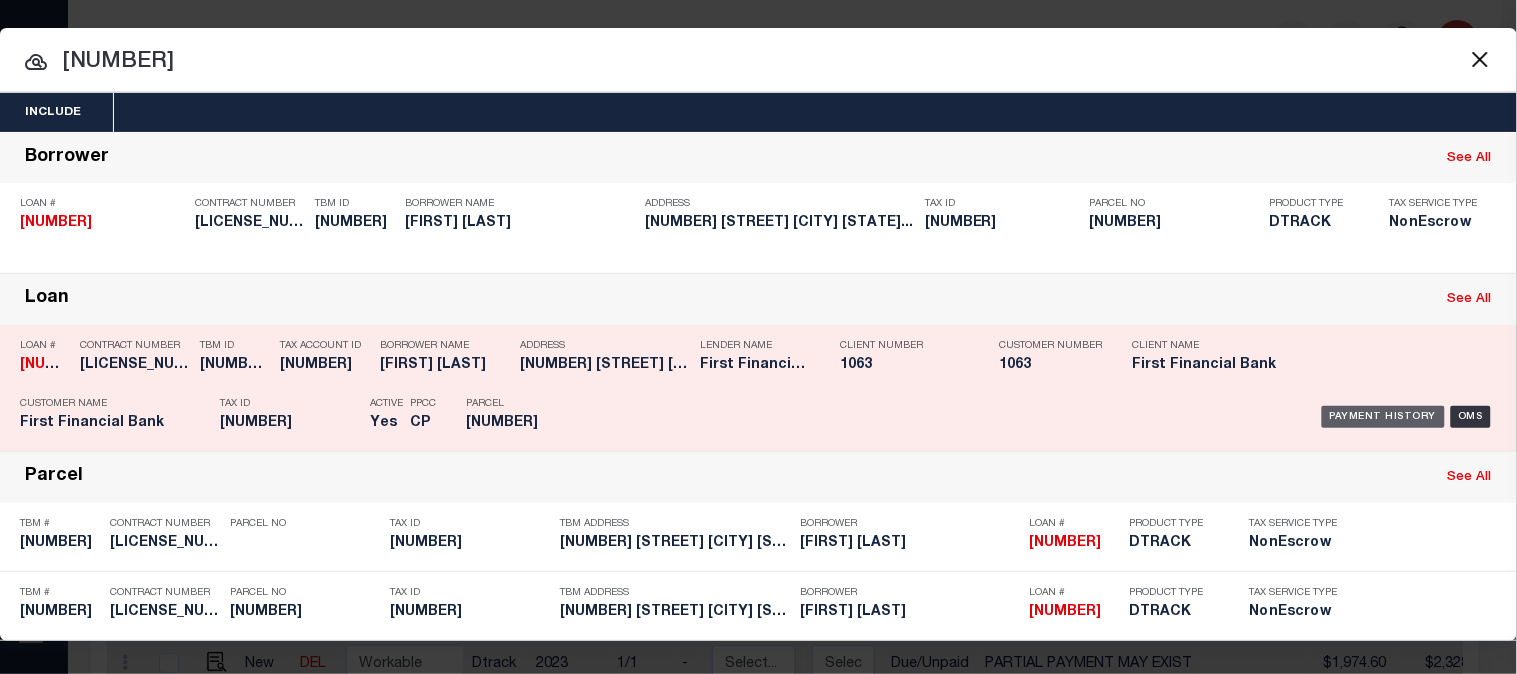 click on "Payment History" at bounding box center (1383, 417) 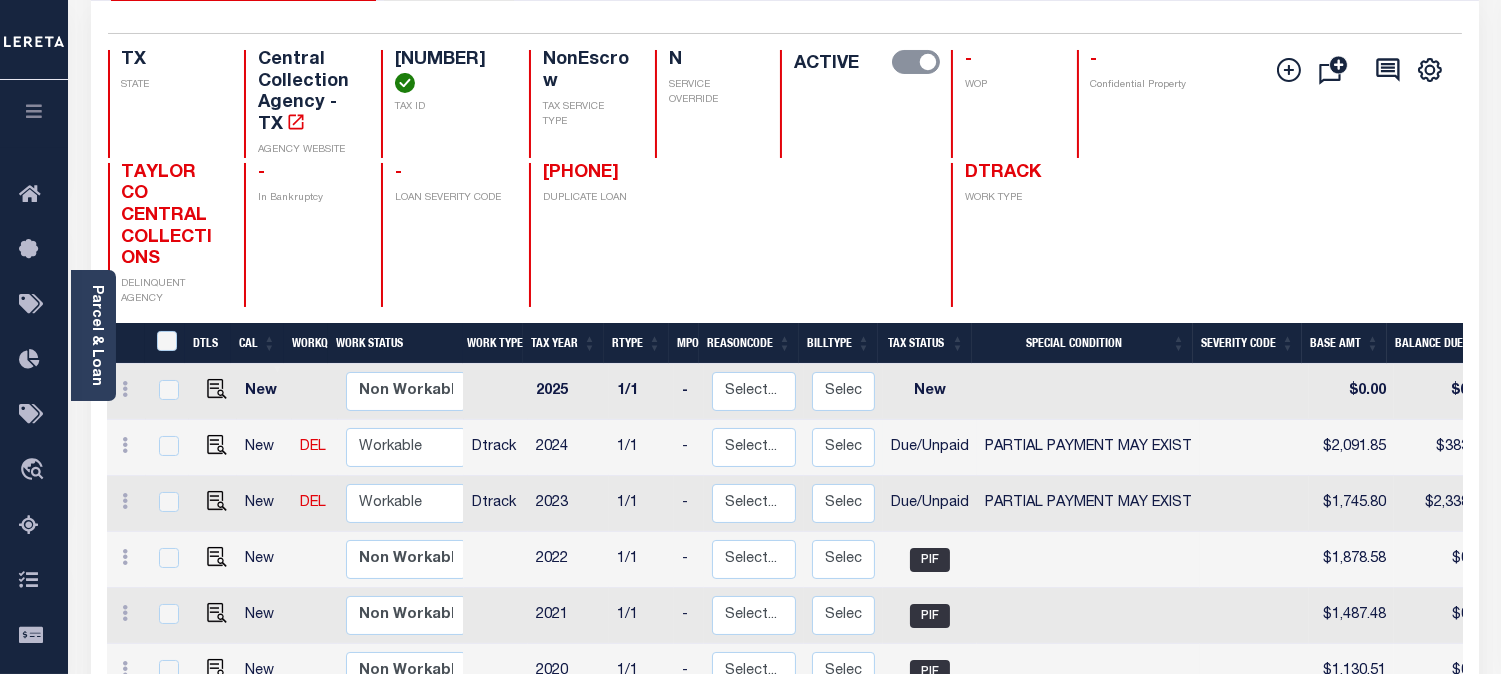 scroll, scrollTop: 333, scrollLeft: 0, axis: vertical 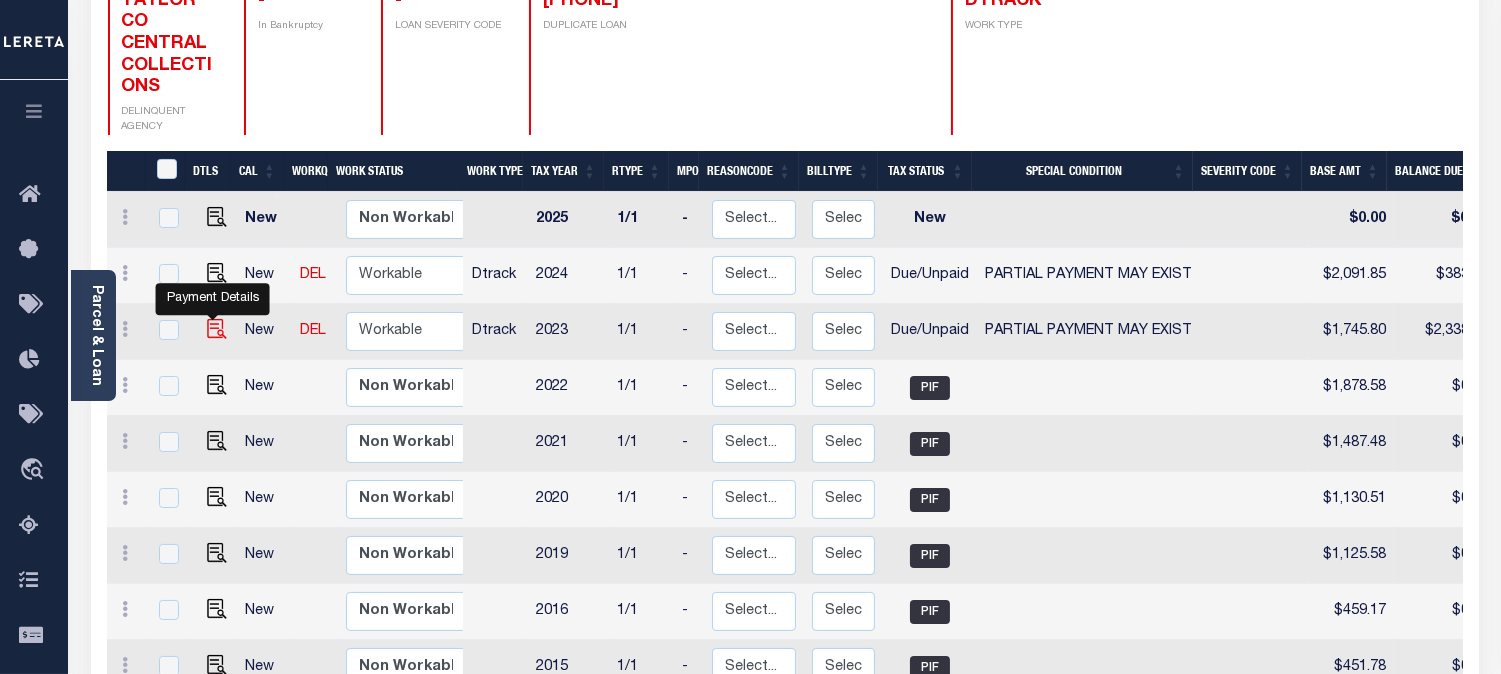 click at bounding box center [217, 329] 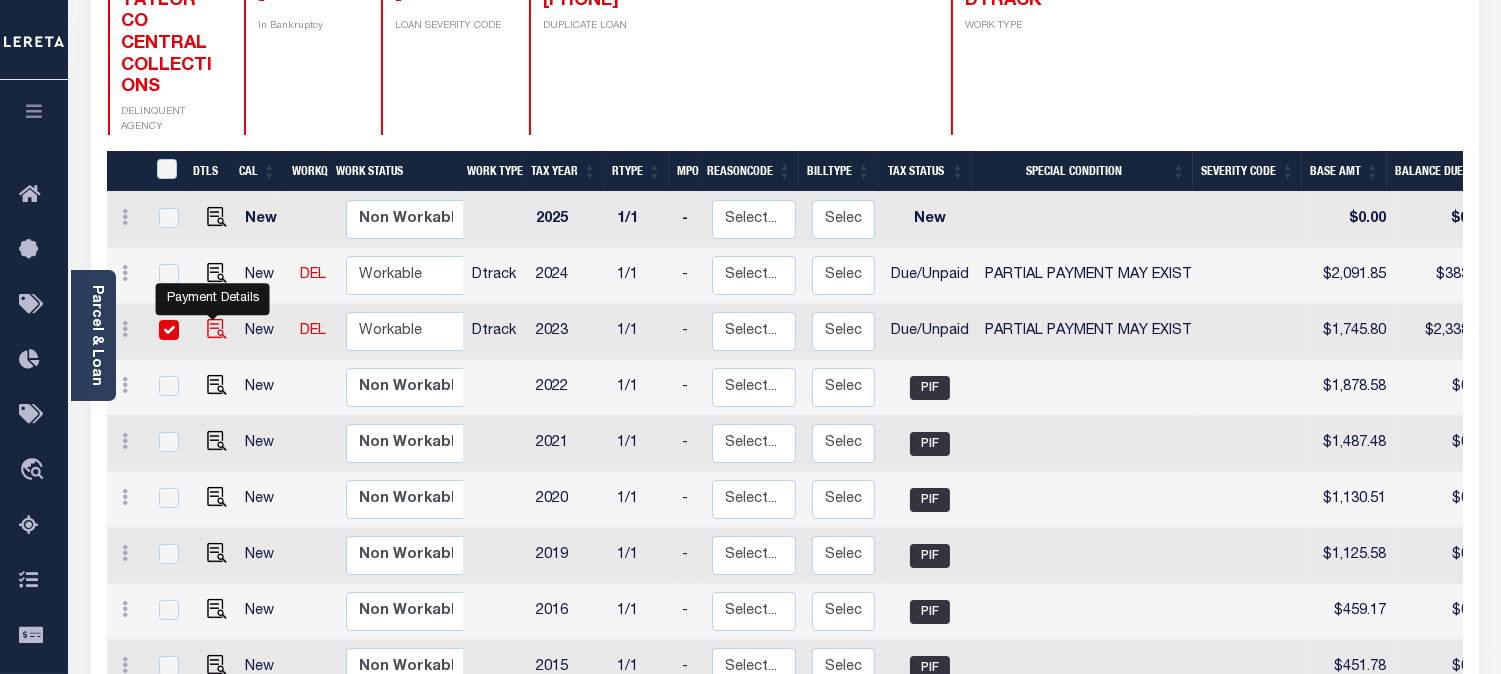 checkbox on "true" 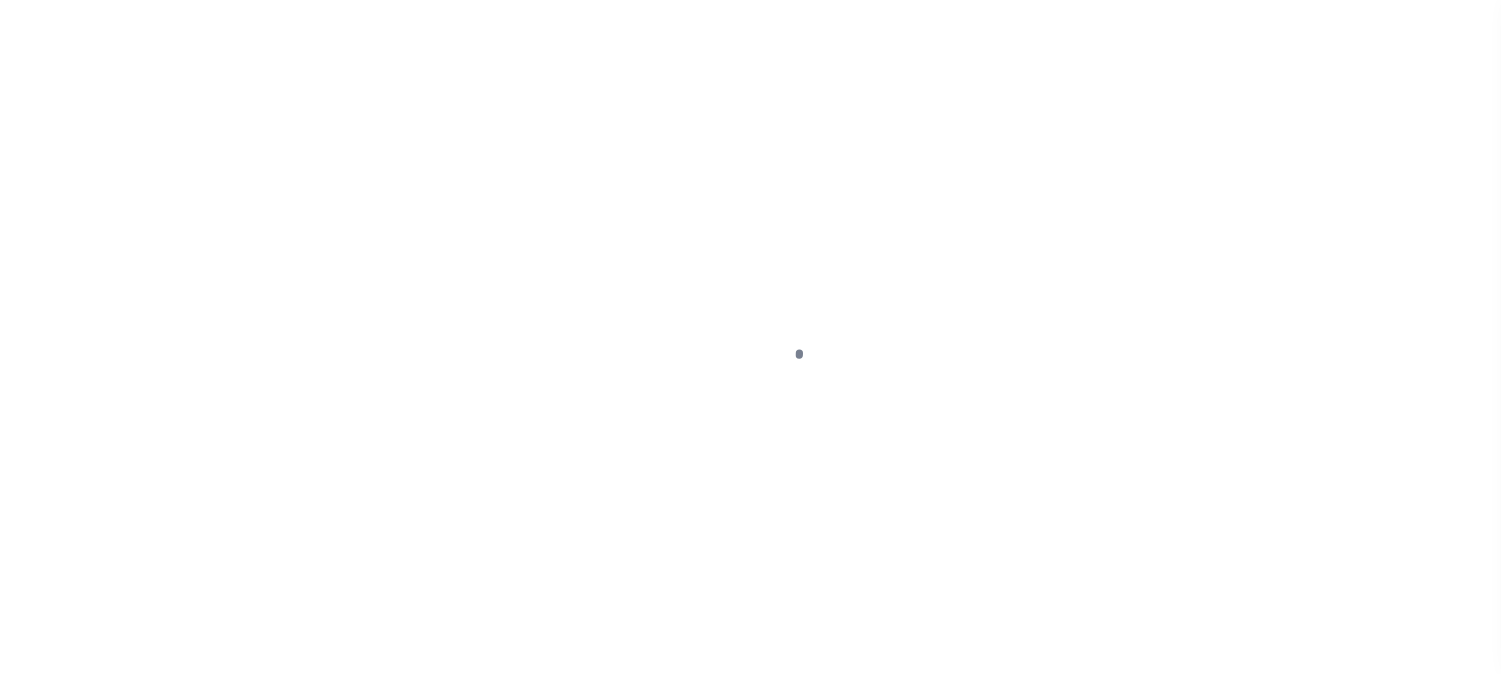 scroll, scrollTop: 0, scrollLeft: 0, axis: both 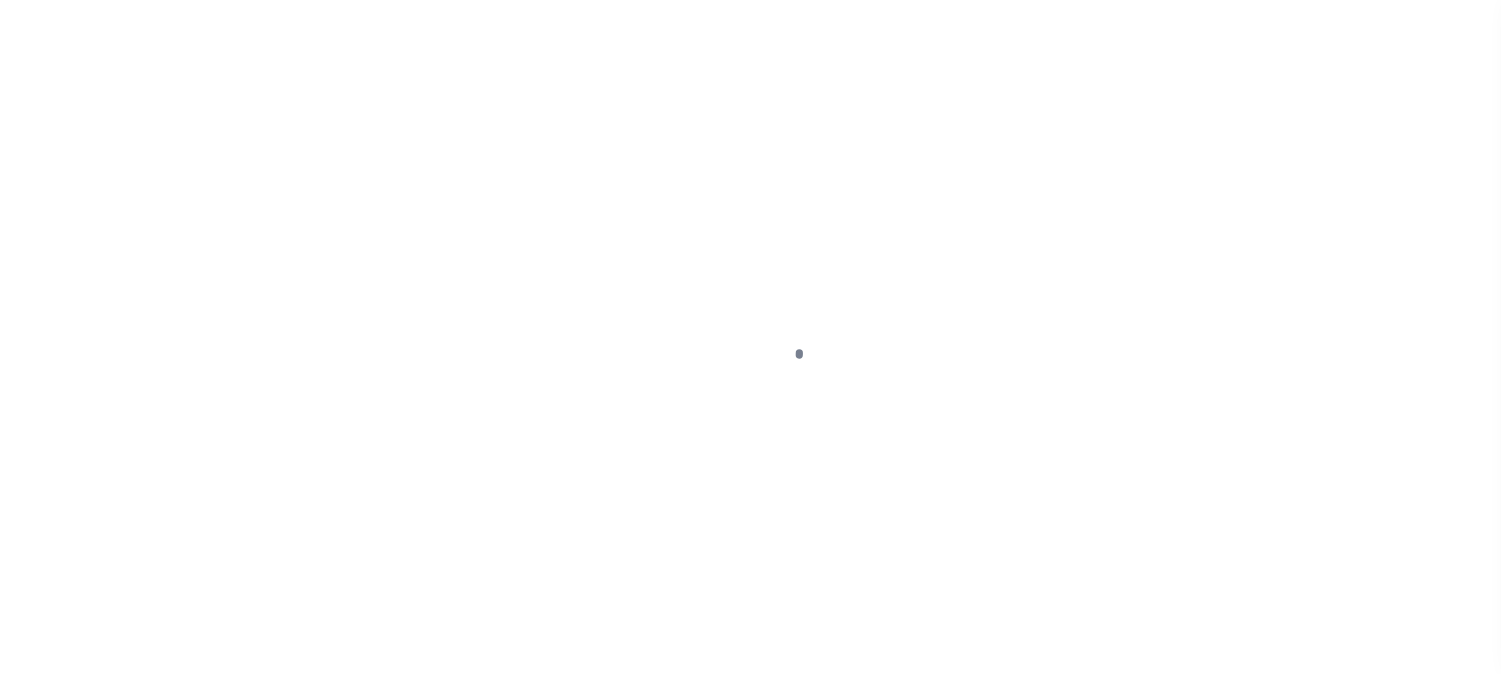 checkbox on "false" 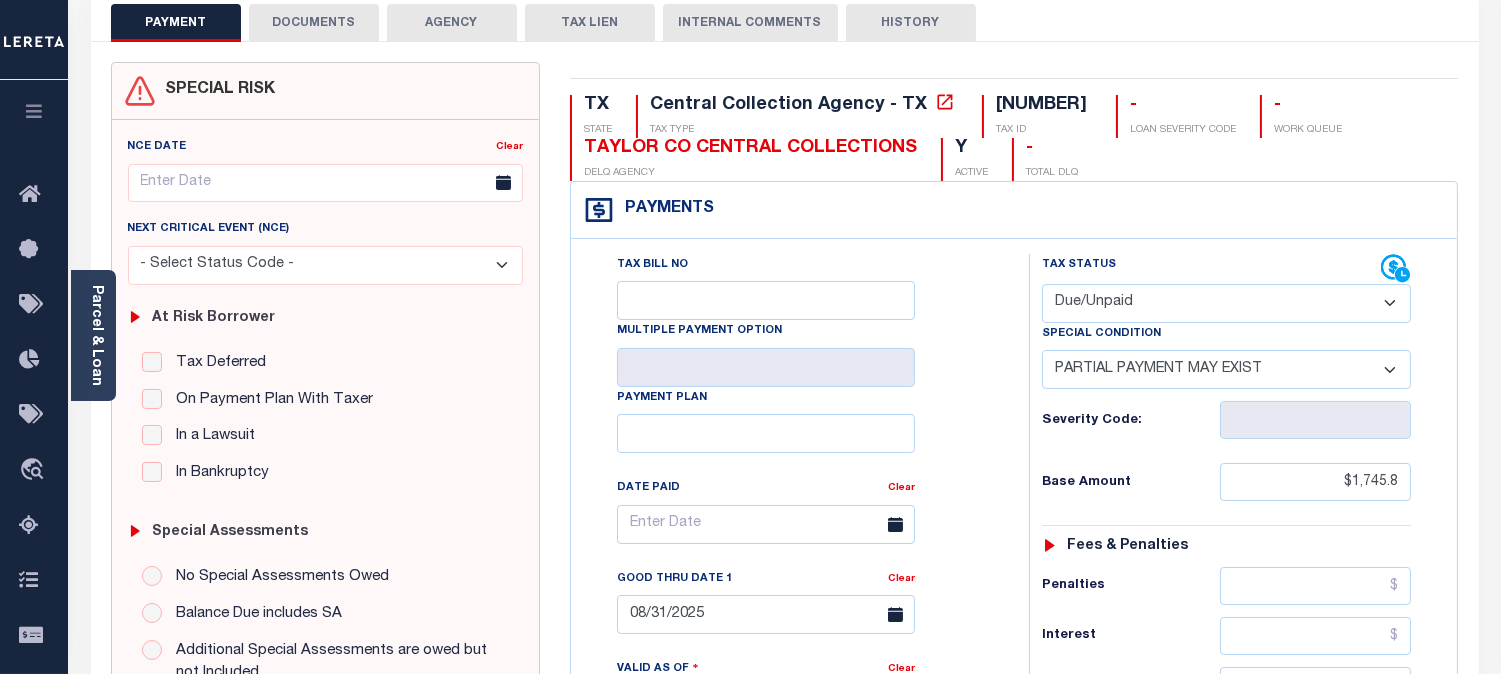 scroll, scrollTop: 111, scrollLeft: 0, axis: vertical 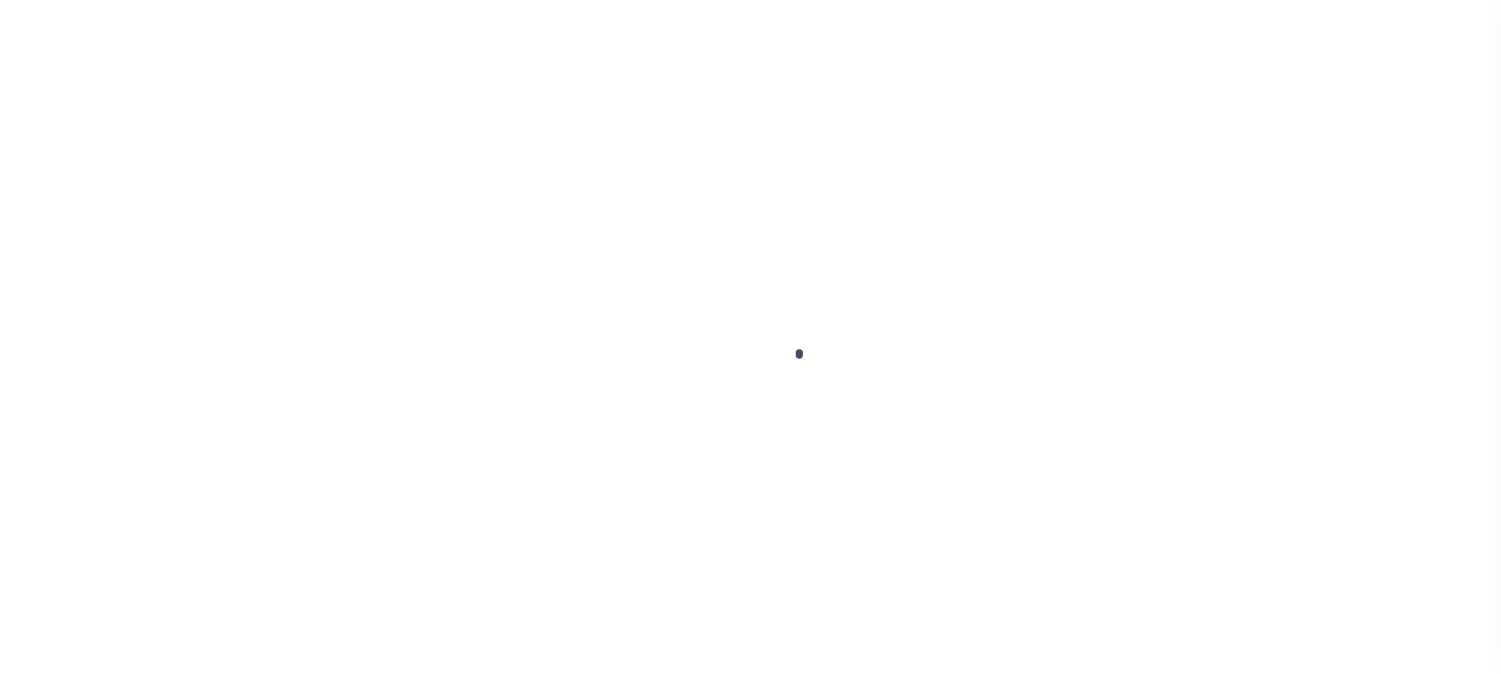 checkbox on "false" 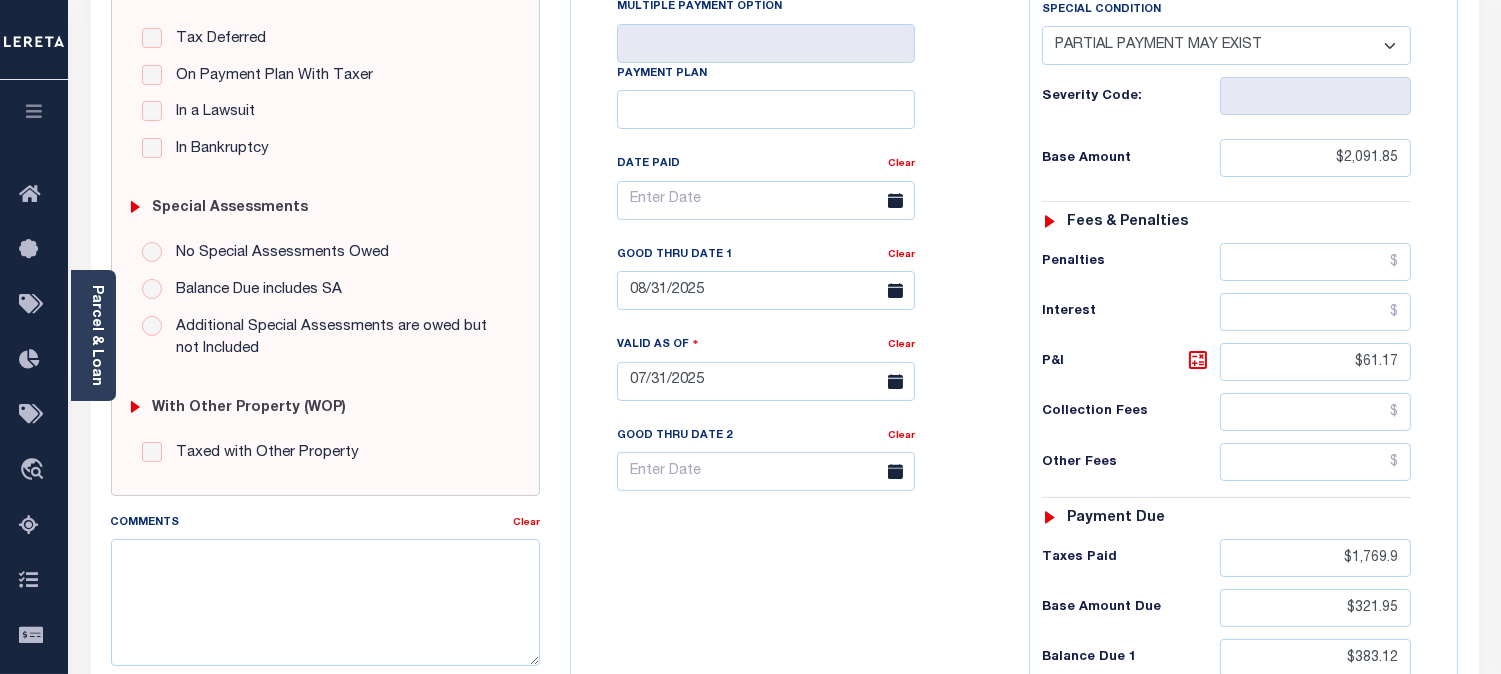 scroll, scrollTop: 0, scrollLeft: 0, axis: both 